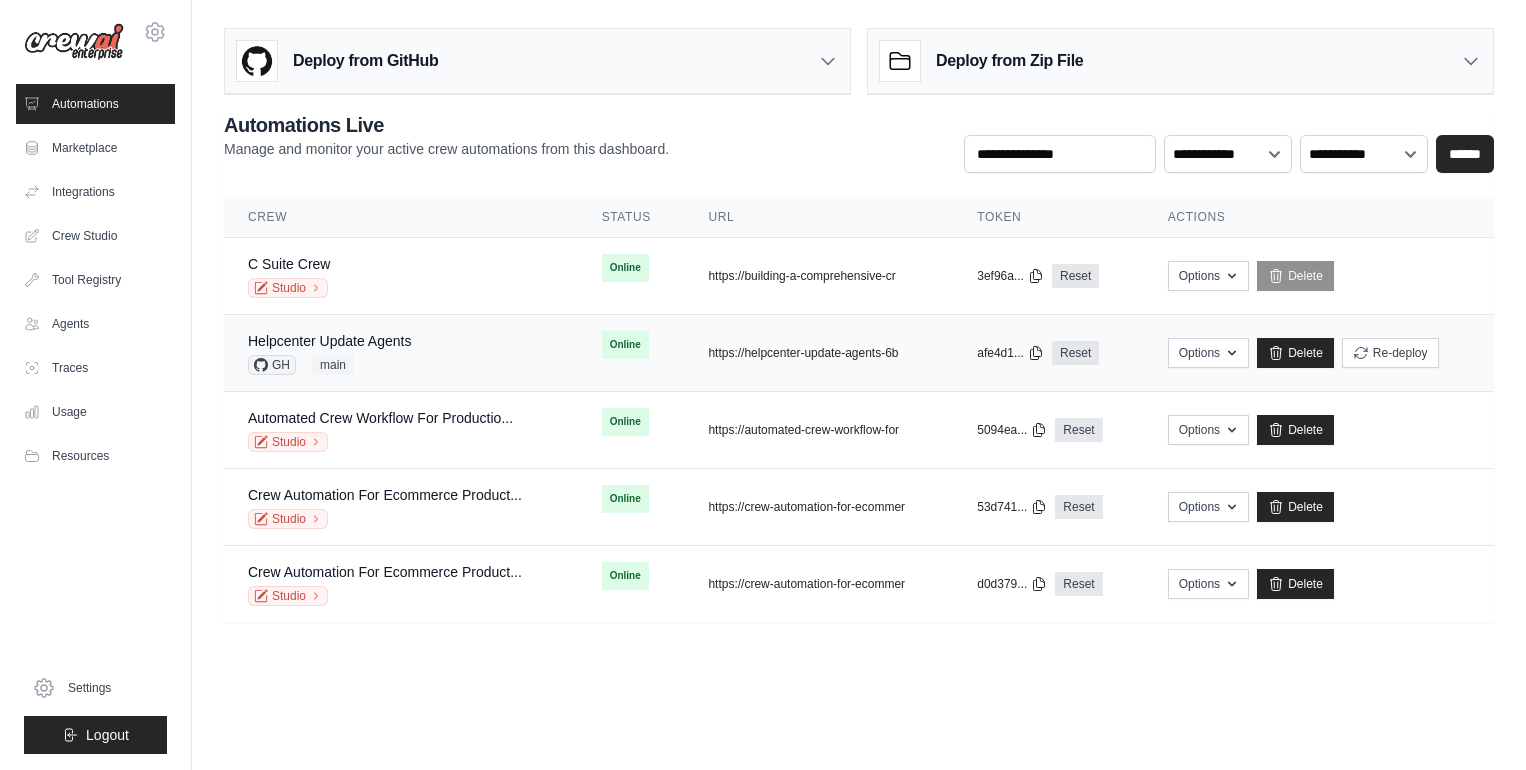 scroll, scrollTop: 0, scrollLeft: 0, axis: both 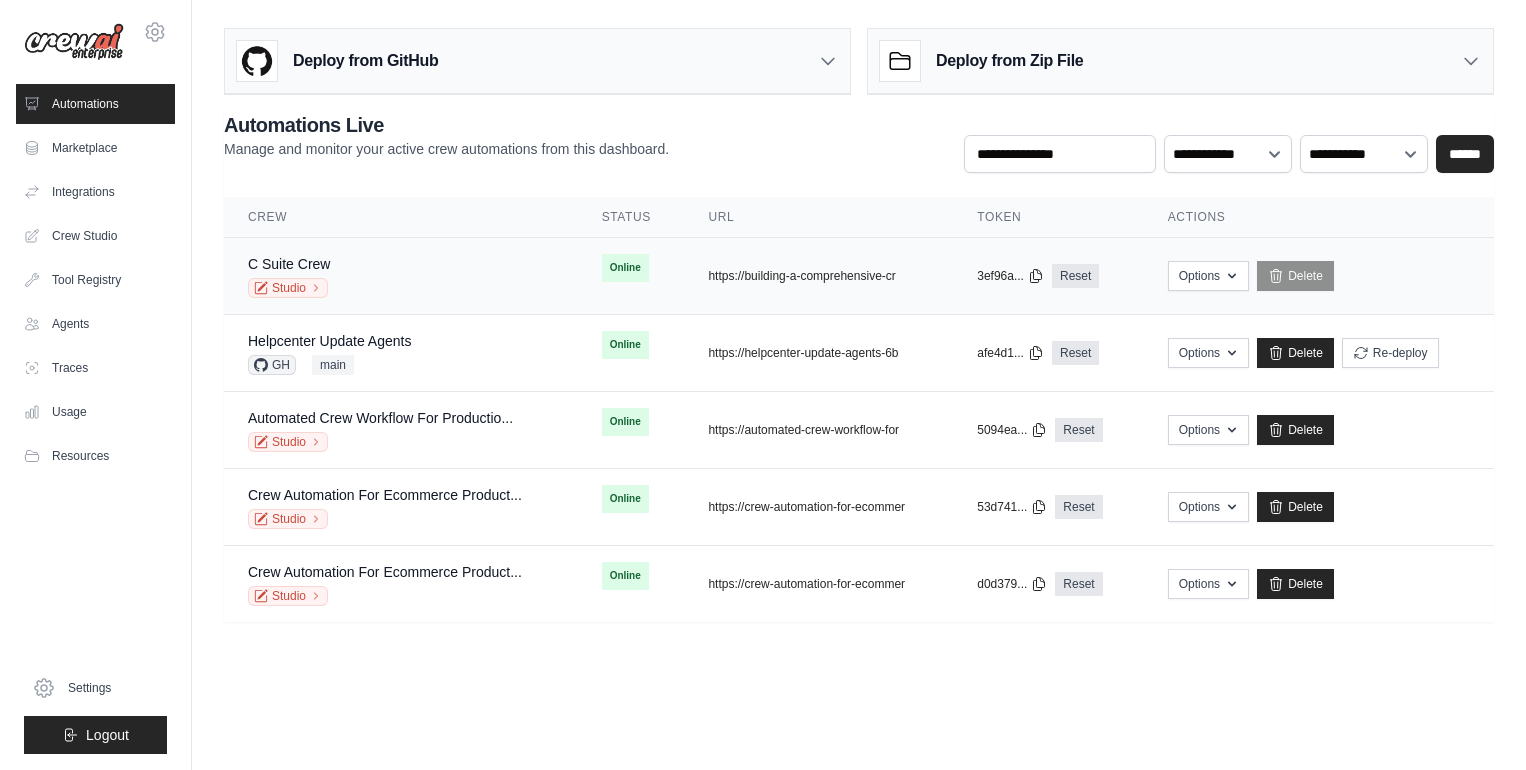 click on "C Suite Crew
Studio" at bounding box center [401, 276] 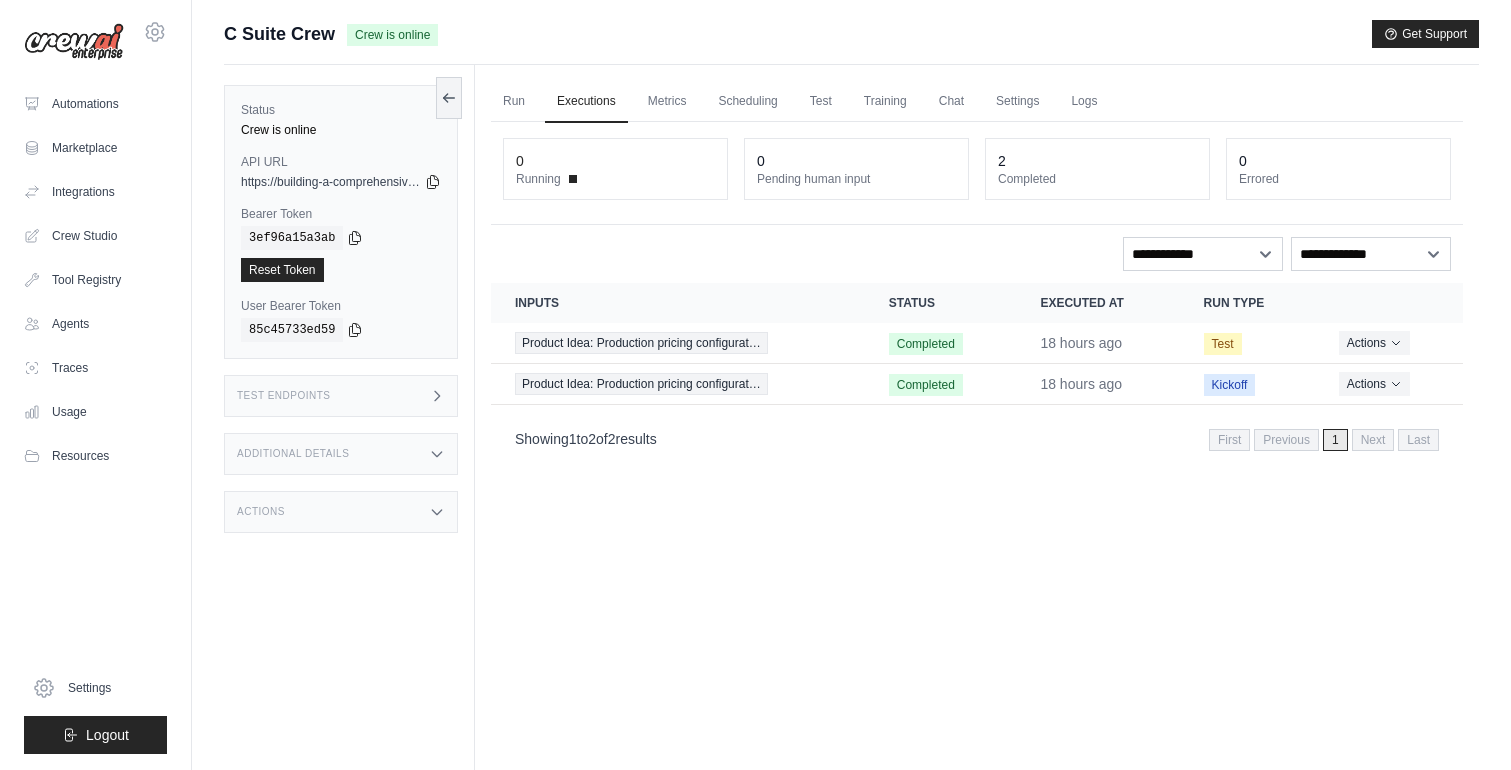 scroll, scrollTop: 0, scrollLeft: 0, axis: both 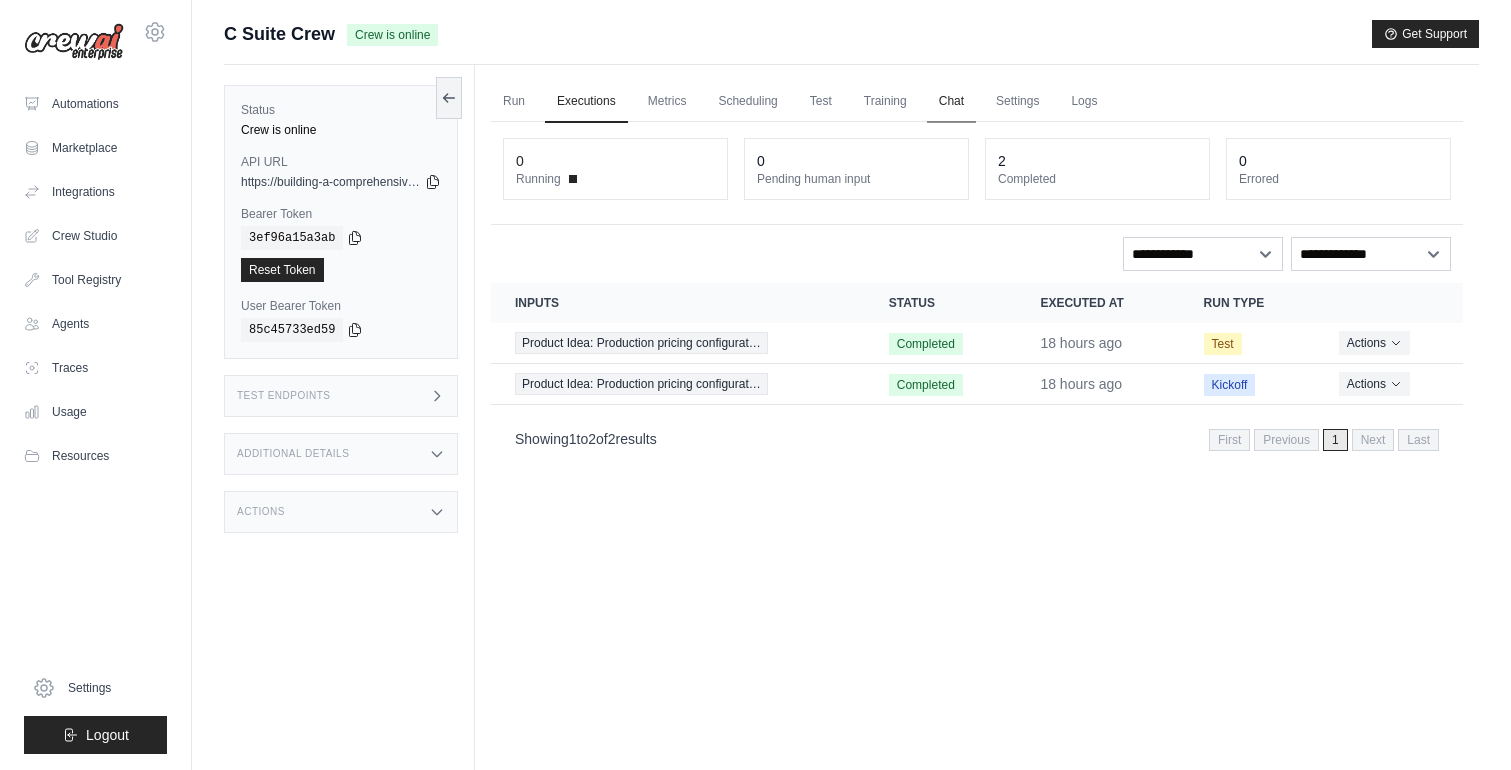 click on "Chat" at bounding box center [951, 102] 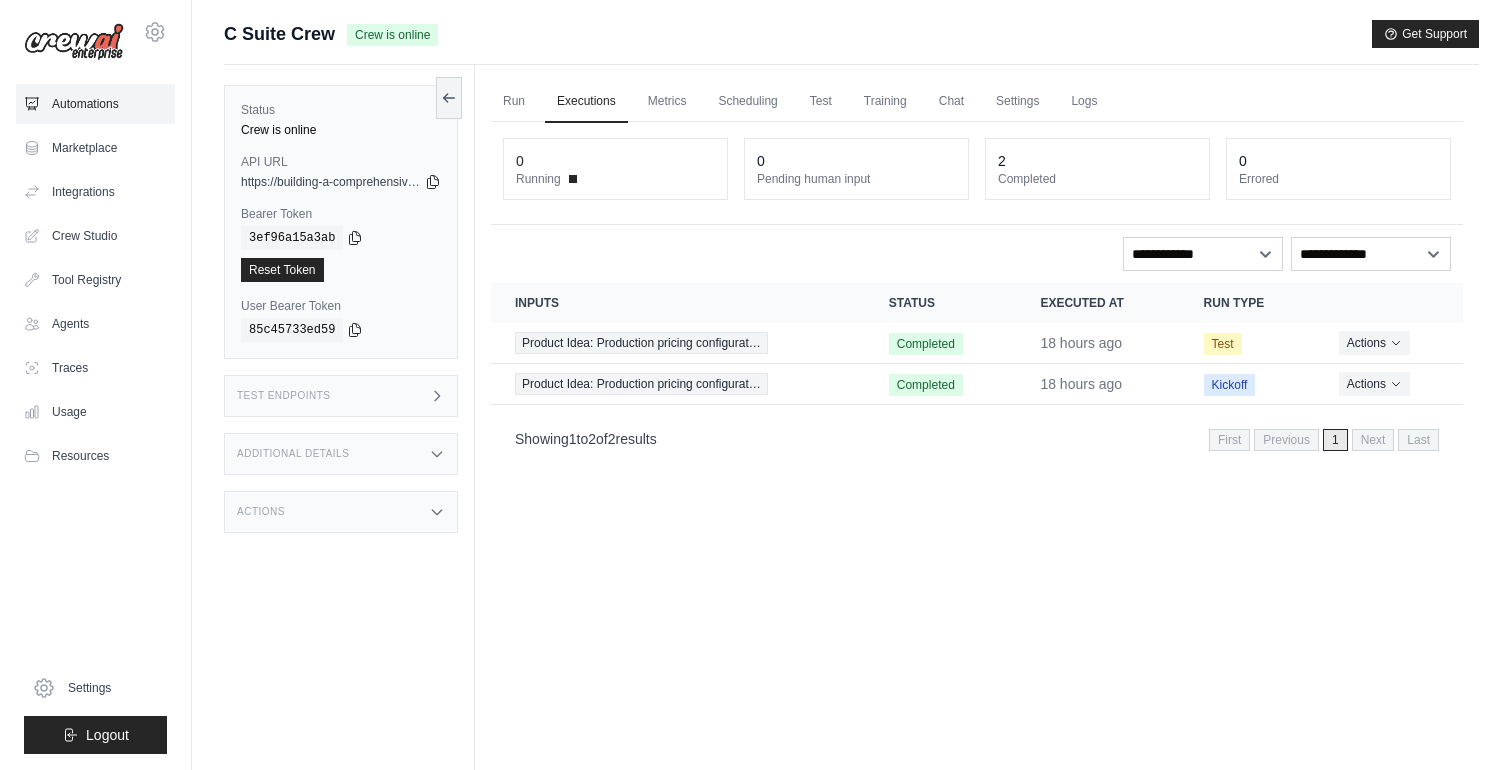 click on "Automations" at bounding box center [95, 104] 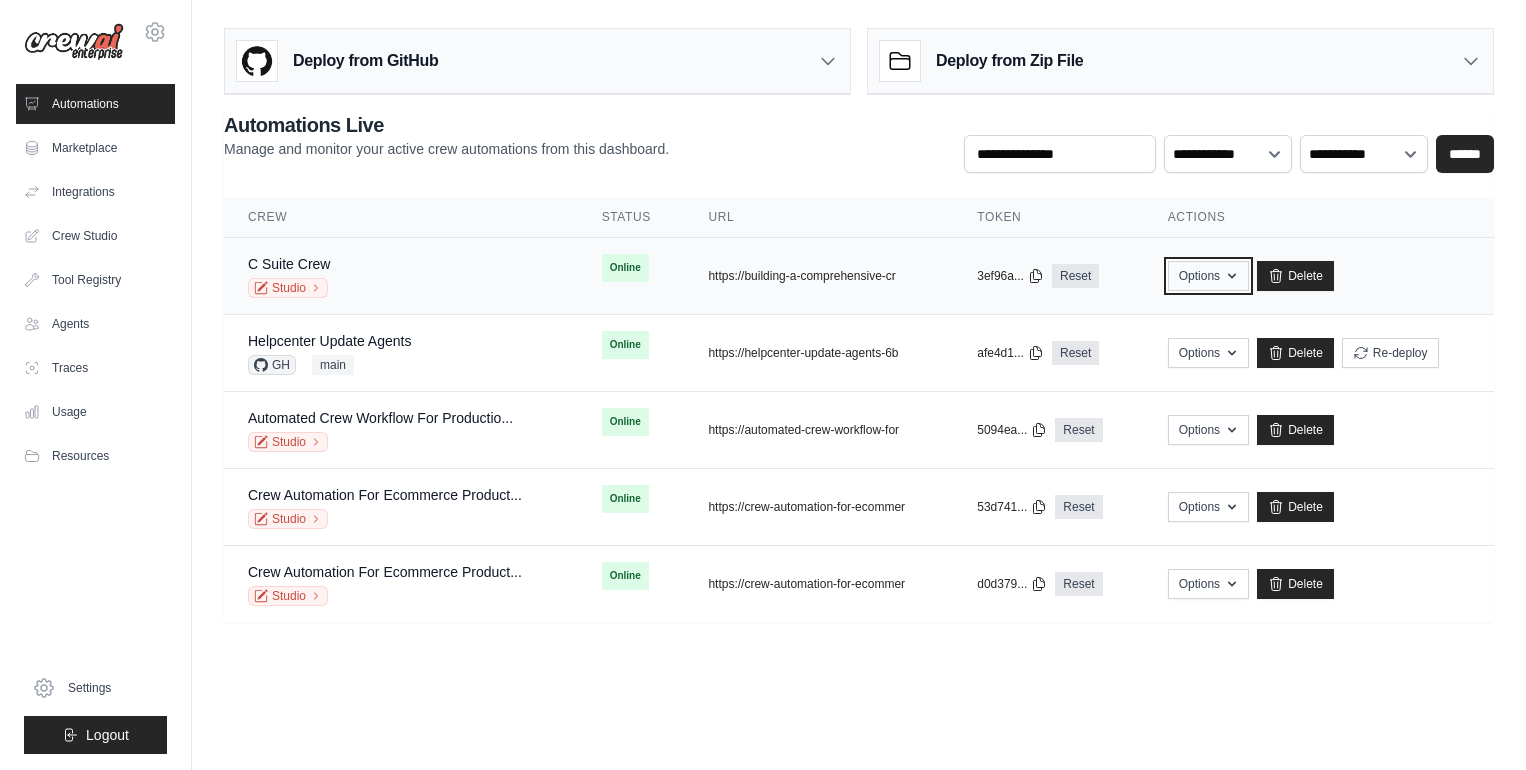 click 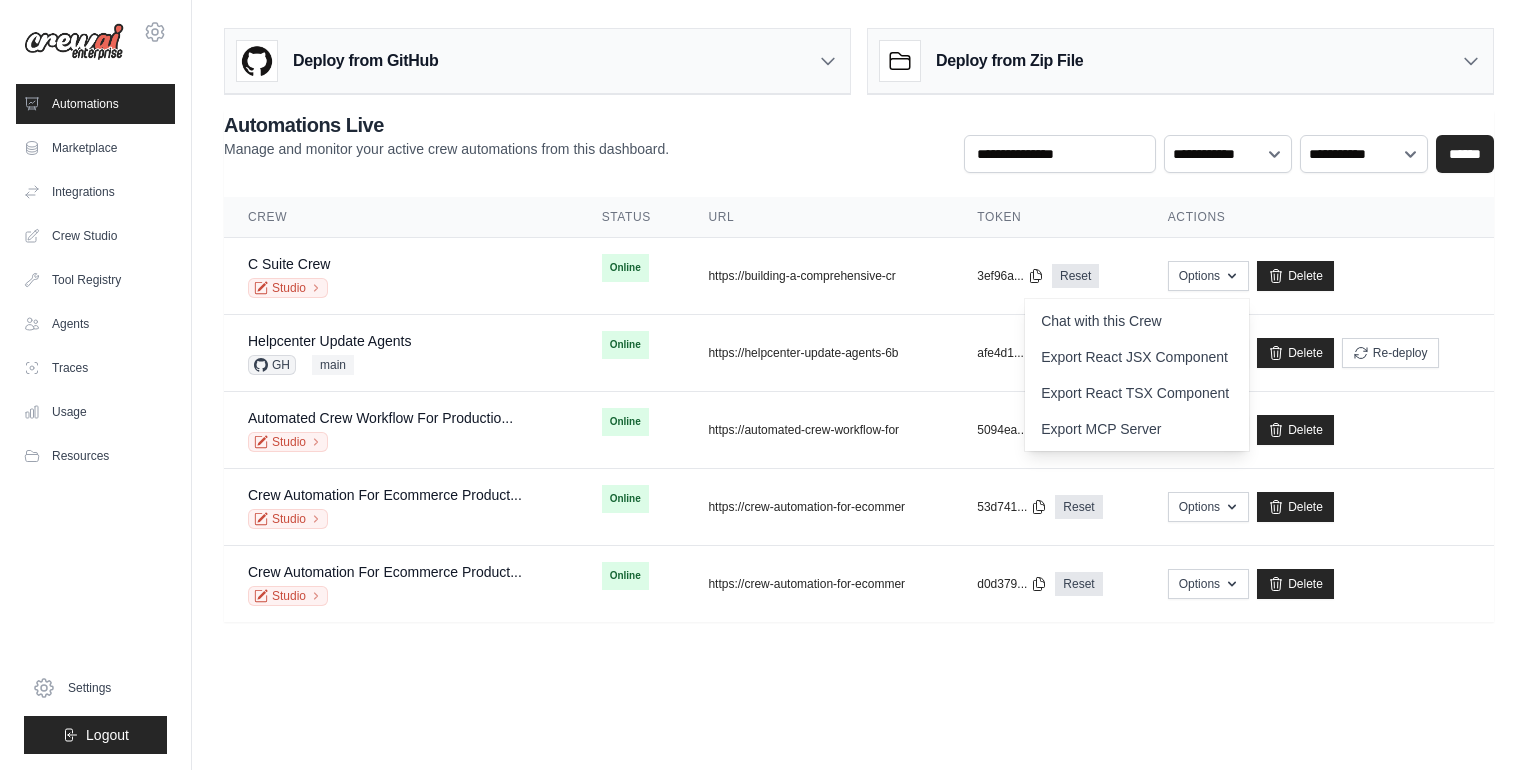 click on "kirill@gelato.com
Gelato
Gelato AS - Sandbox ✓
Gelato
Settings
Automations" at bounding box center (763, 385) 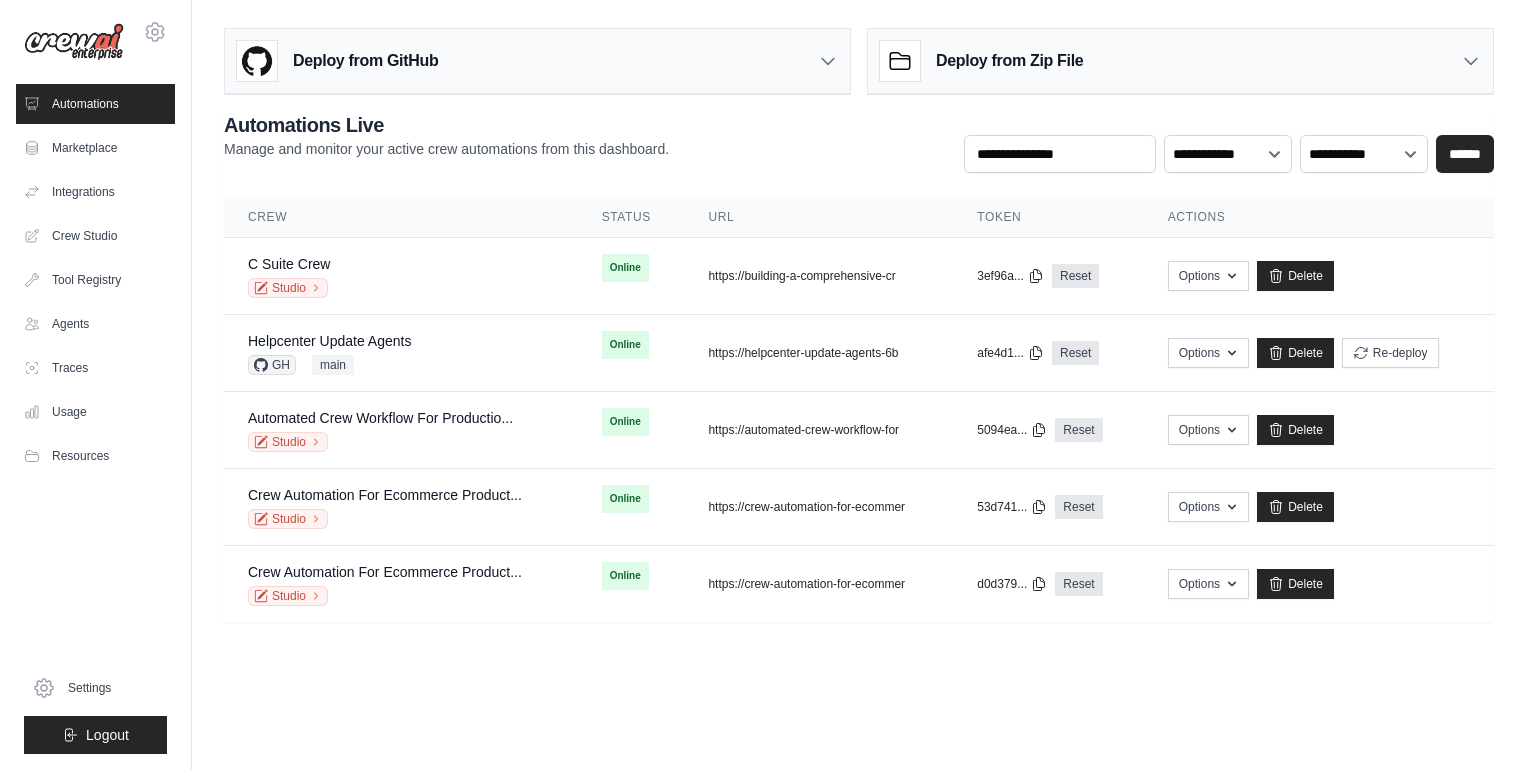 click on "Manage and monitor your active crew automations from this dashboard." at bounding box center (446, 149) 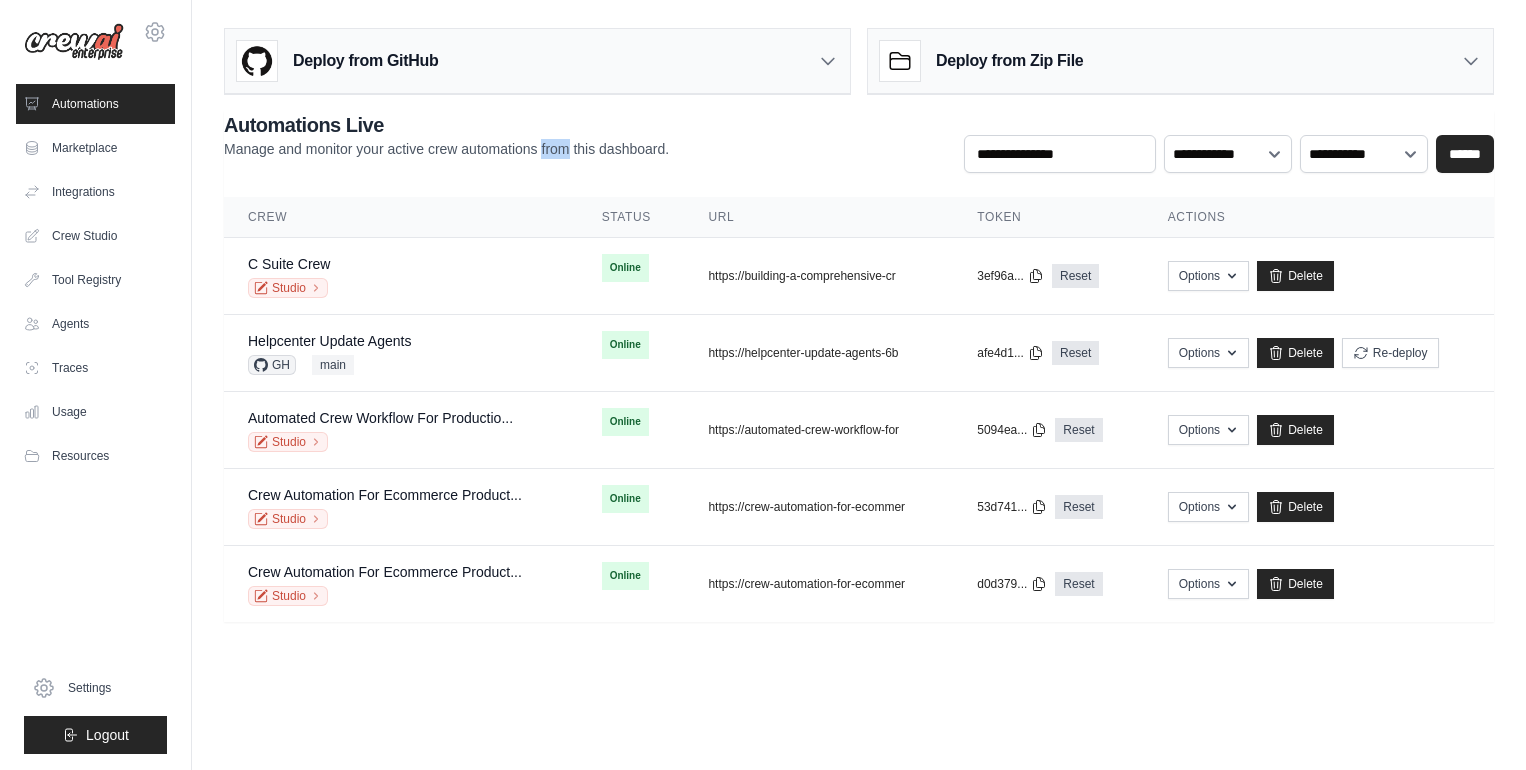 click on "Manage and monitor your active crew automations from this dashboard." at bounding box center [446, 149] 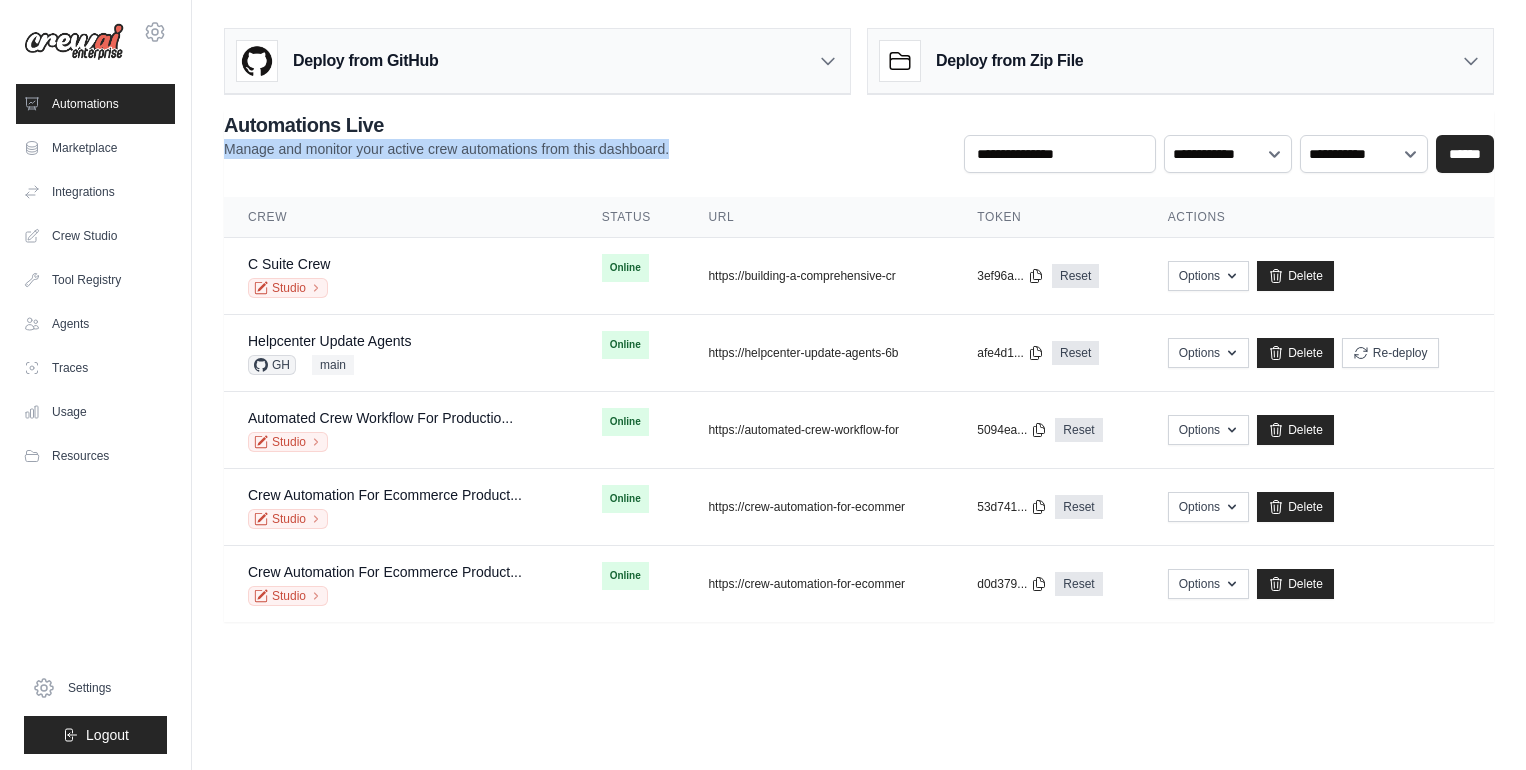 click on "Manage and monitor your active crew automations from this dashboard." at bounding box center [446, 149] 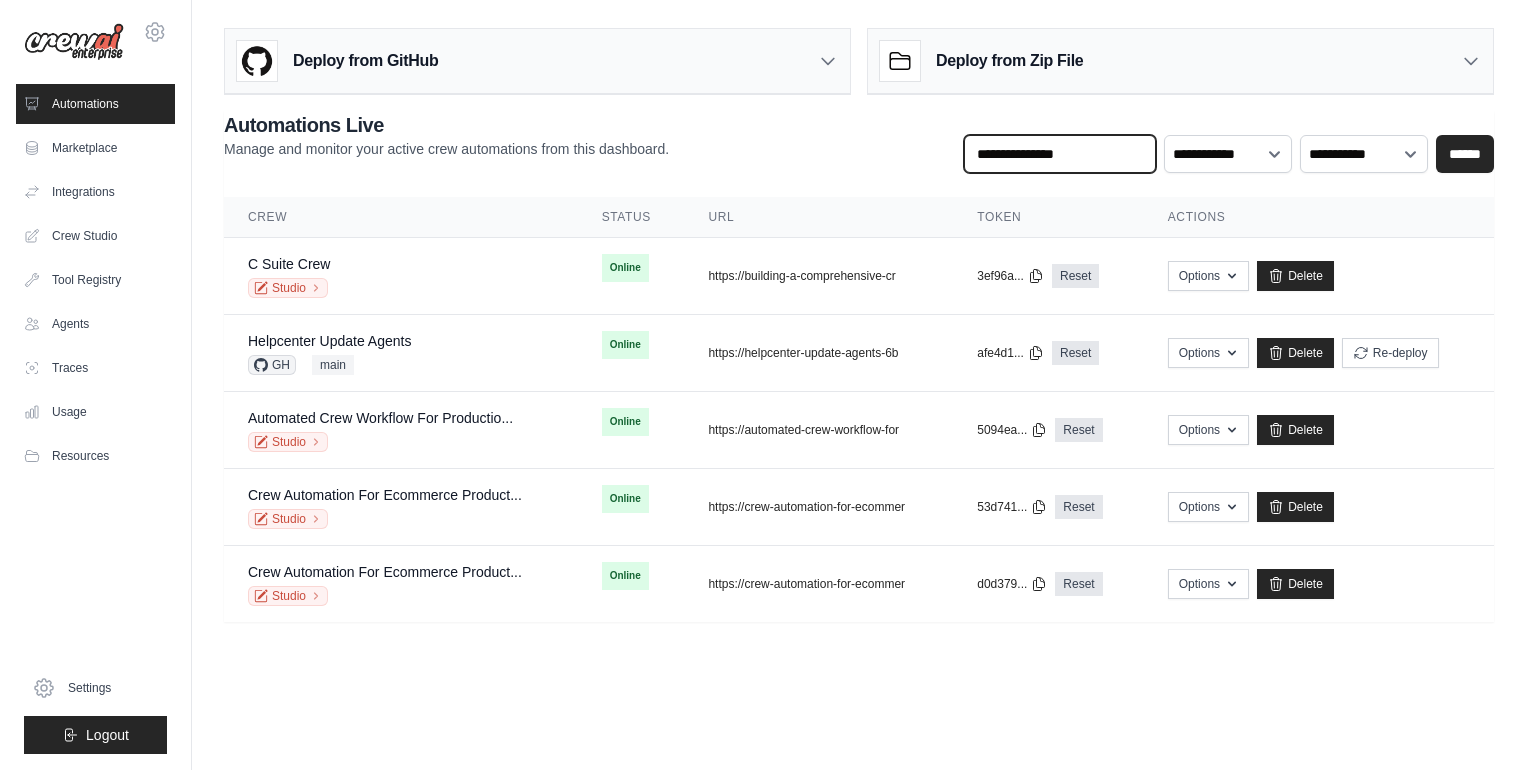 click at bounding box center (1060, 154) 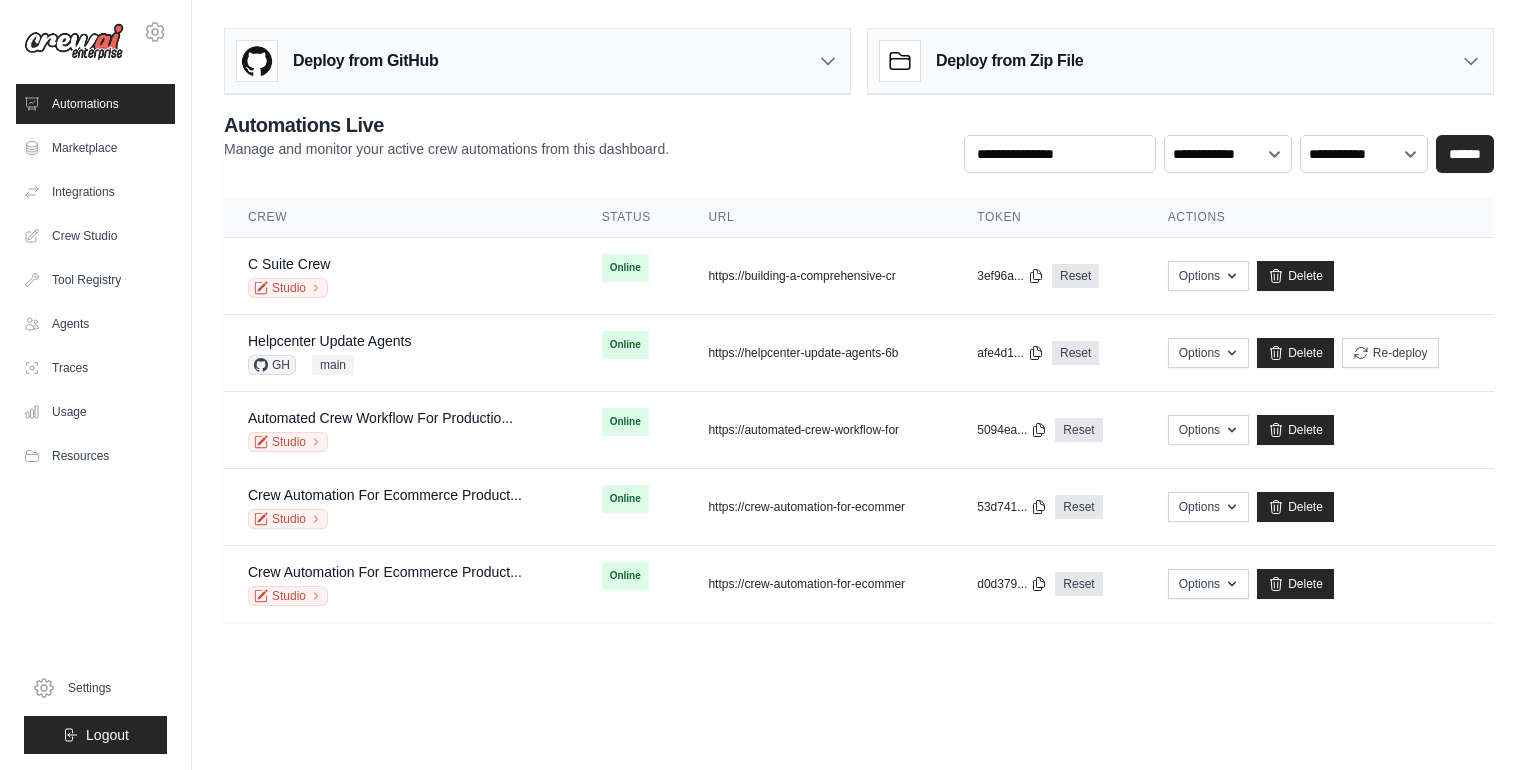 click on "**********" at bounding box center (859, 142) 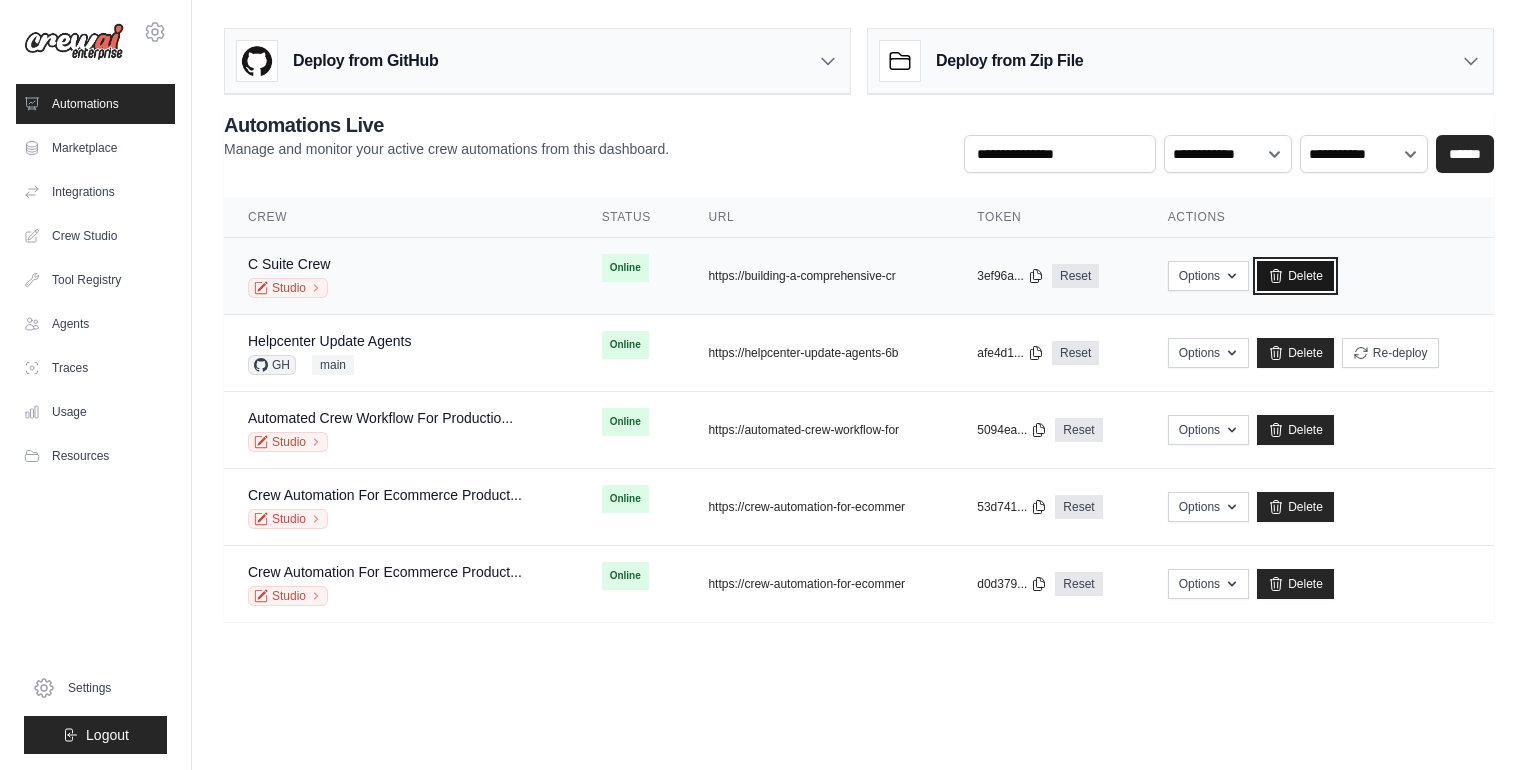 click on "Delete" at bounding box center (1295, 276) 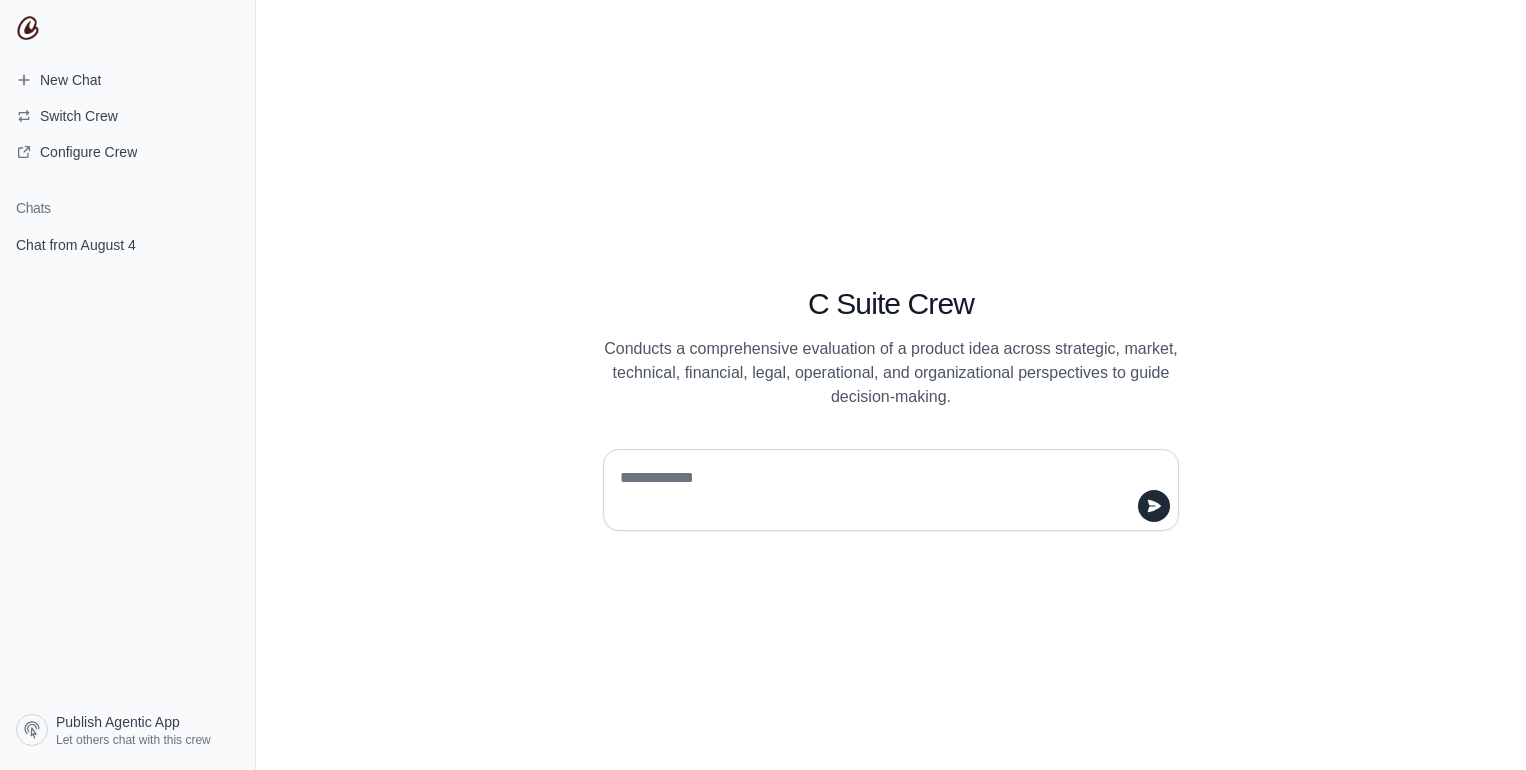 scroll, scrollTop: 0, scrollLeft: 0, axis: both 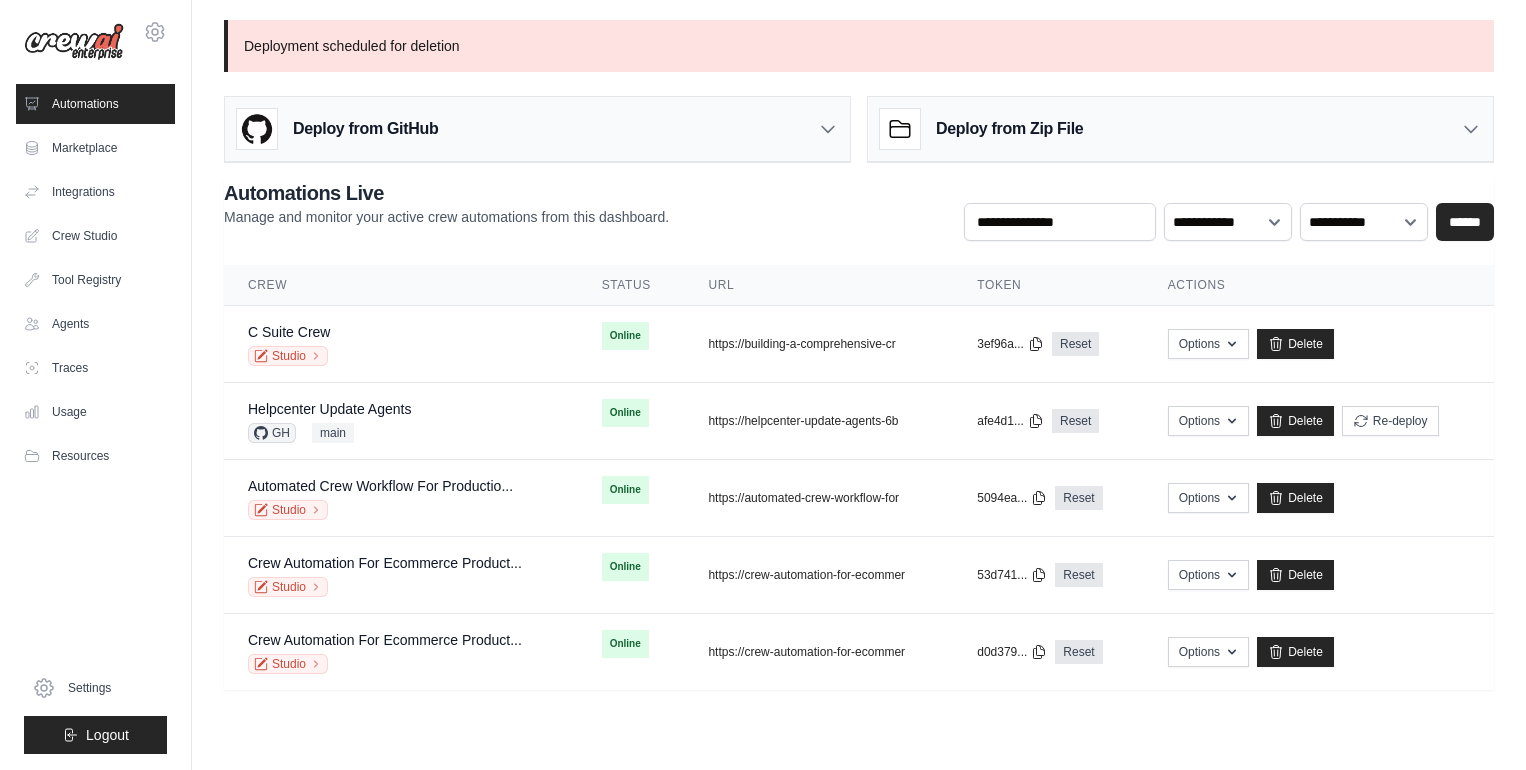 click 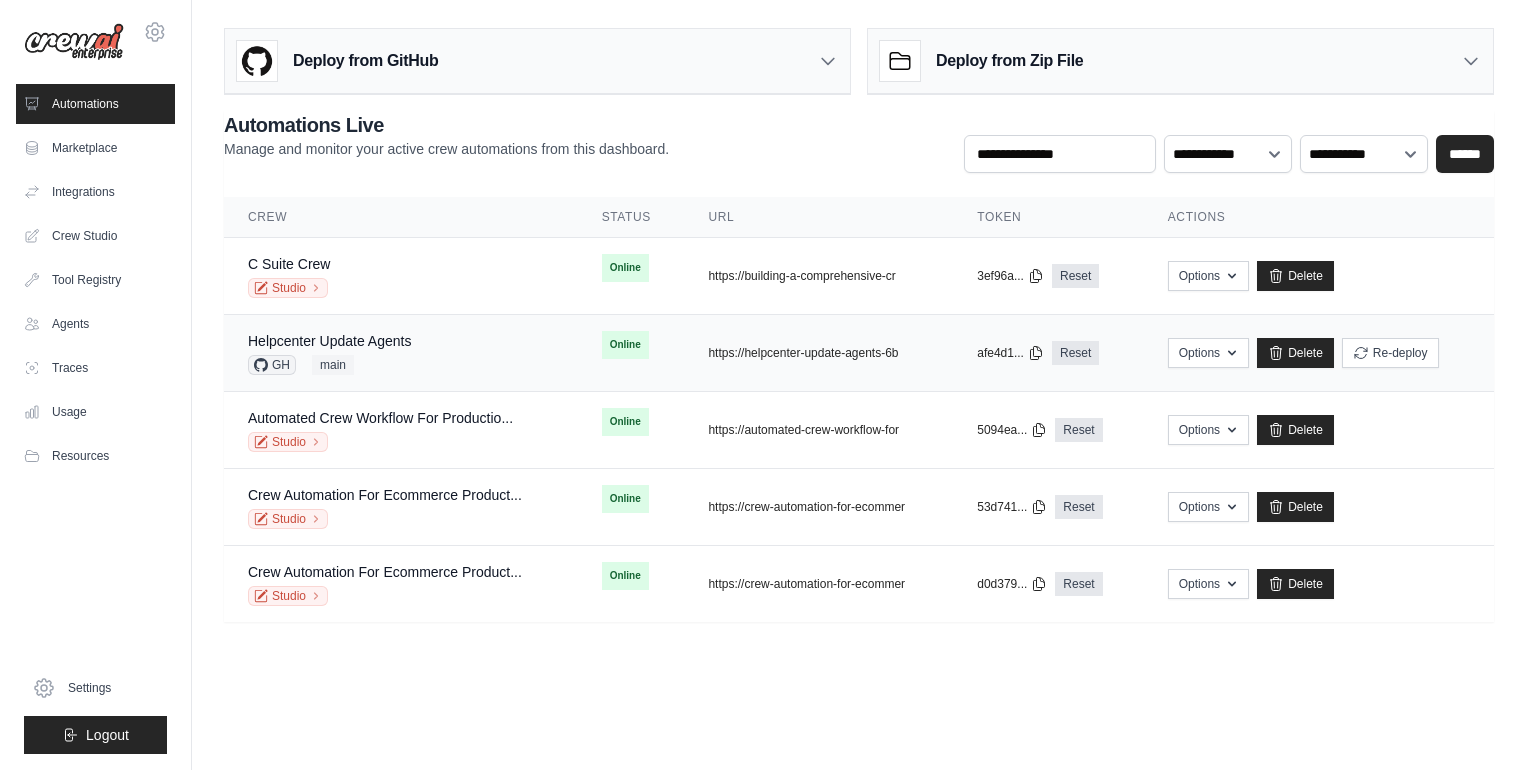 scroll, scrollTop: 0, scrollLeft: 0, axis: both 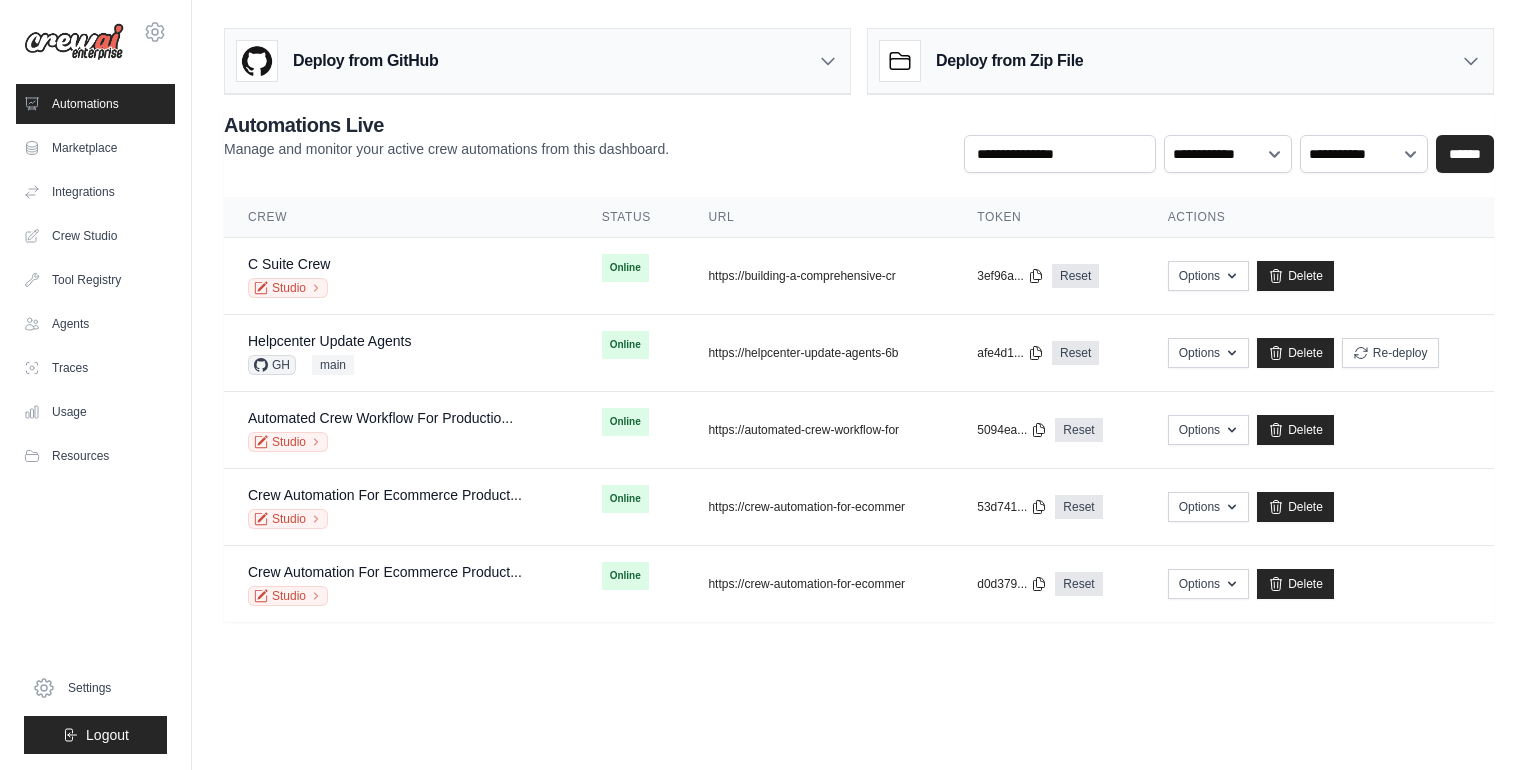 click 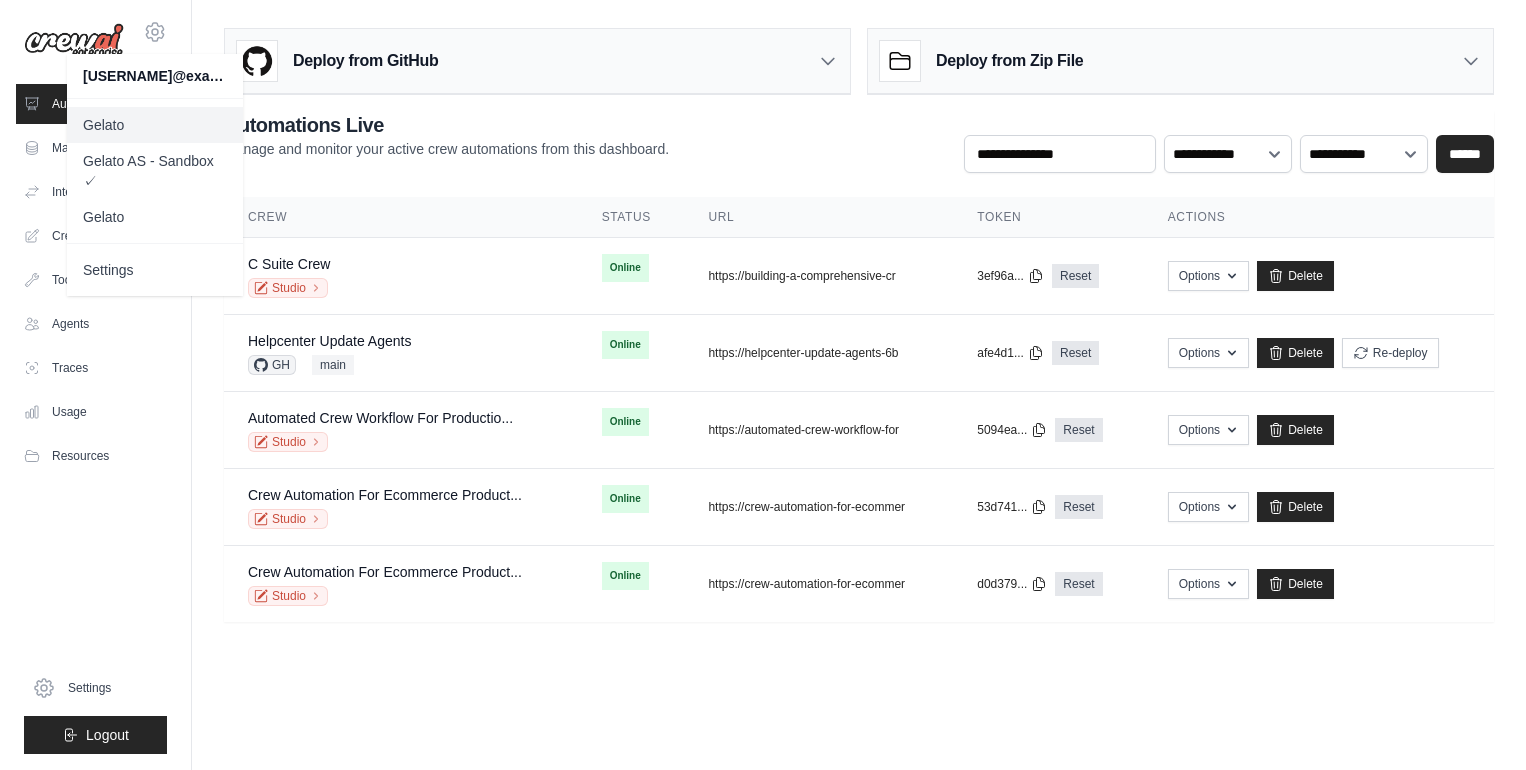 click on "Gelato" at bounding box center [155, 125] 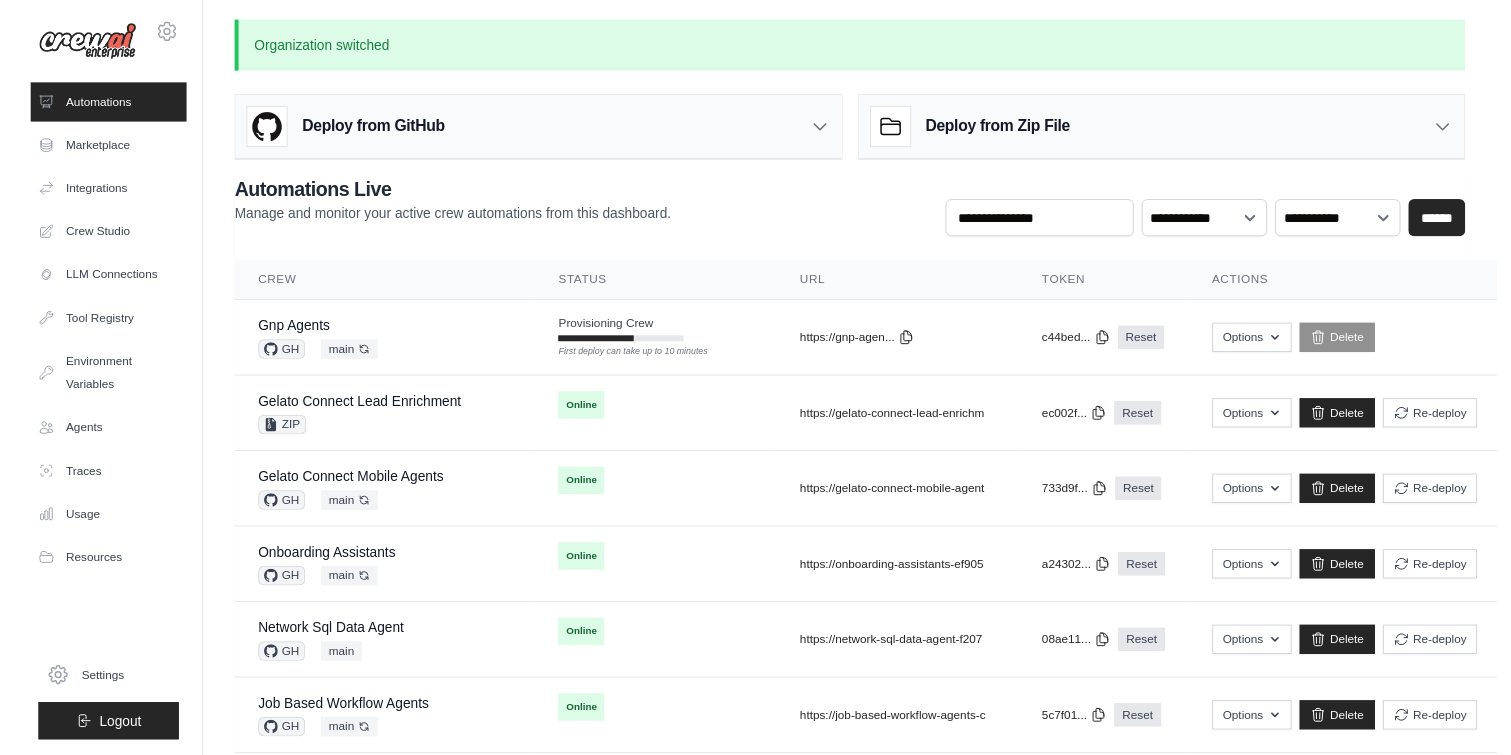 scroll, scrollTop: 0, scrollLeft: 0, axis: both 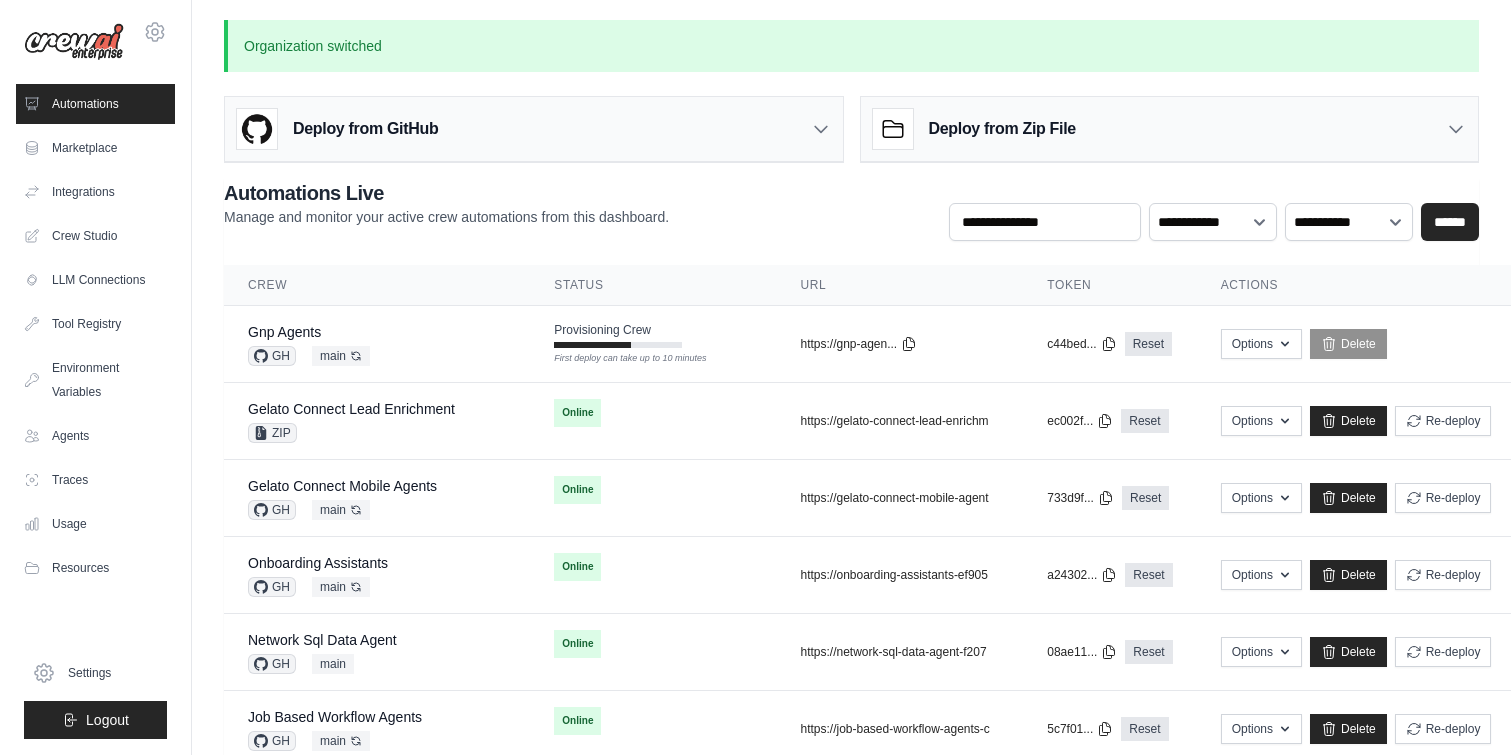click 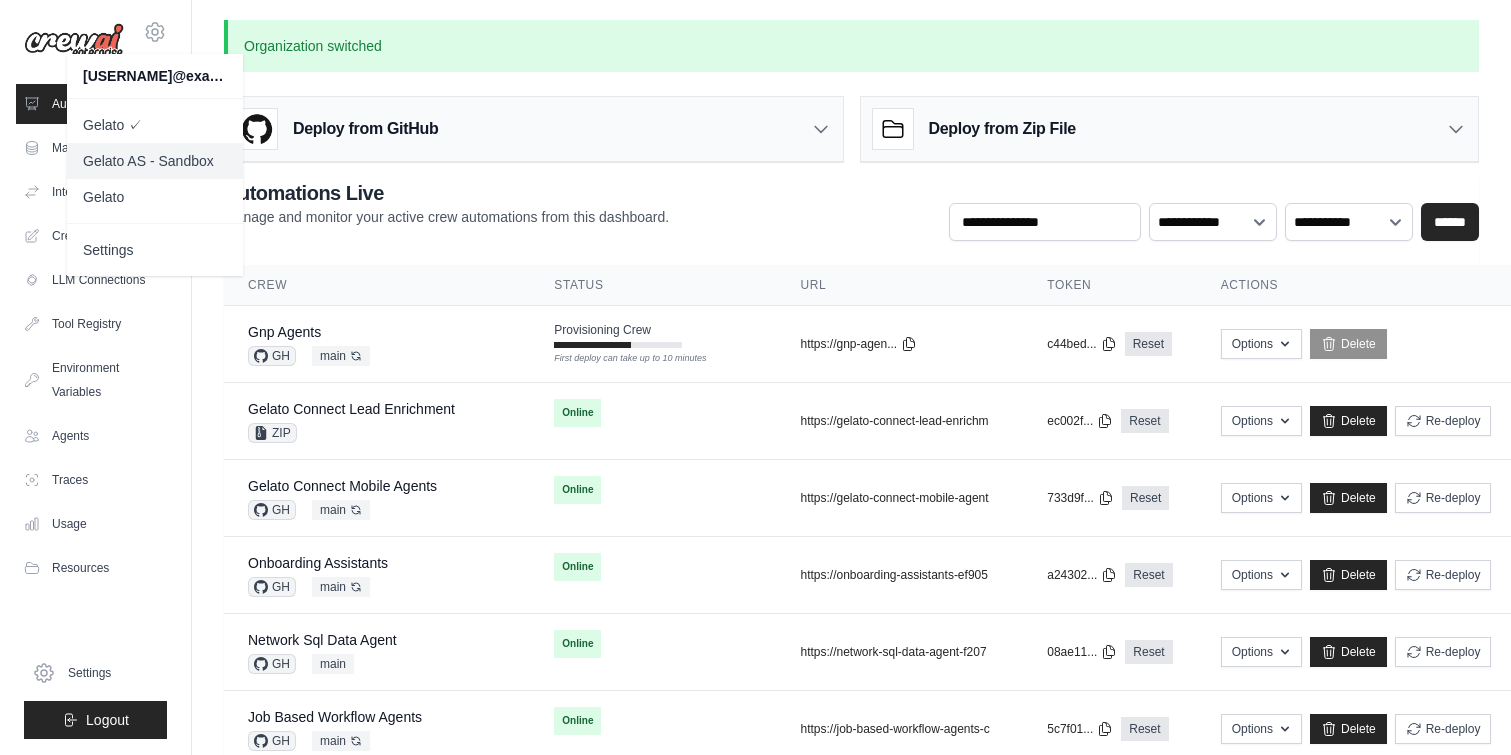 click on "Gelato AS - Sandbox" at bounding box center (155, 161) 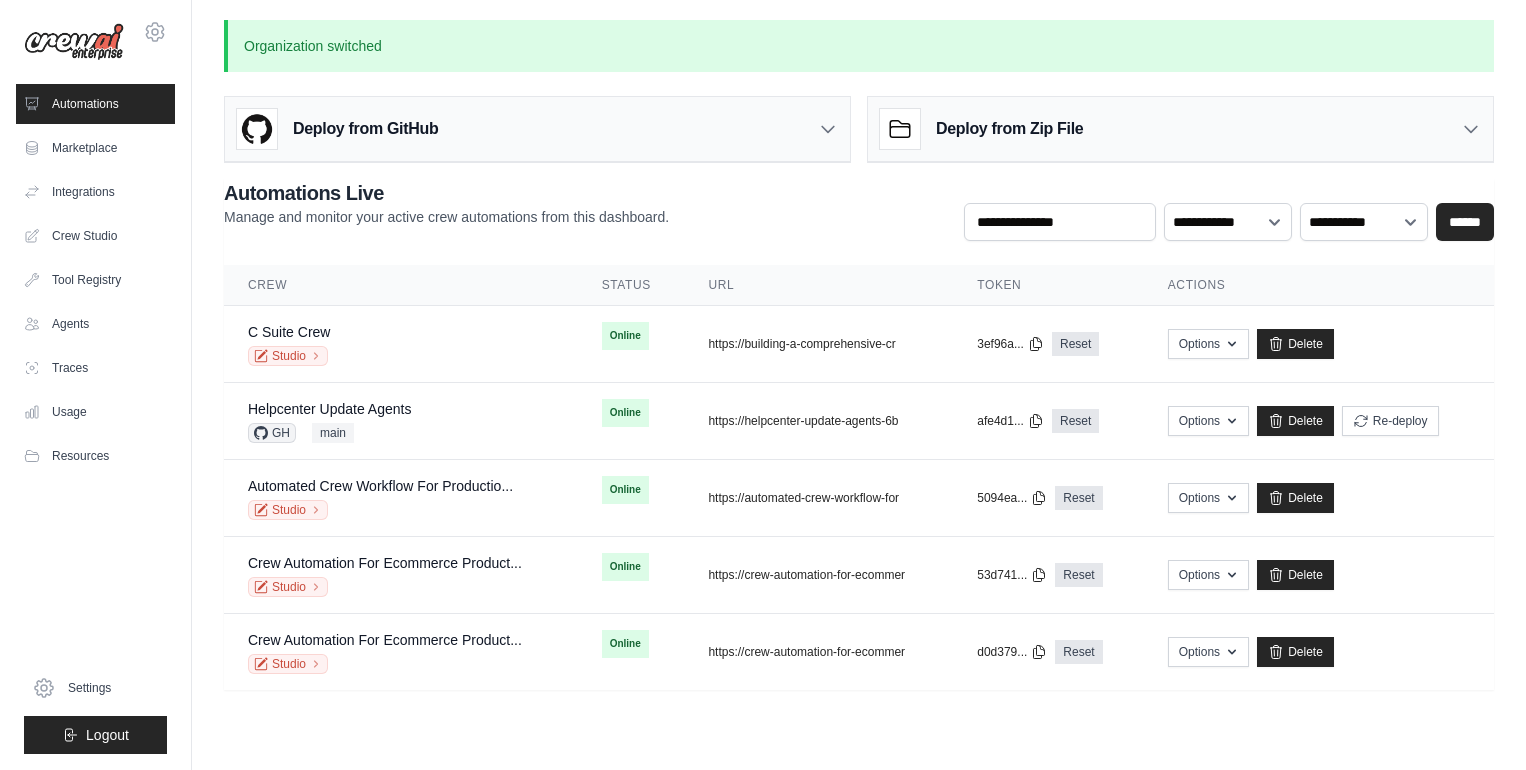 scroll, scrollTop: 0, scrollLeft: 0, axis: both 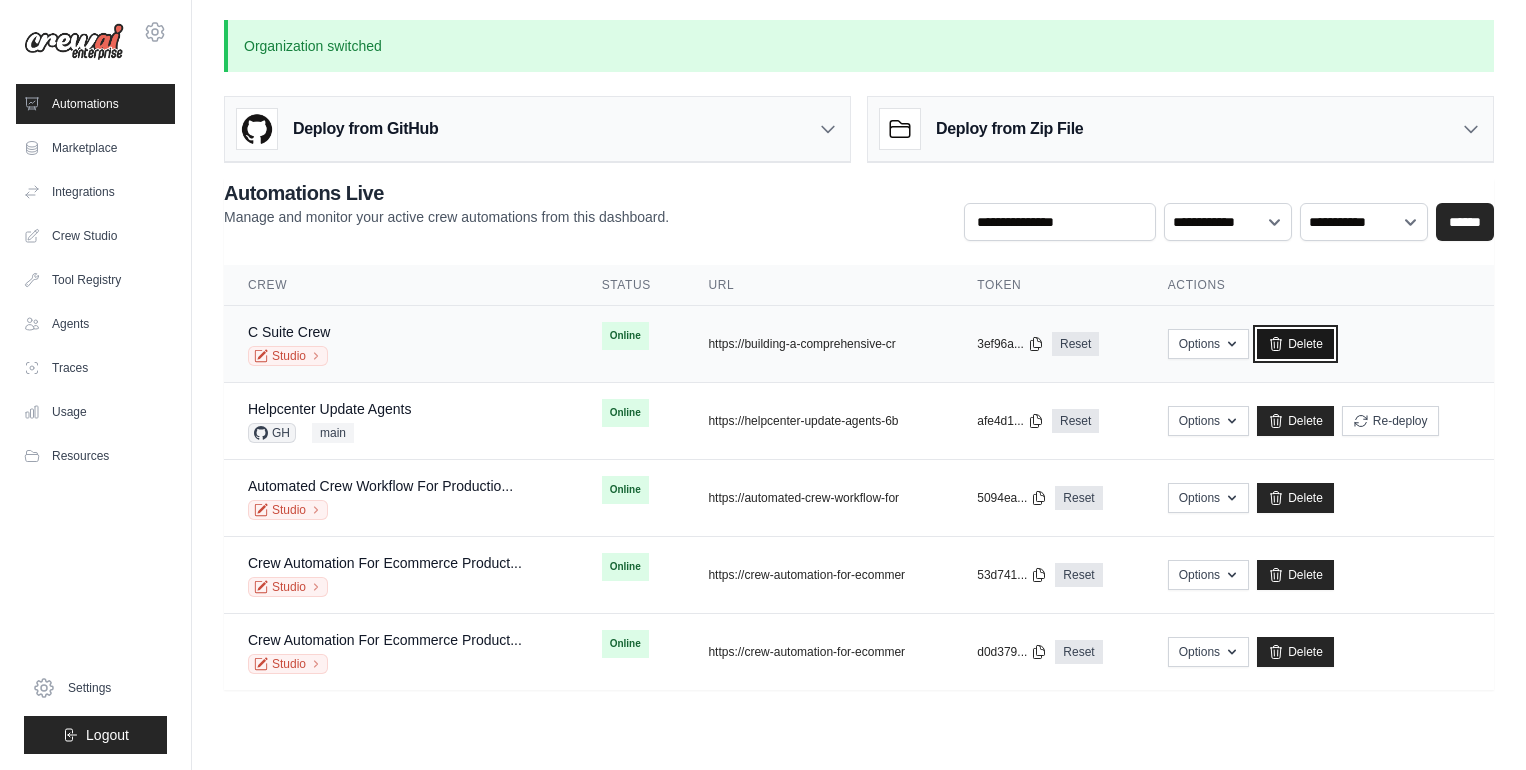 click on "Delete" at bounding box center [1295, 344] 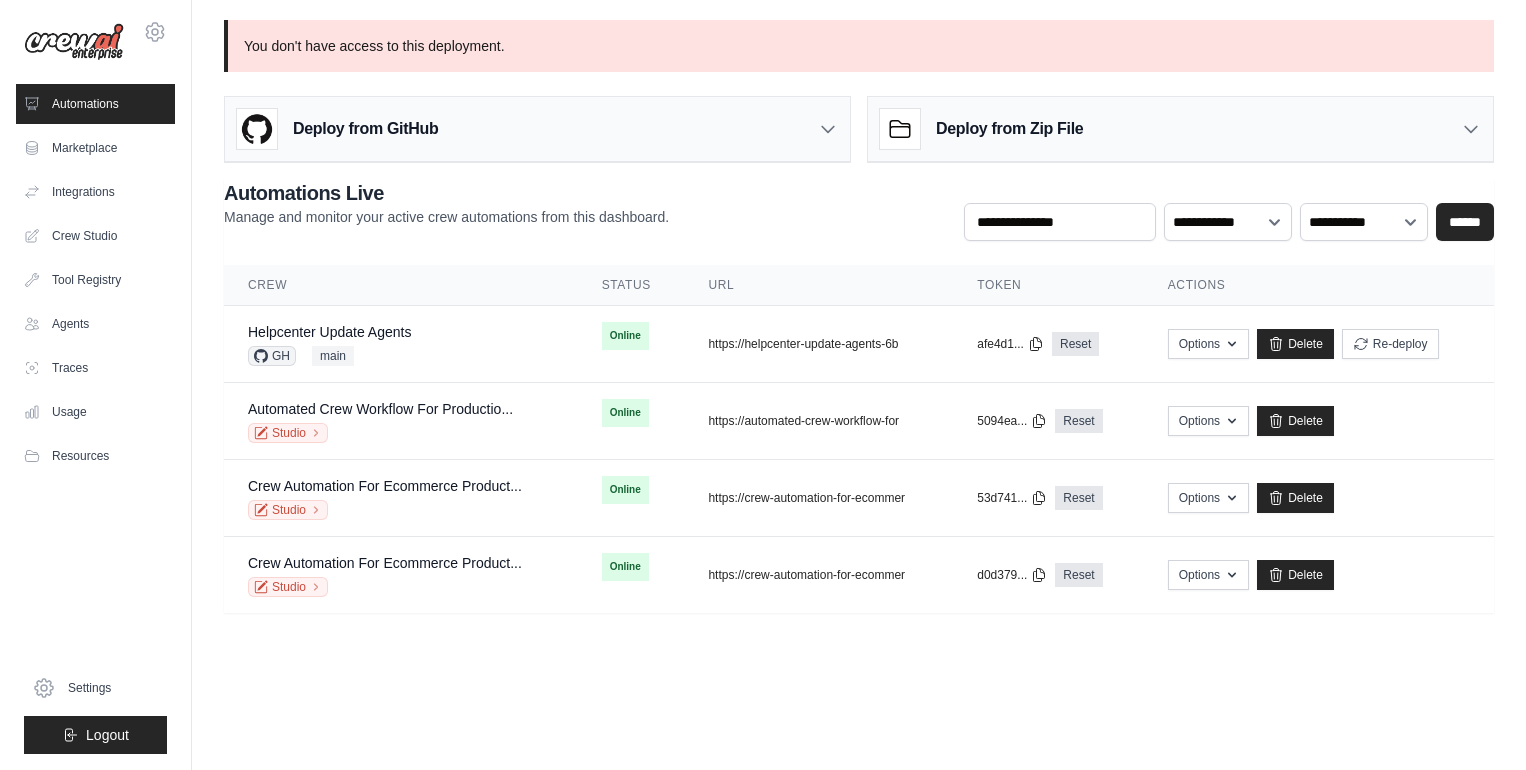 scroll, scrollTop: 0, scrollLeft: 0, axis: both 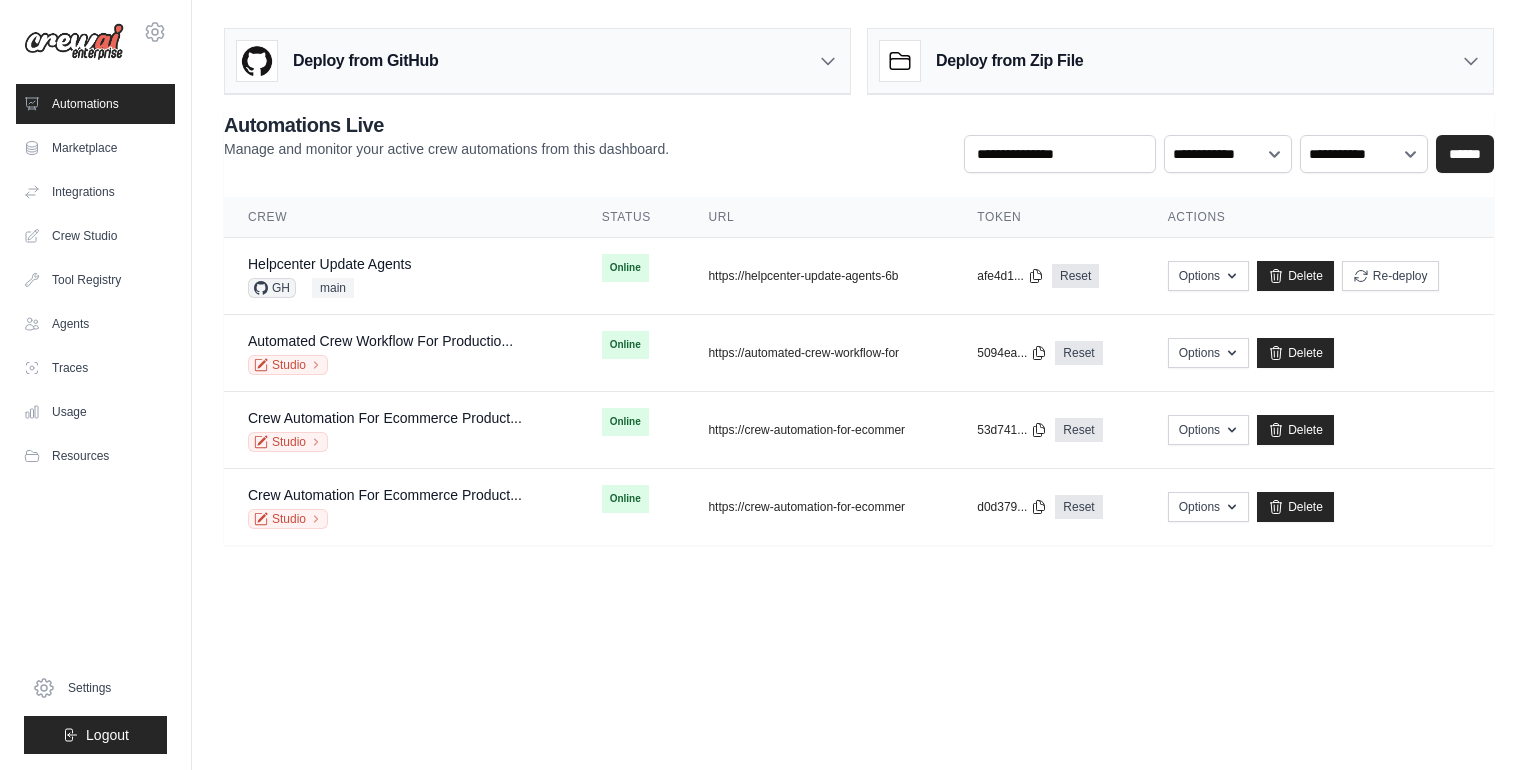 click 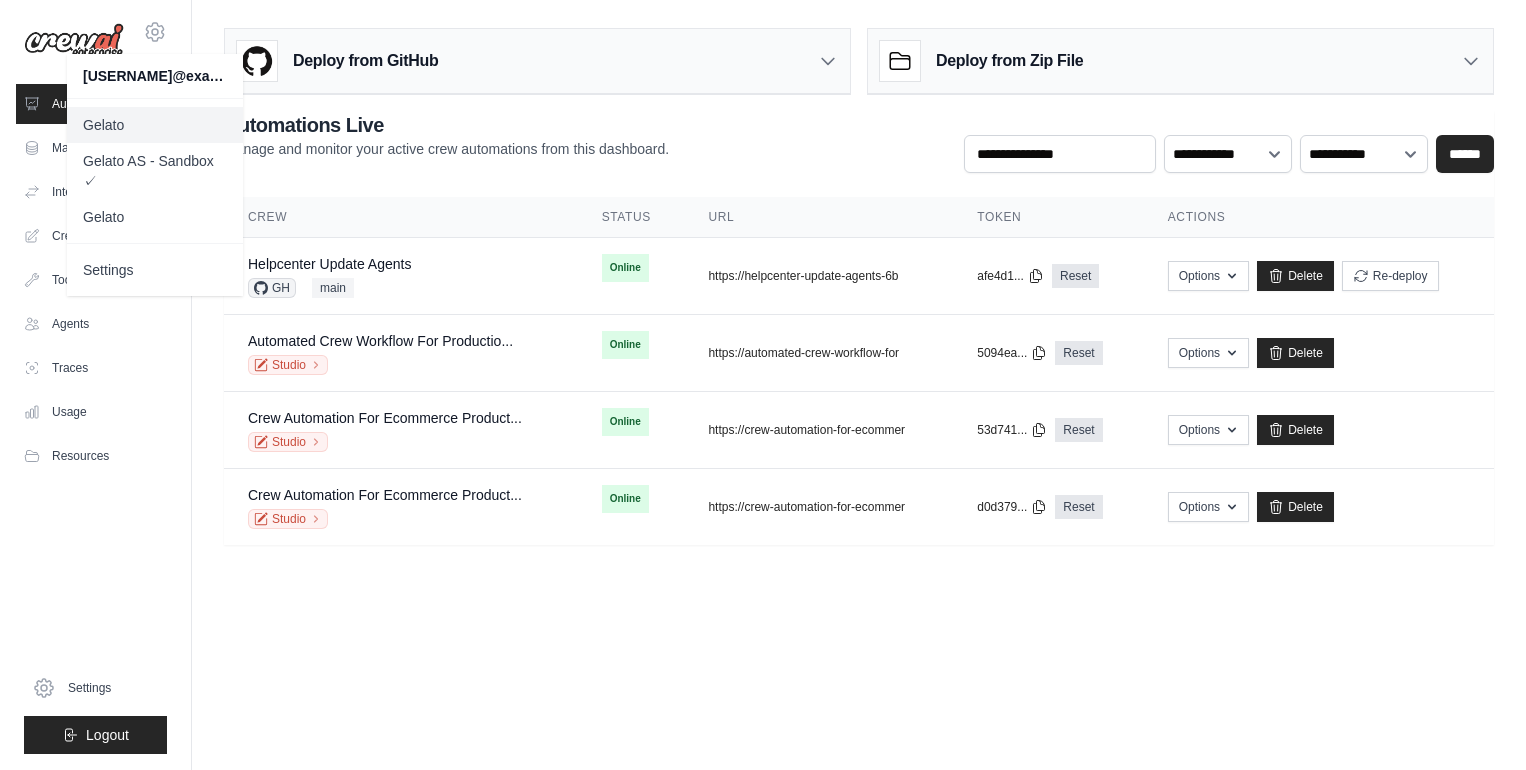 click on "Gelato" at bounding box center [155, 125] 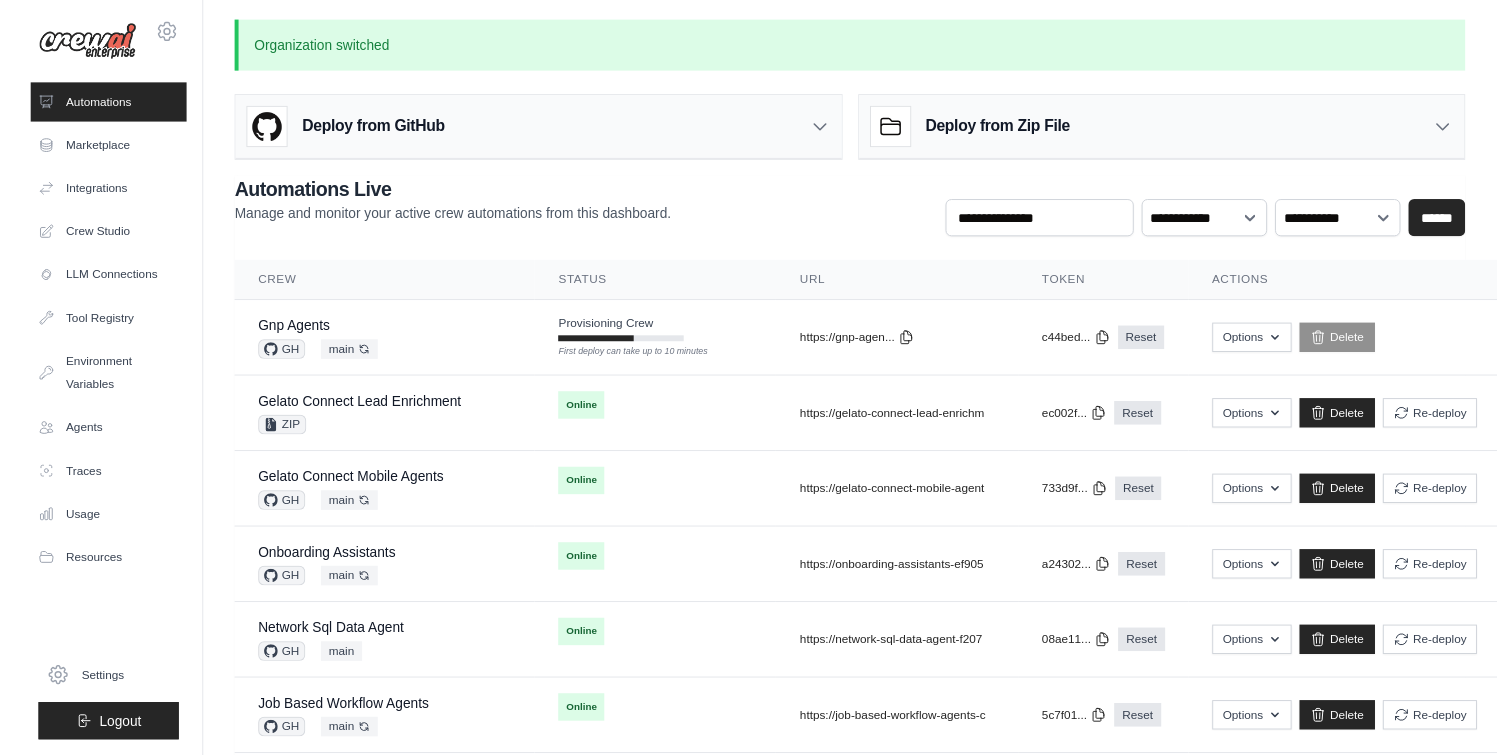 scroll, scrollTop: 0, scrollLeft: 0, axis: both 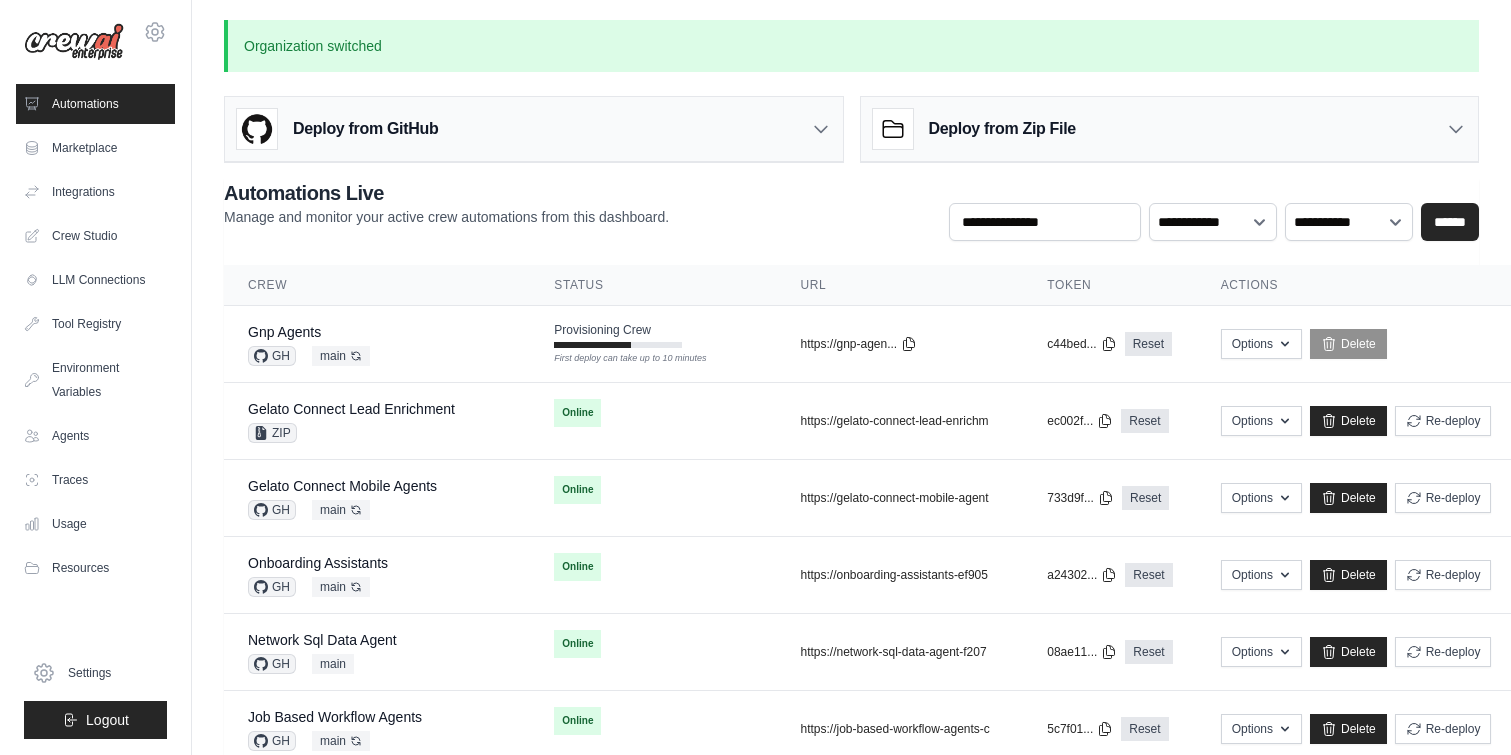 click on "Automations
Marketplace
Integrations
Crew Studio
LLM Connections" at bounding box center [95, 336] 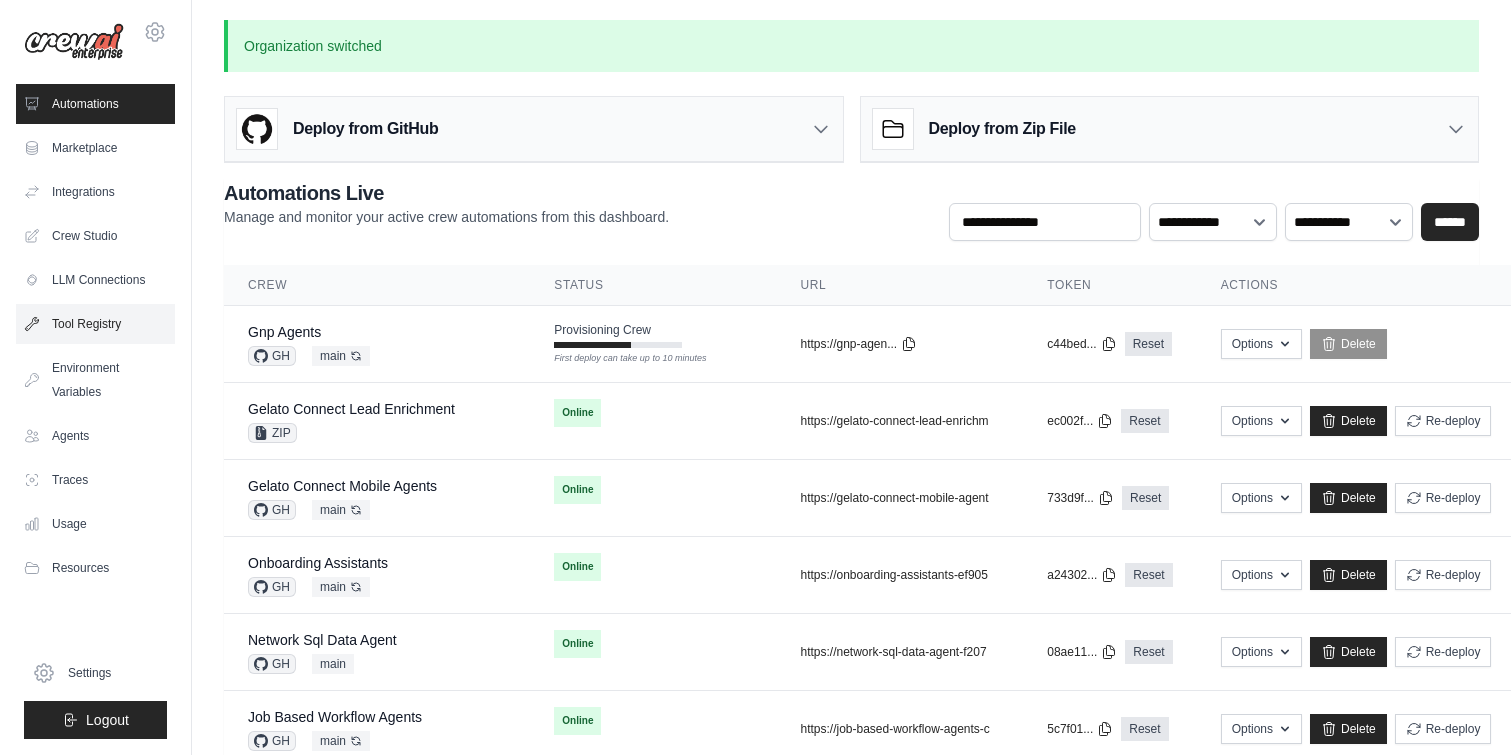 click on "Tool Registry" at bounding box center [95, 324] 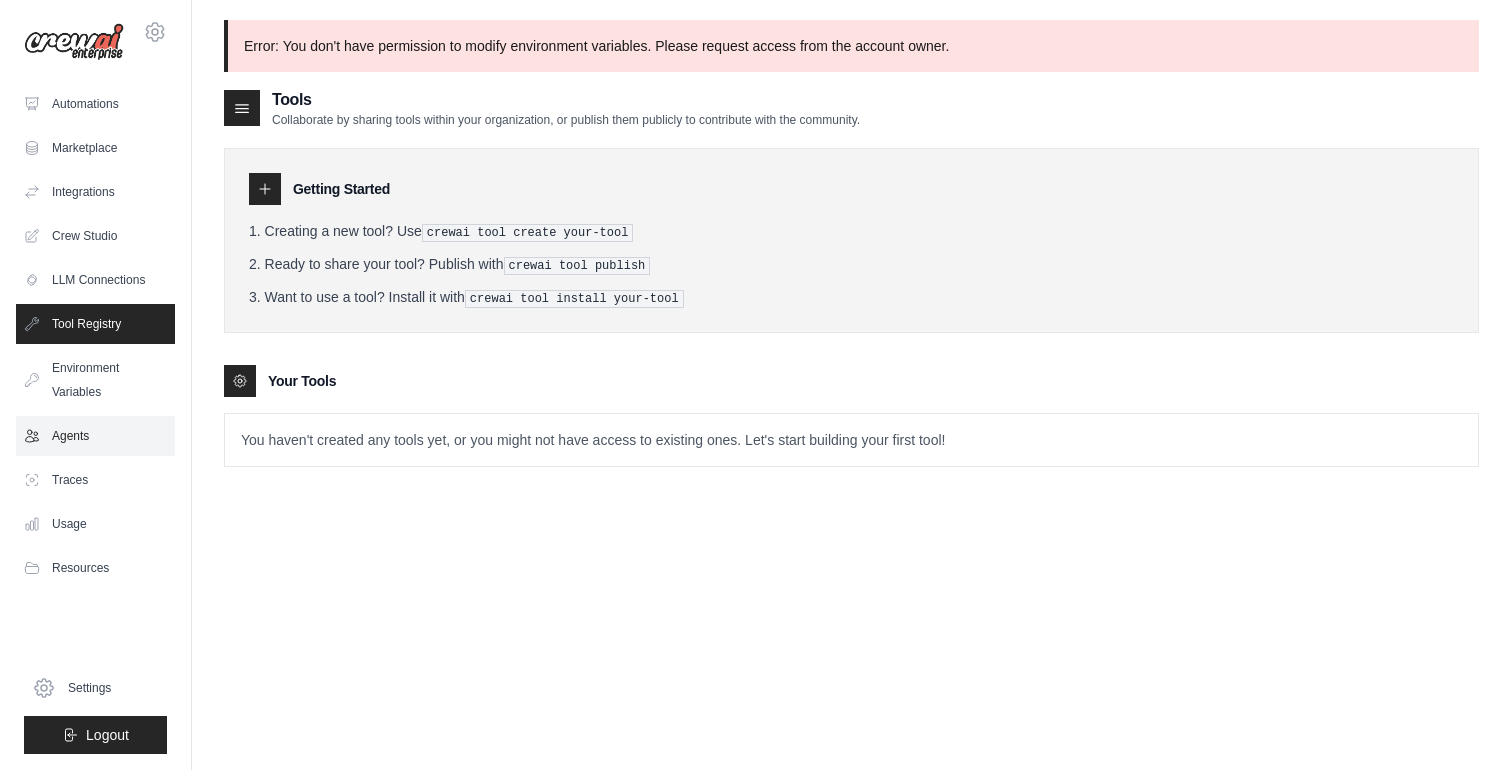click on "Agents" at bounding box center (95, 436) 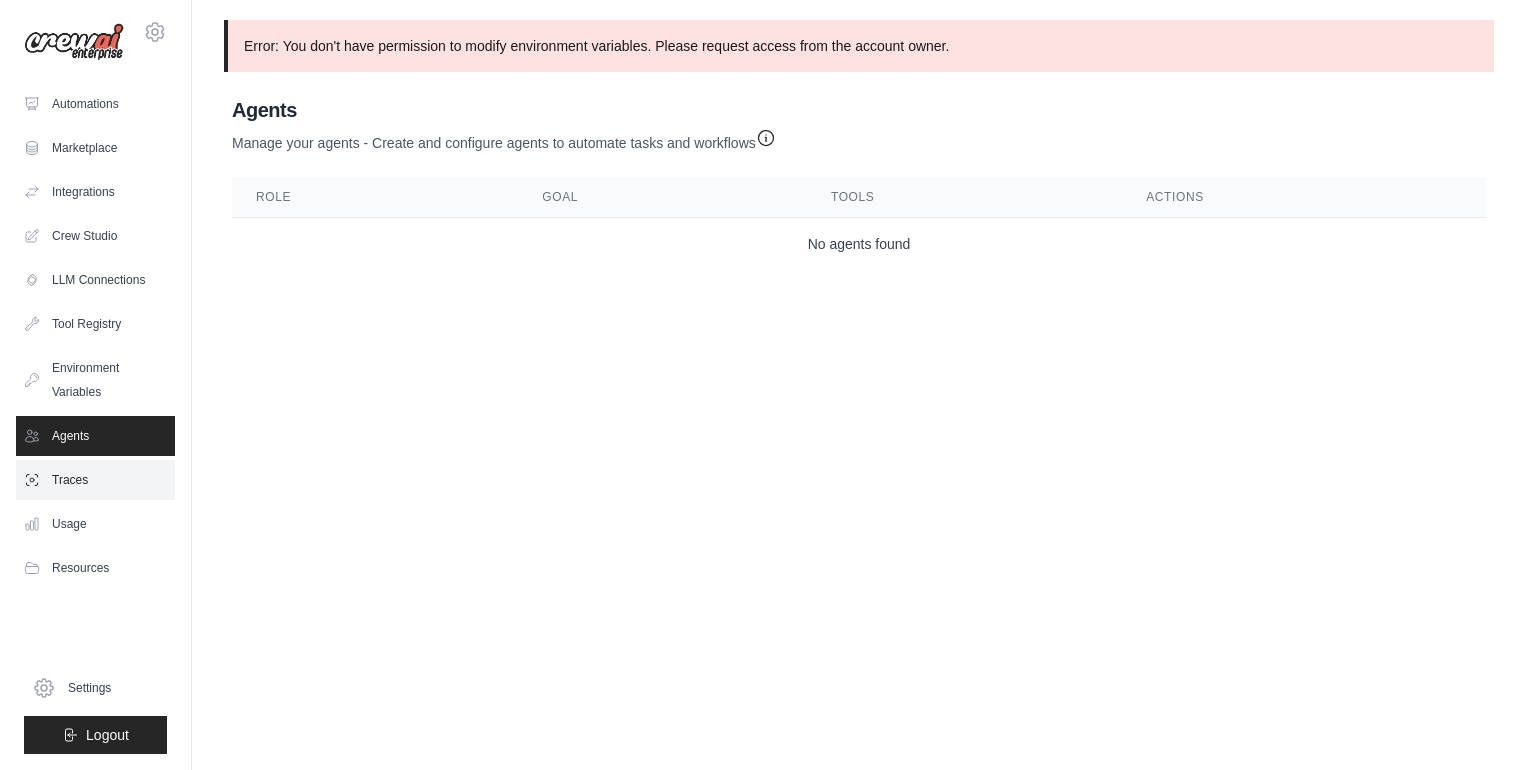 click on "Traces" at bounding box center (95, 480) 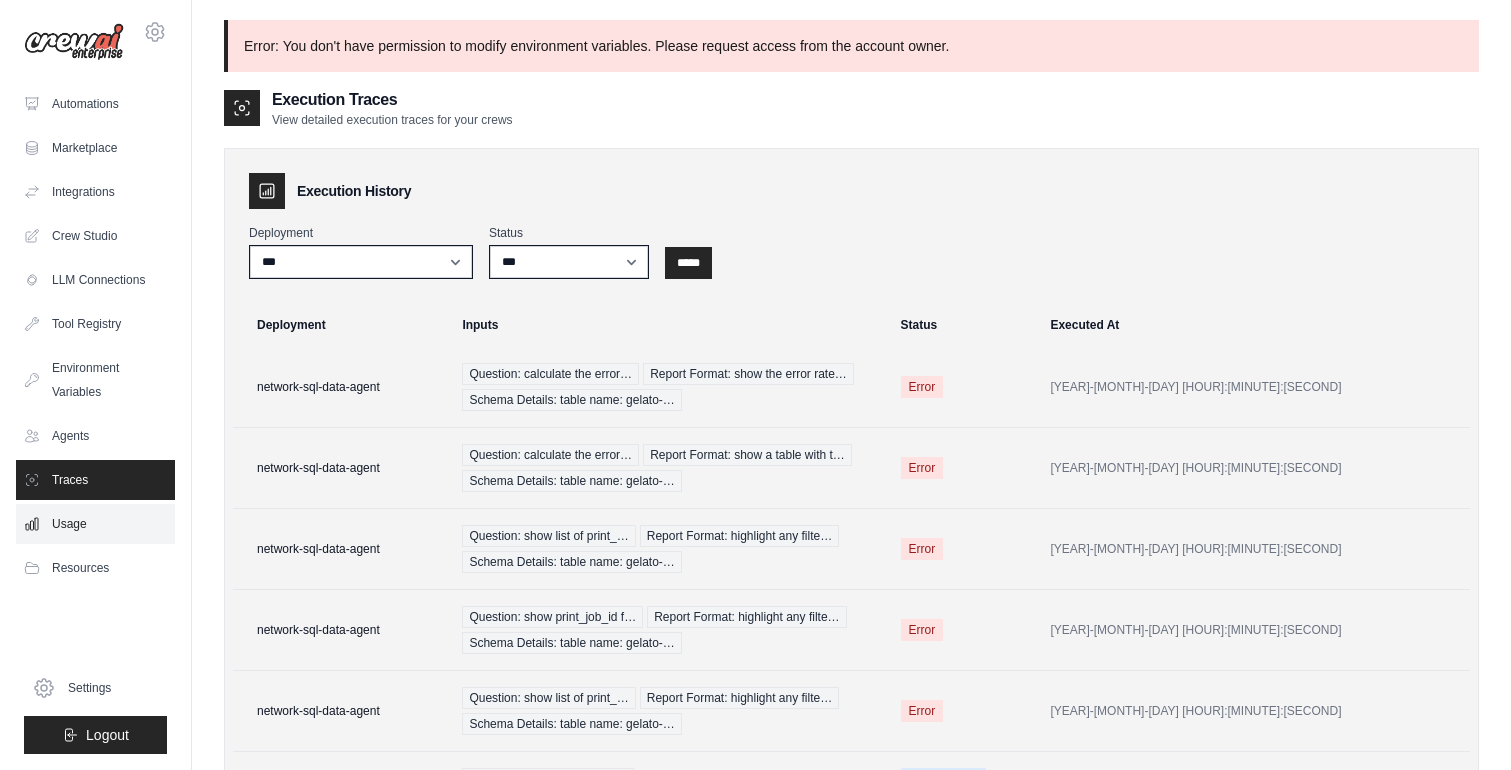 click on "Usage" at bounding box center (95, 524) 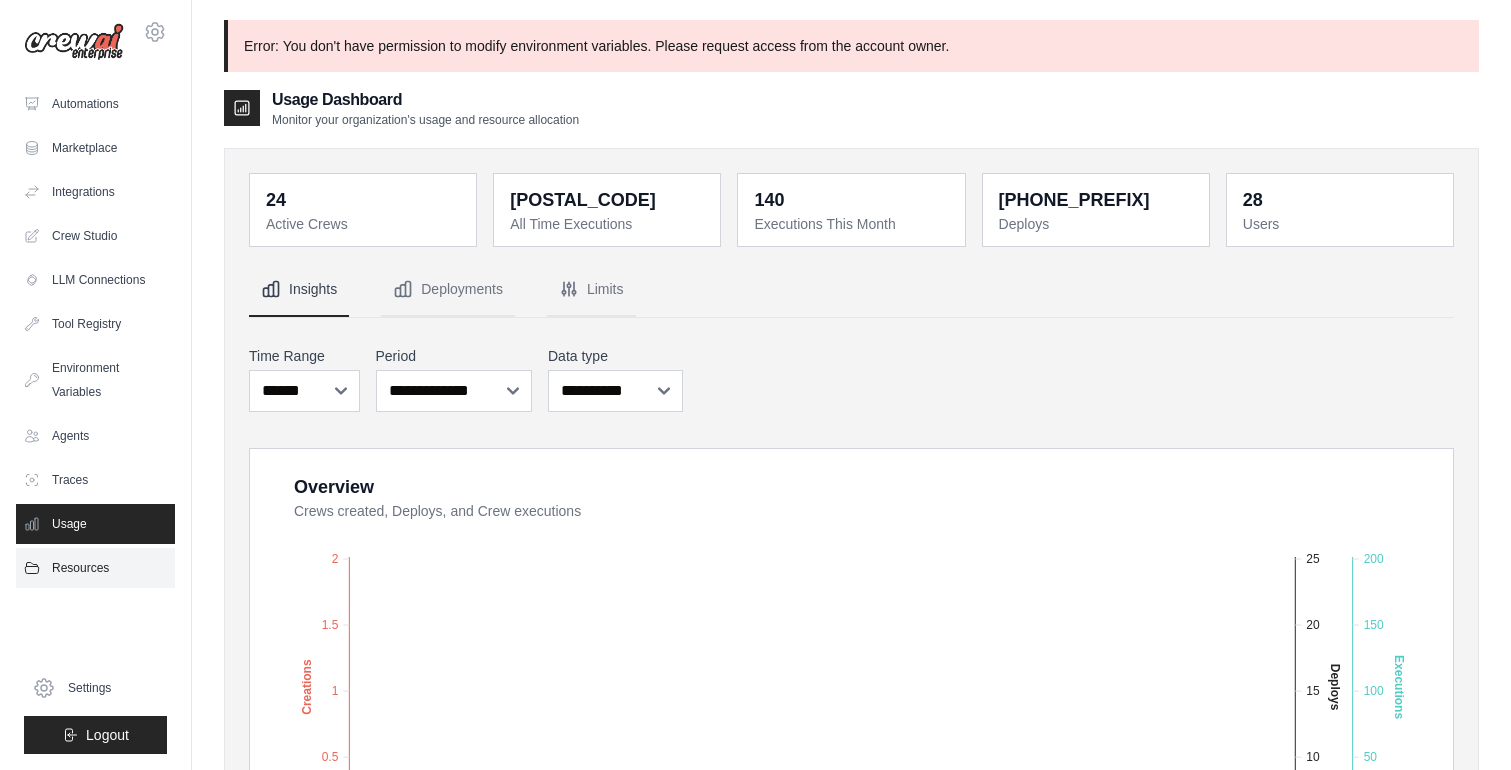 click on "Resources" at bounding box center [95, 568] 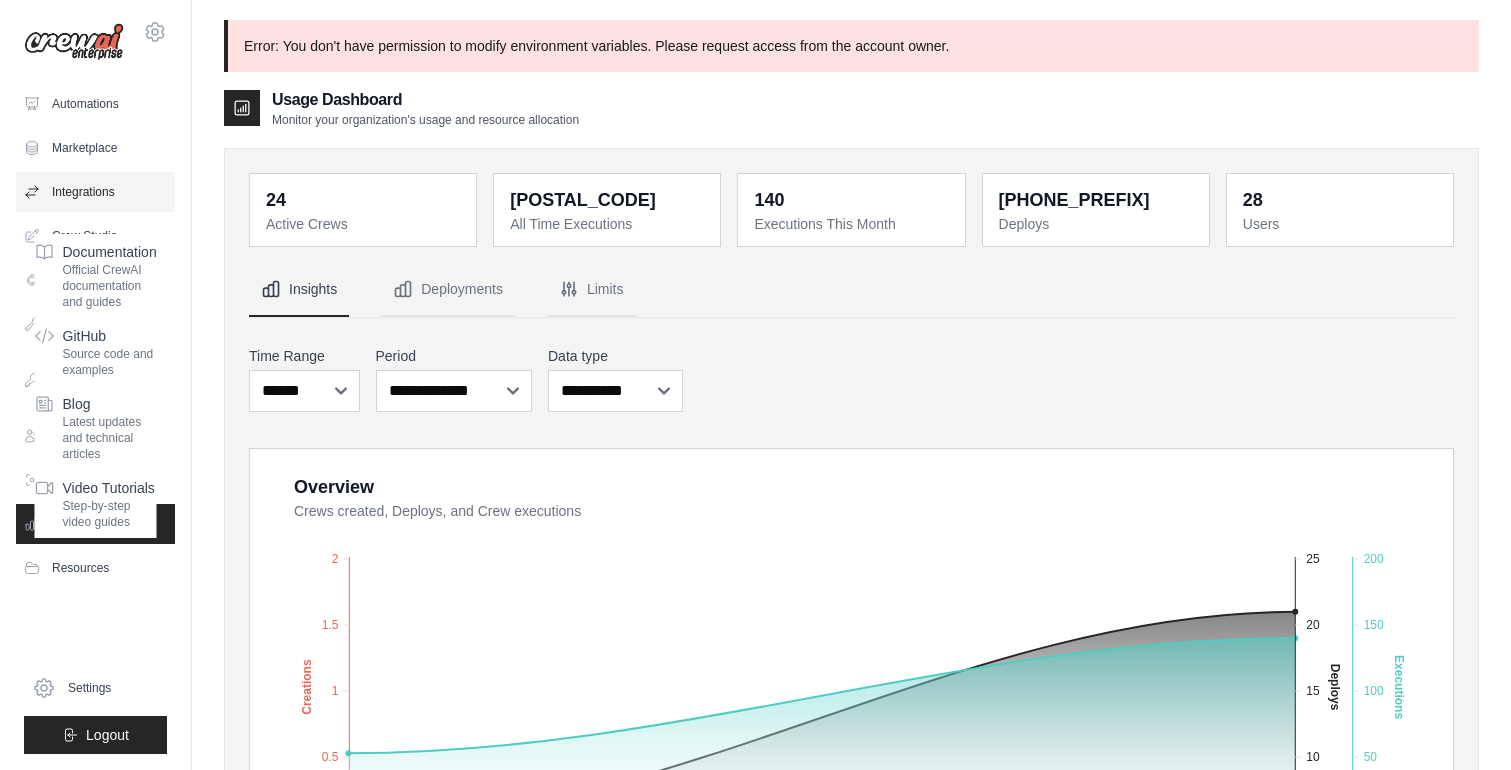 click on "Integrations" at bounding box center (95, 192) 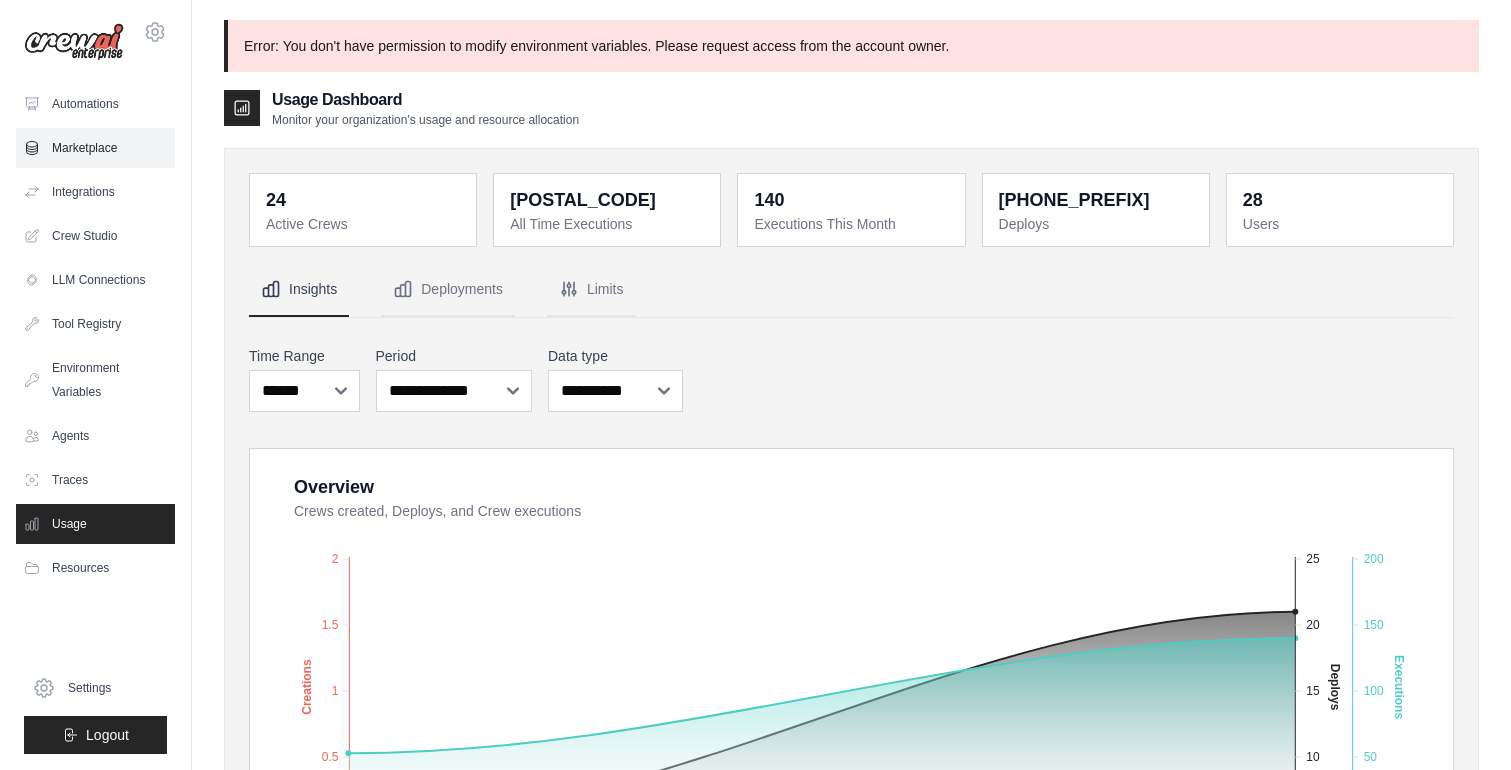 click on "Marketplace" at bounding box center (95, 148) 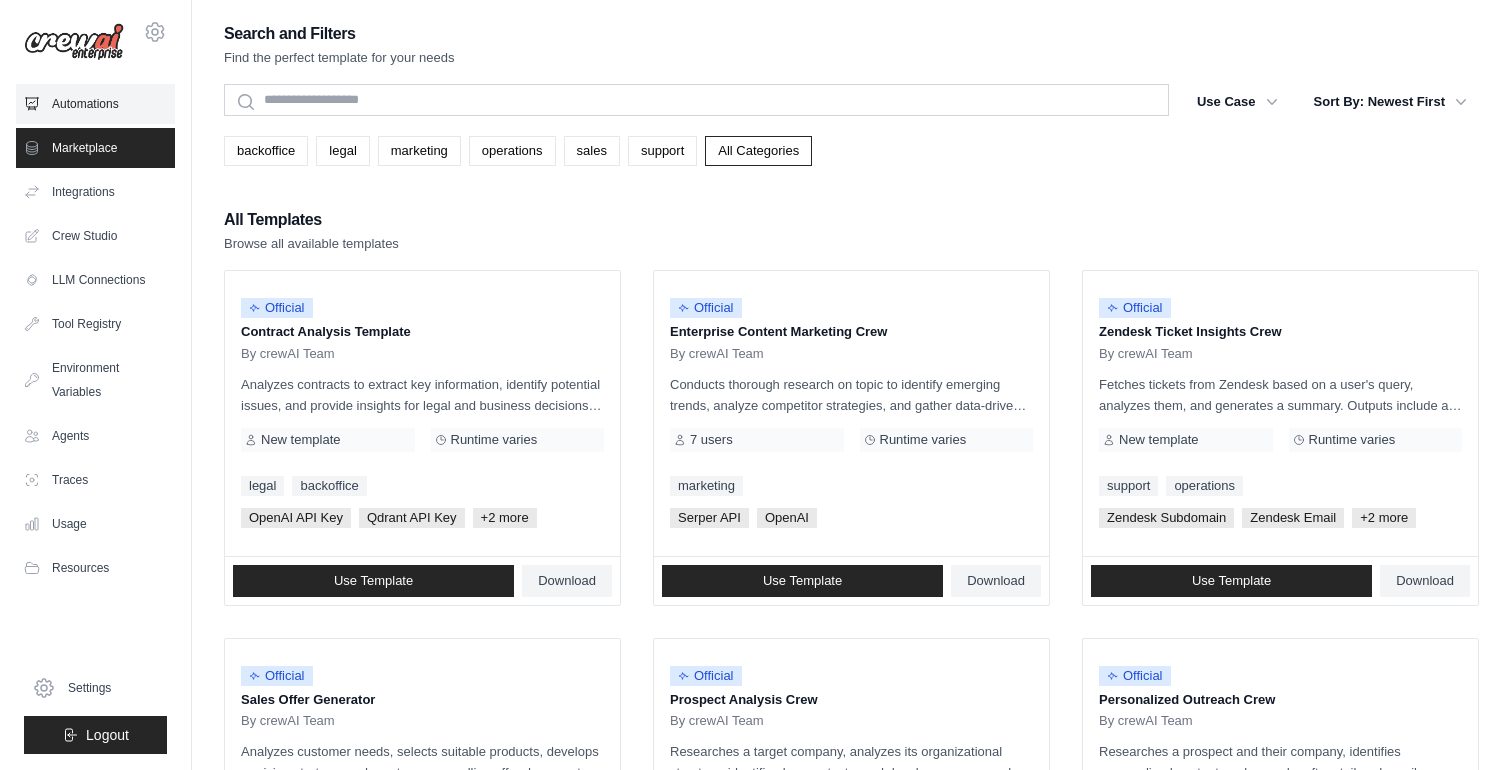 click on "Automations" at bounding box center (95, 104) 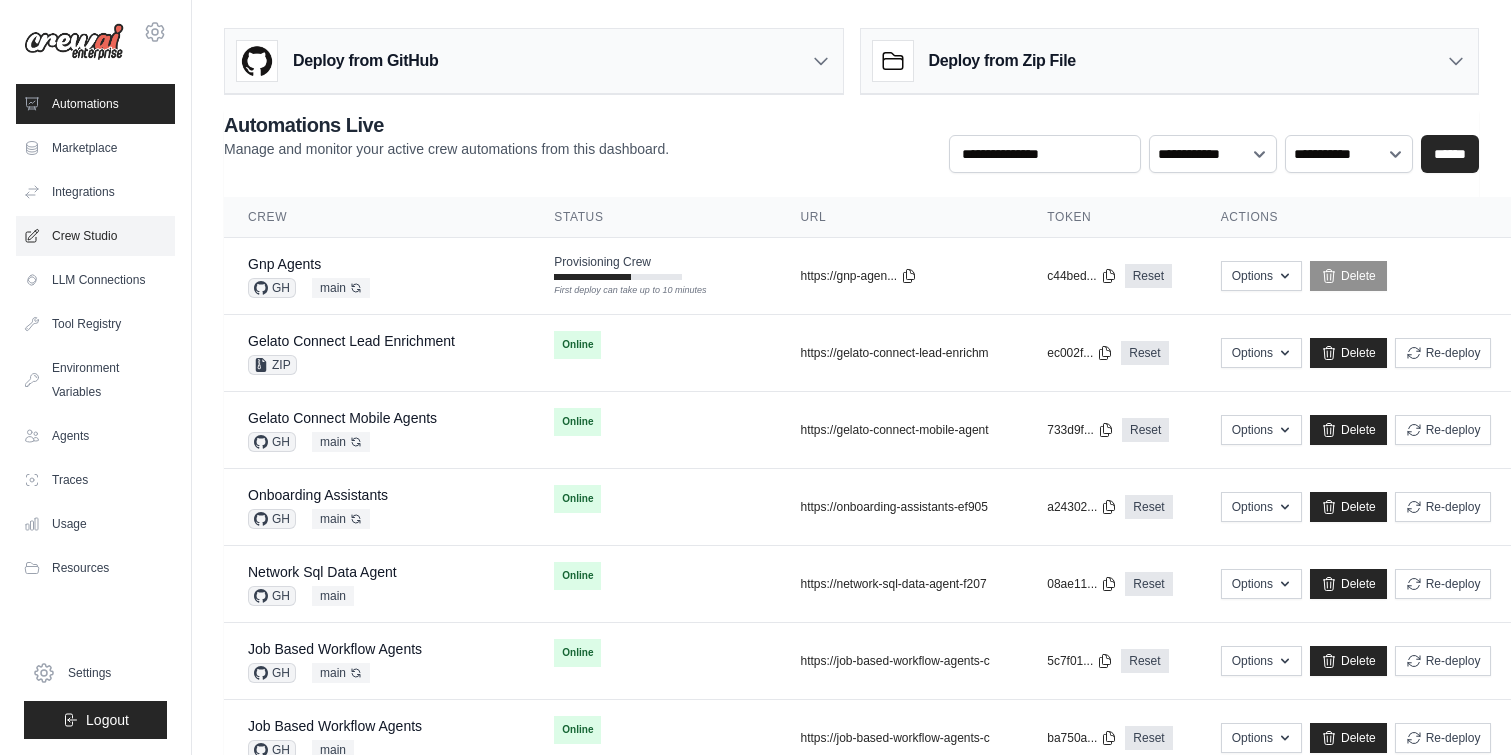 click on "Crew Studio" at bounding box center [95, 236] 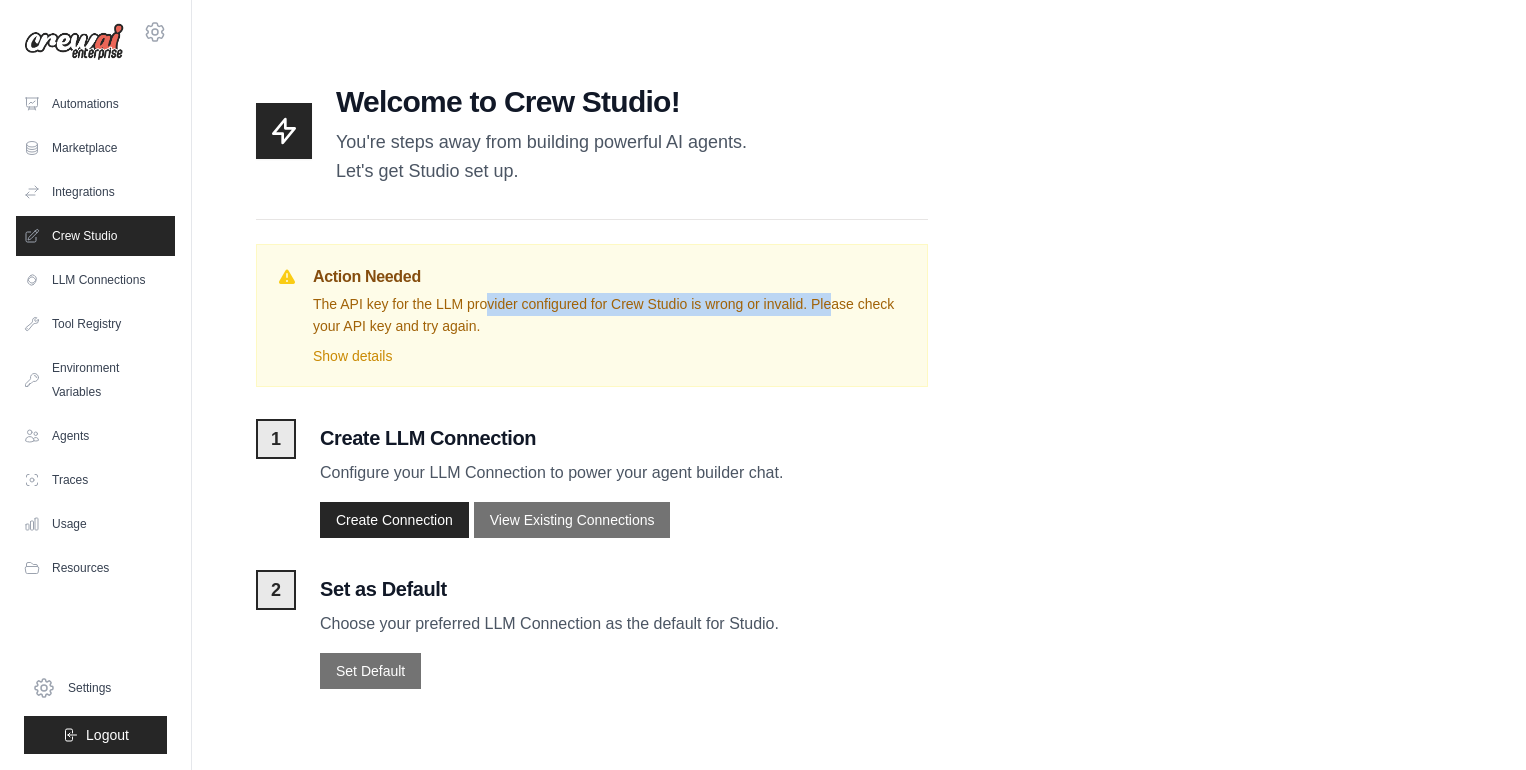 drag, startPoint x: 358, startPoint y: 299, endPoint x: 778, endPoint y: 312, distance: 420.20114 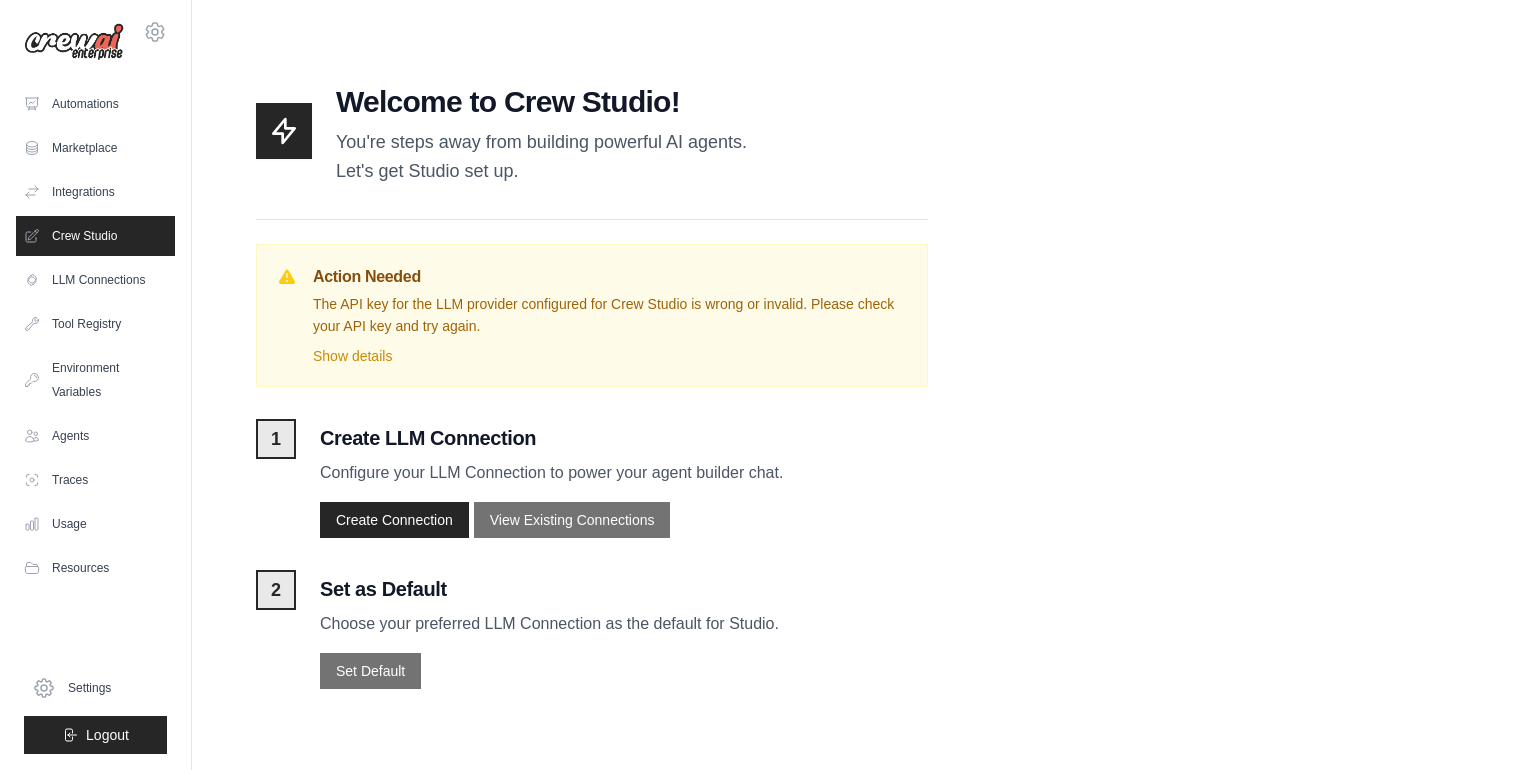 drag, startPoint x: 1003, startPoint y: 367, endPoint x: 1015, endPoint y: 367, distance: 12 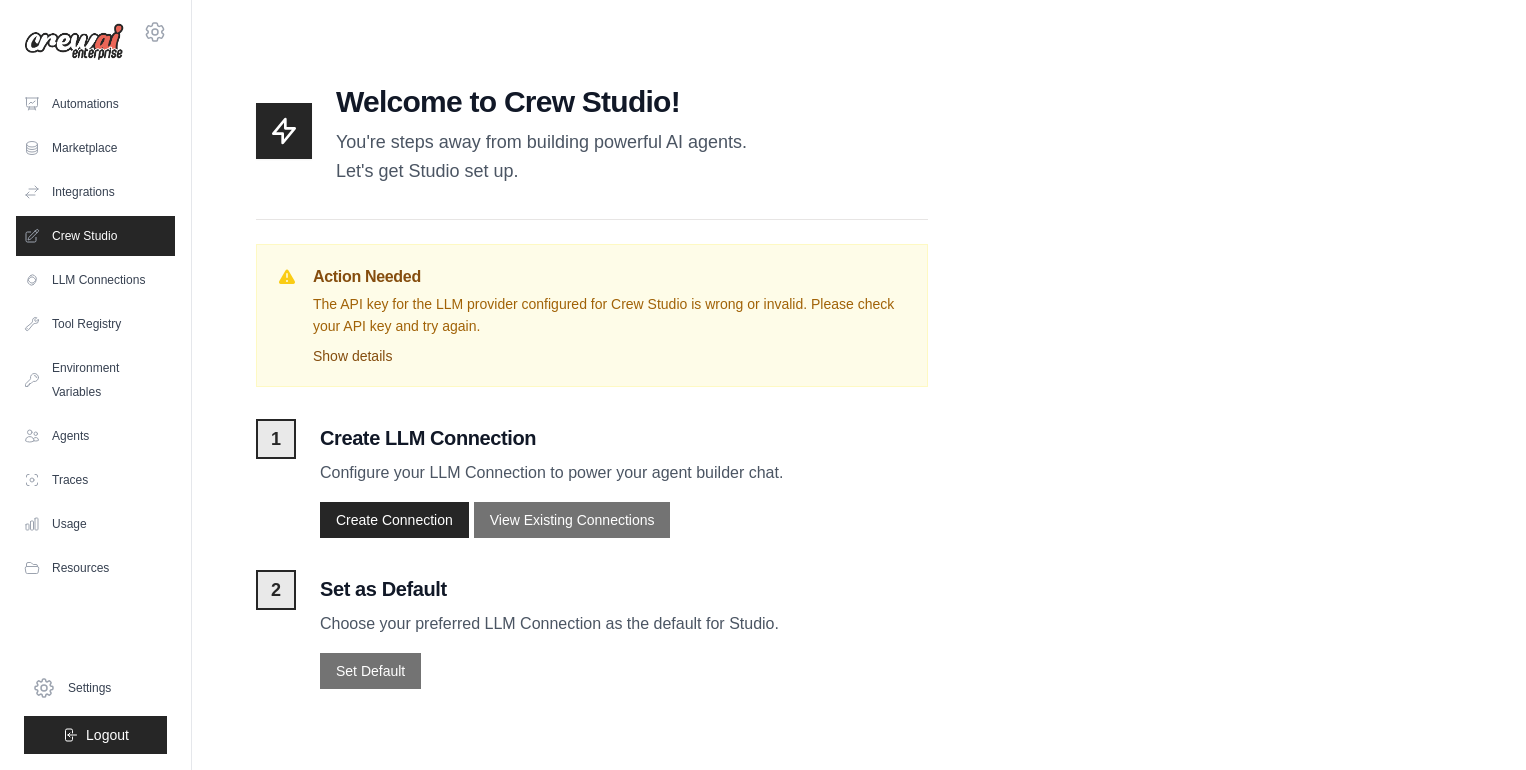 click on "Show details" at bounding box center [610, 356] 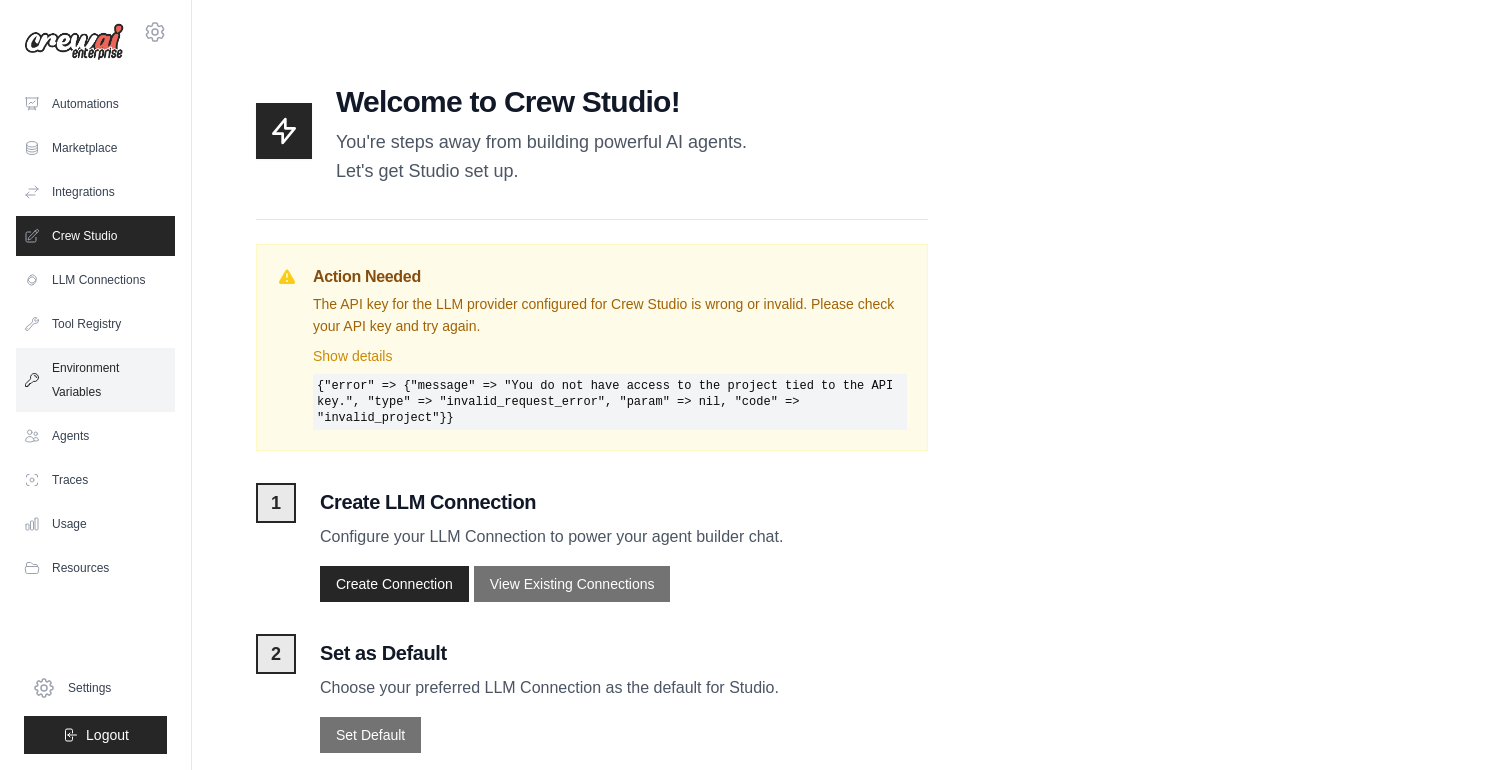 click on "Environment Variables" at bounding box center (95, 380) 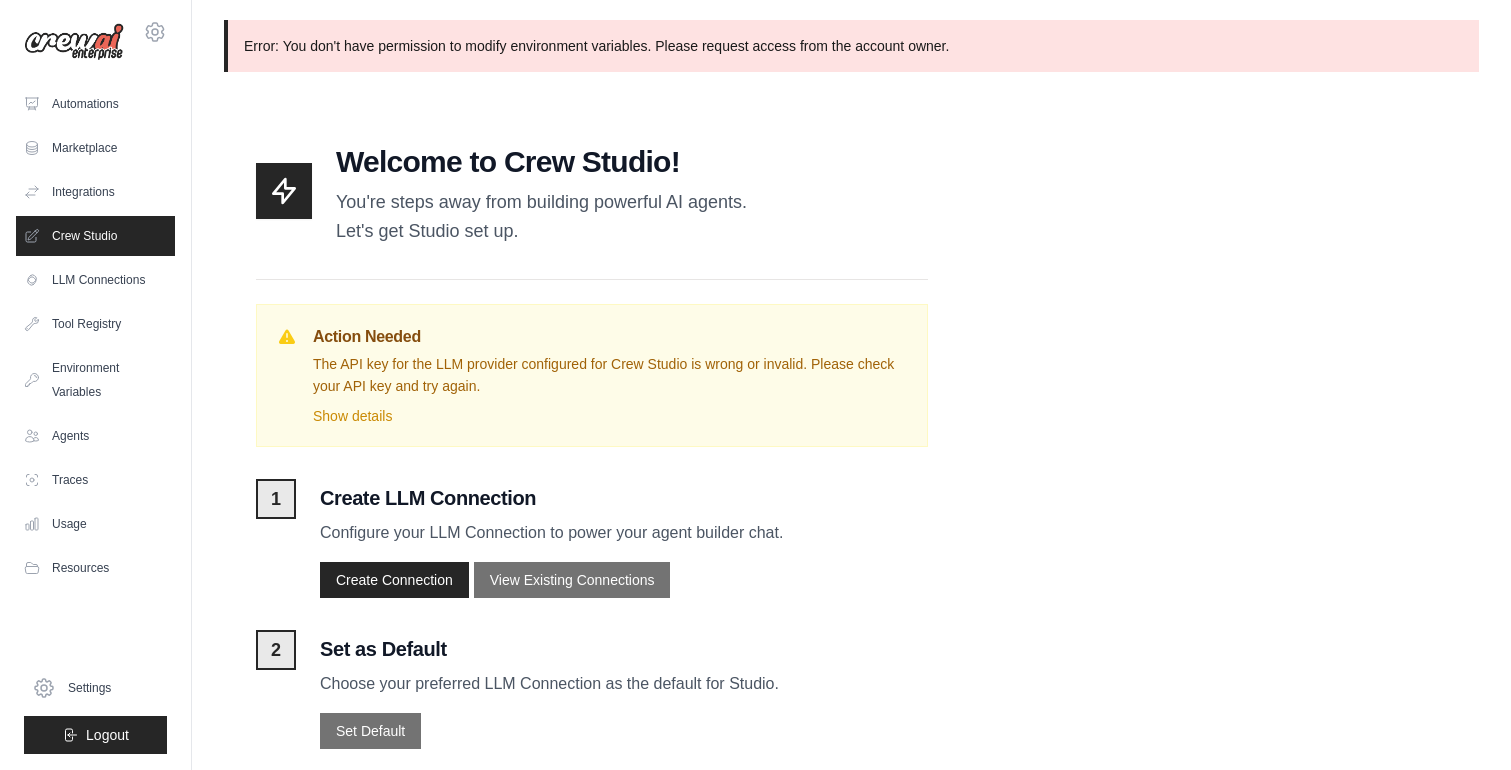 scroll, scrollTop: 0, scrollLeft: 0, axis: both 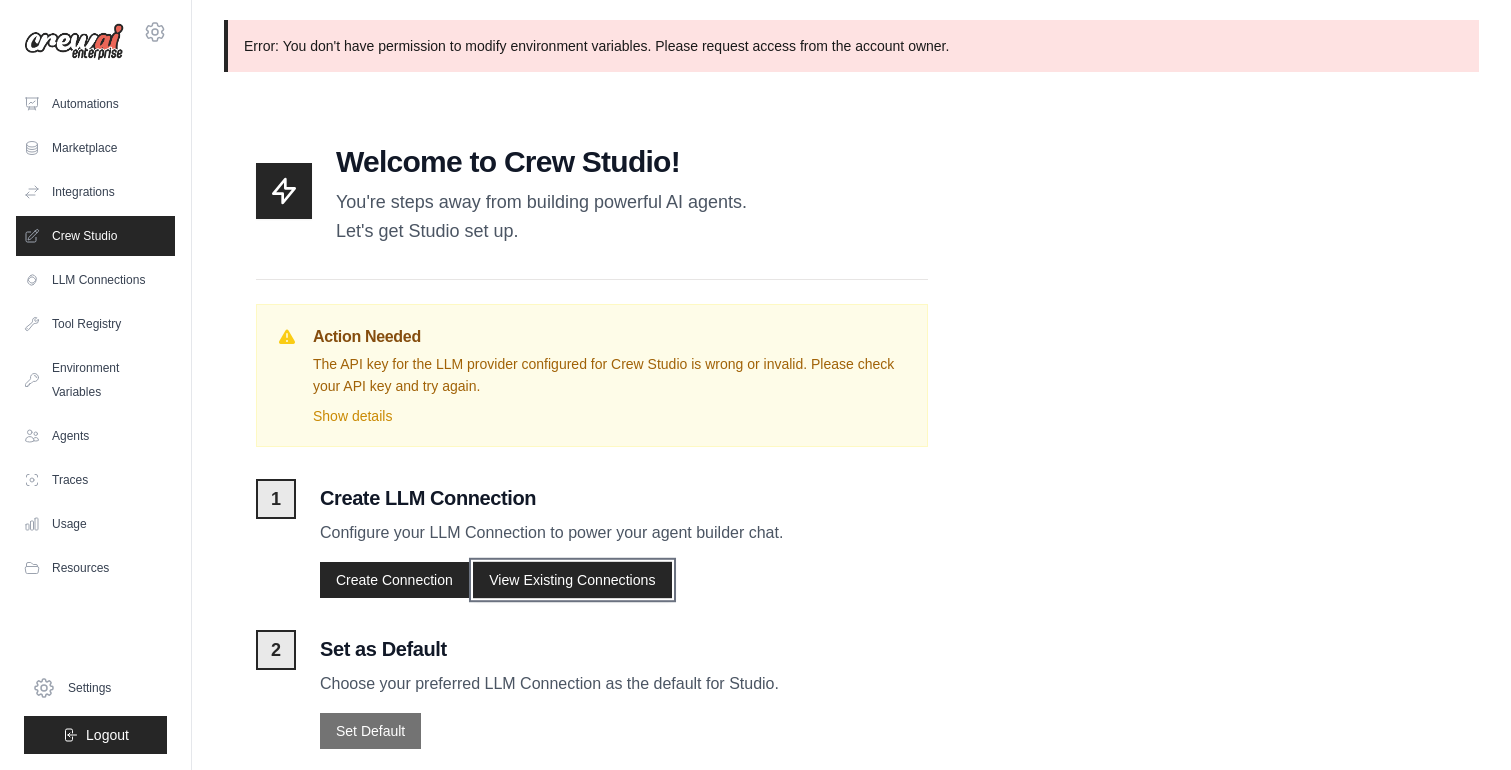 click on "View Existing Connections" at bounding box center [572, 580] 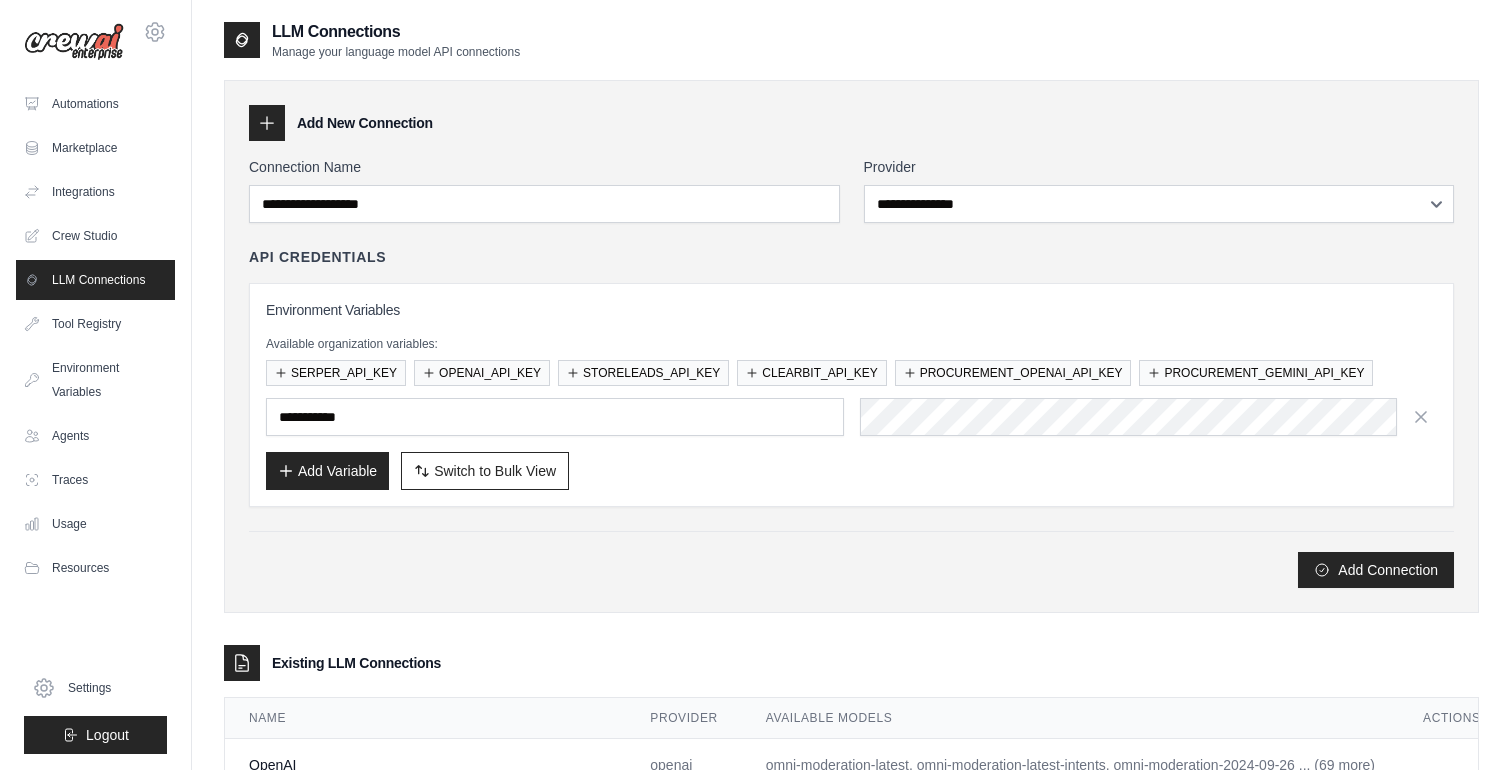 scroll, scrollTop: 195, scrollLeft: 0, axis: vertical 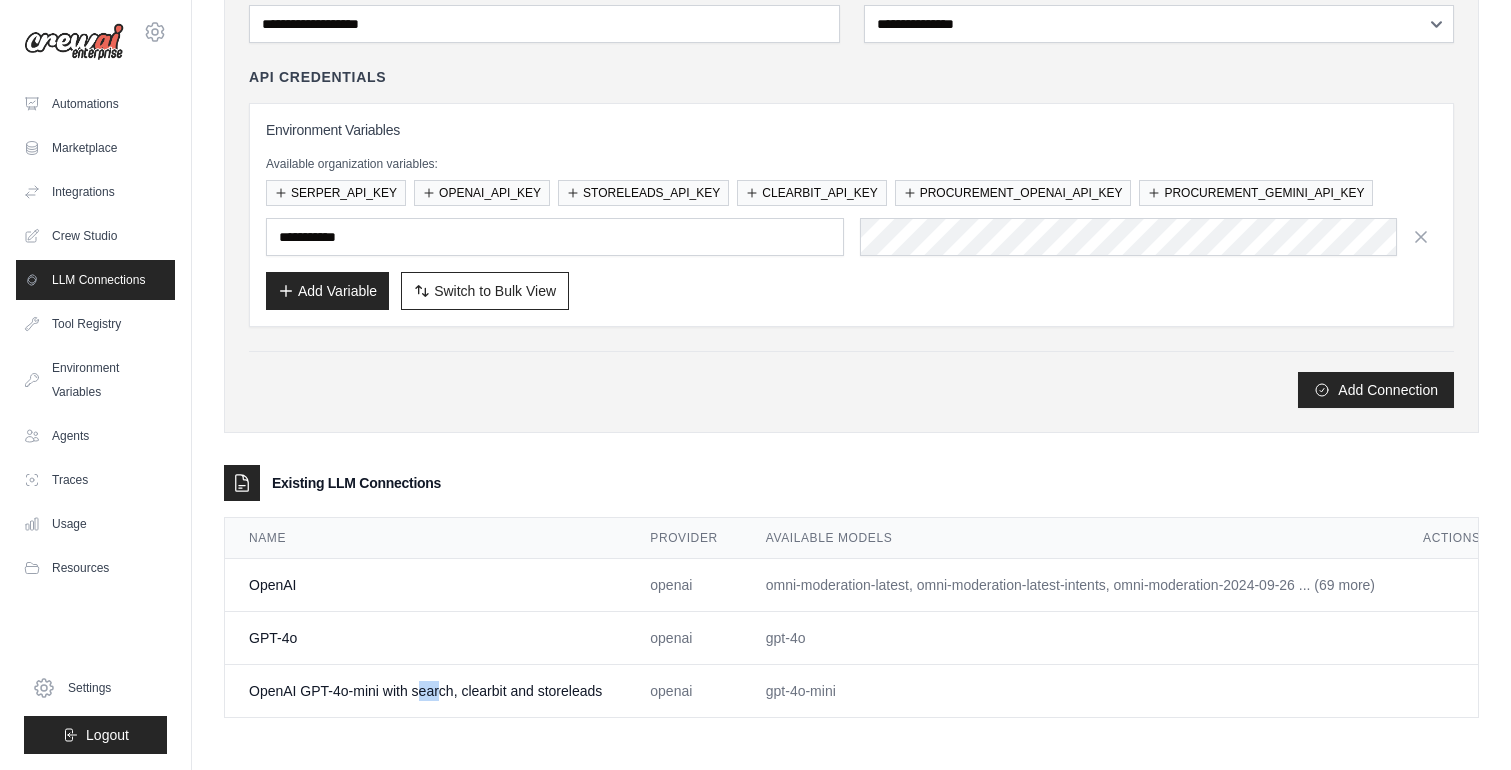 drag, startPoint x: 421, startPoint y: 673, endPoint x: 559, endPoint y: 677, distance: 138.05795 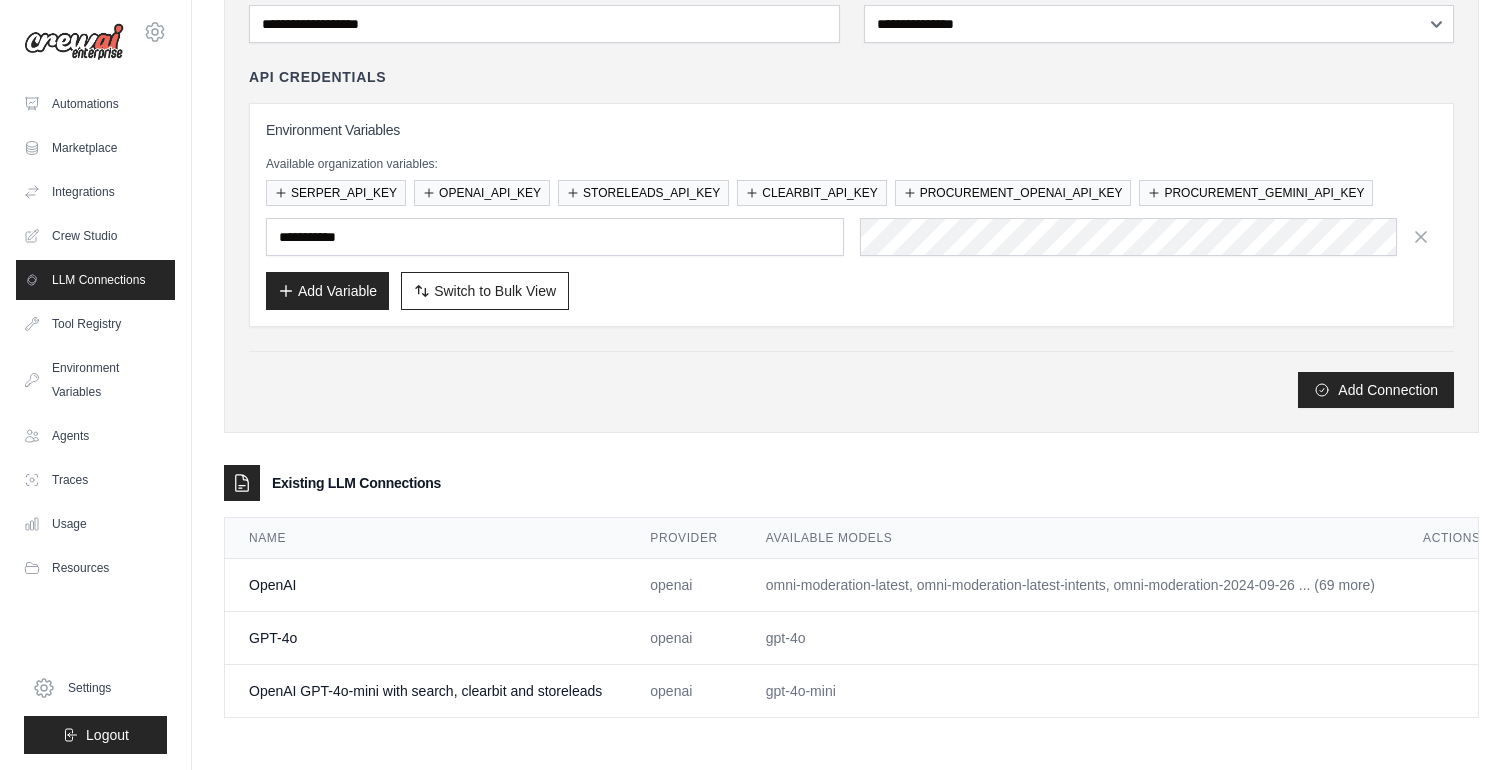 click on "OpenAI GPT-4o-mini with search, clearbit and storeleads" at bounding box center [425, 691] 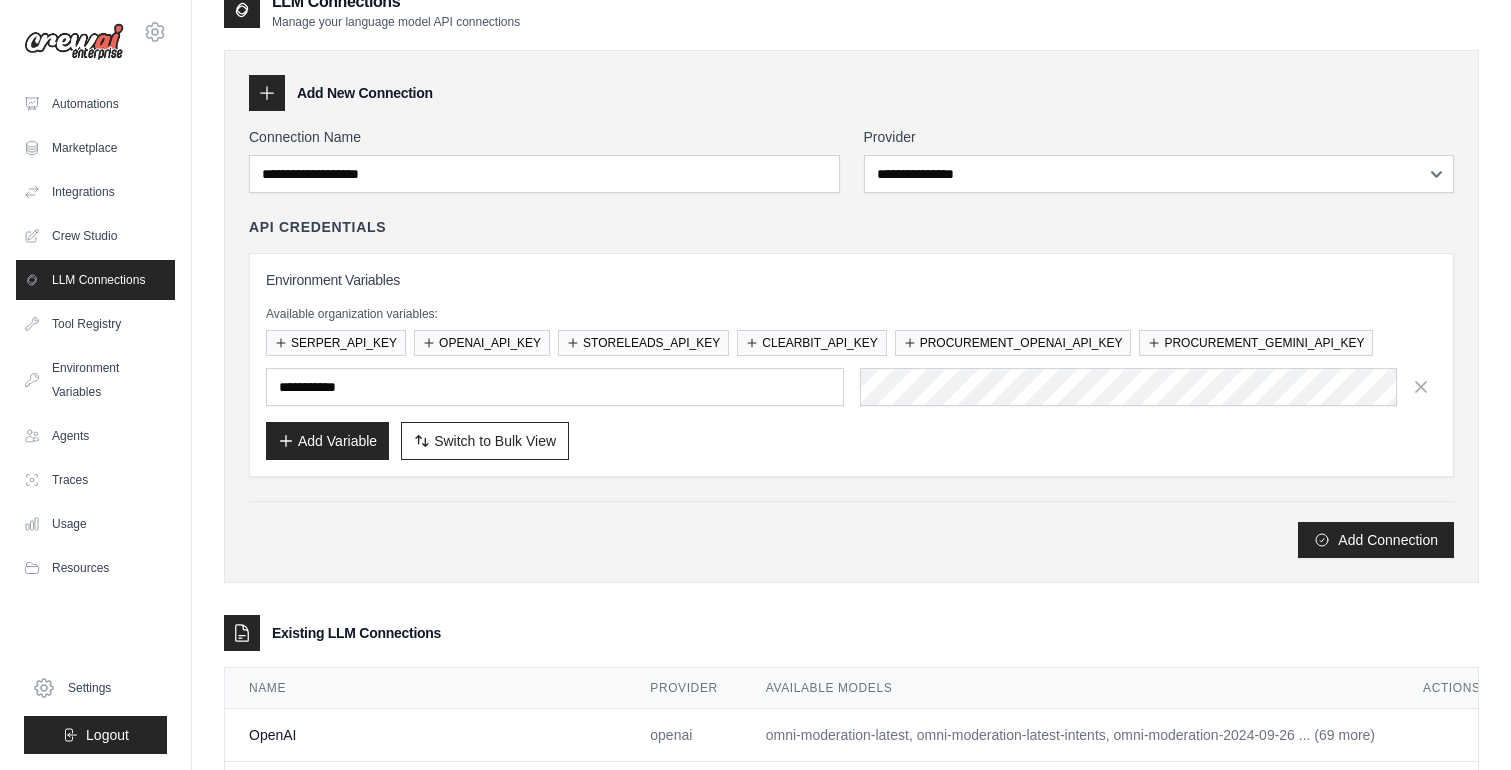 scroll, scrollTop: 0, scrollLeft: 0, axis: both 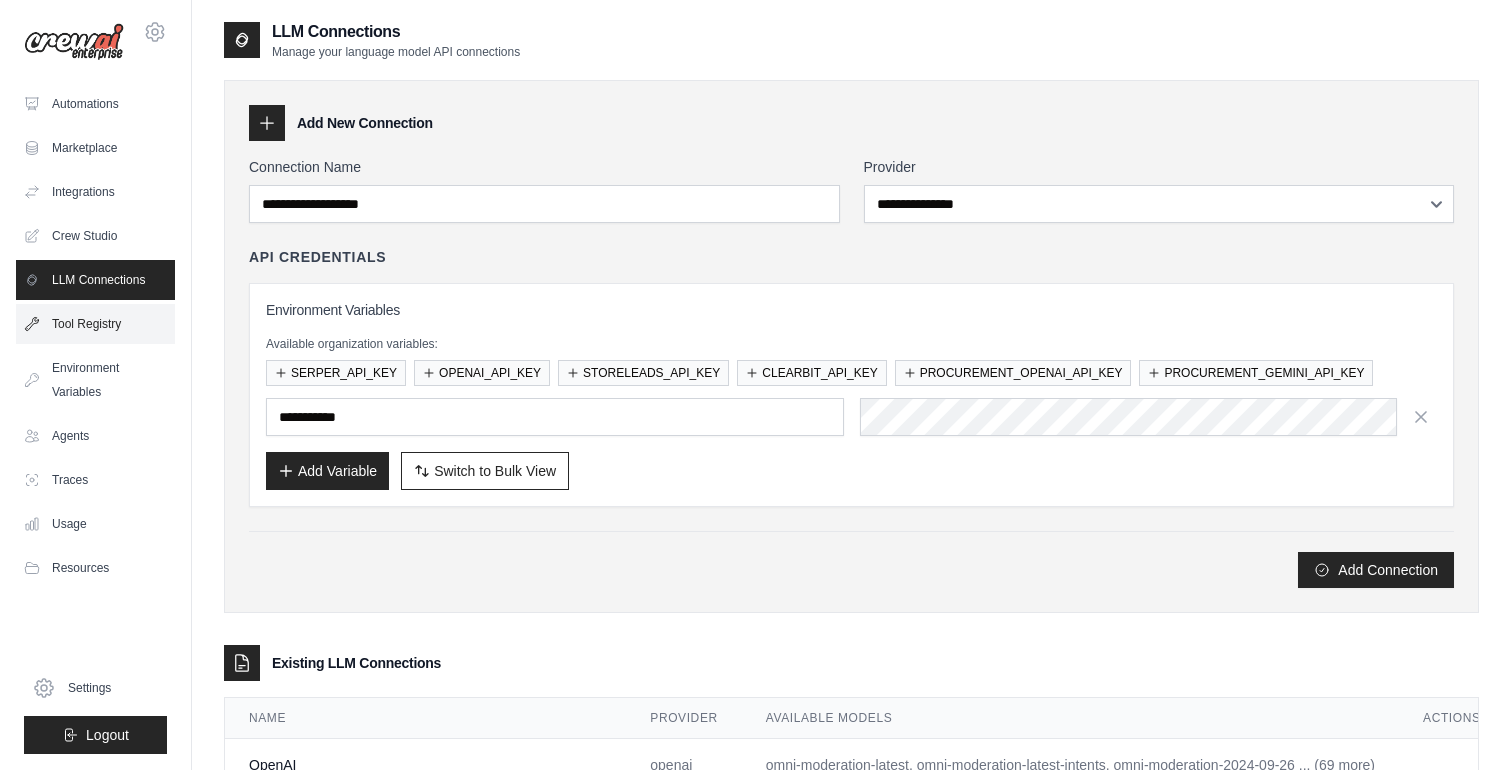 click on "Tool Registry" at bounding box center [95, 324] 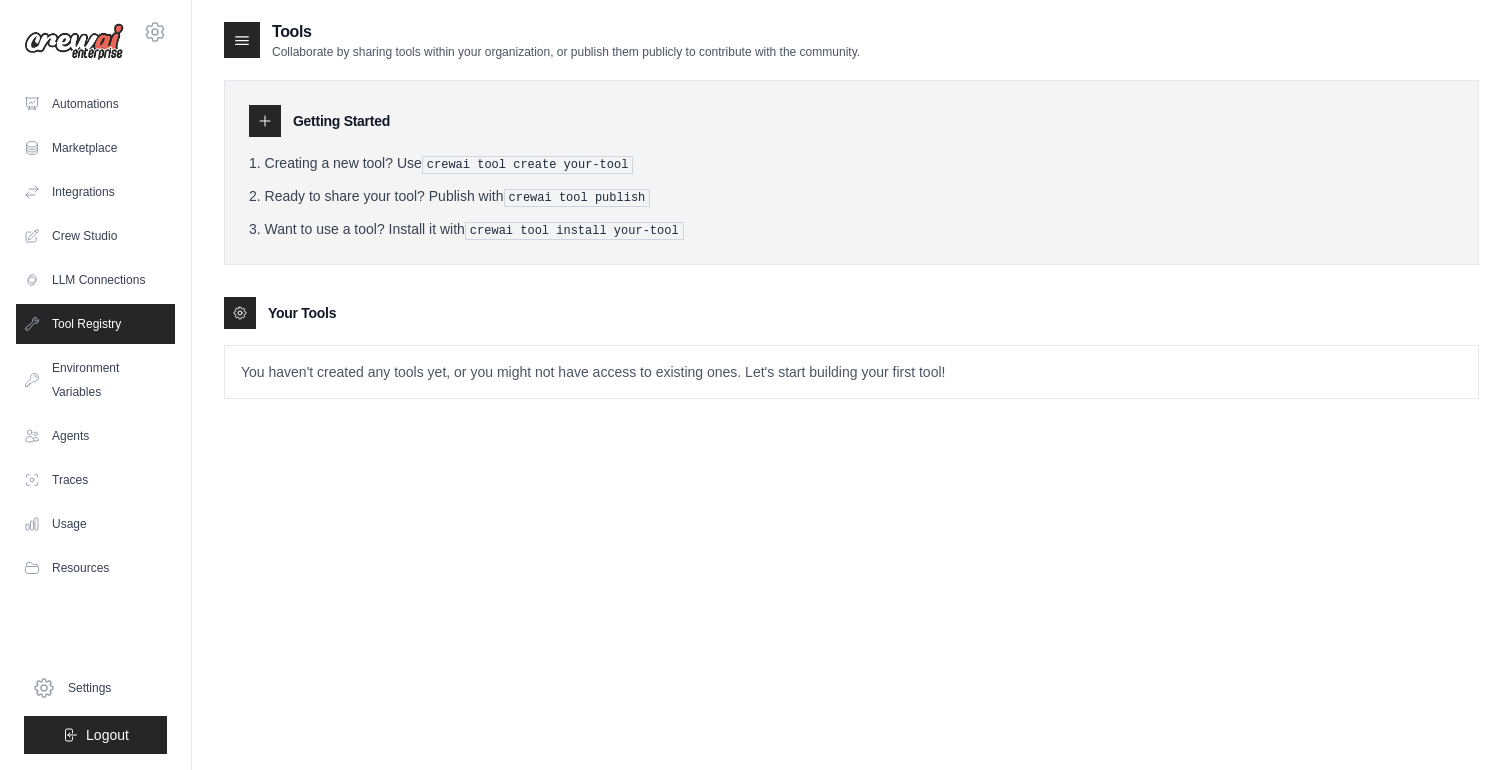 click on "Crew Studio" at bounding box center (95, 236) 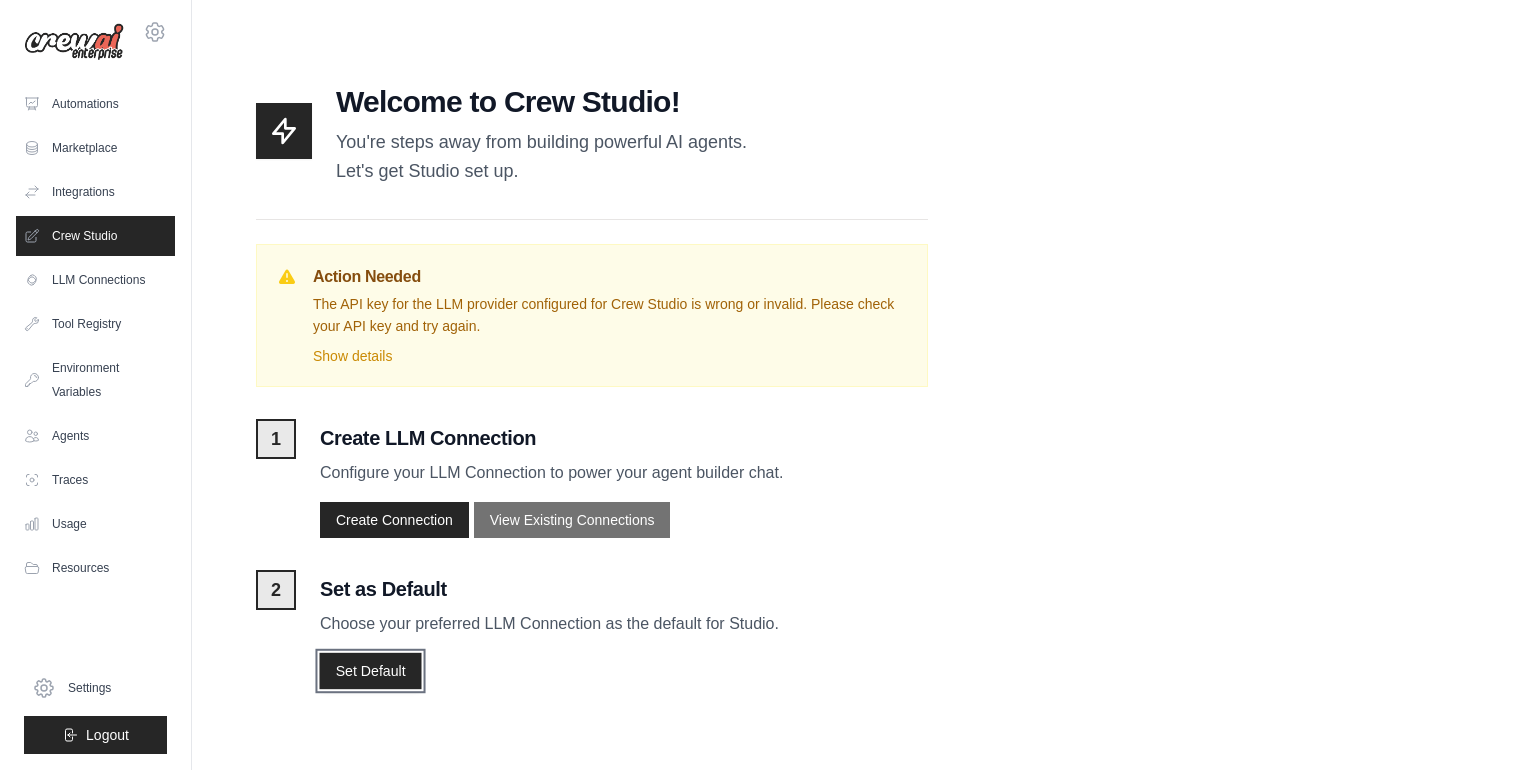 click on "Set Default" at bounding box center (370, 671) 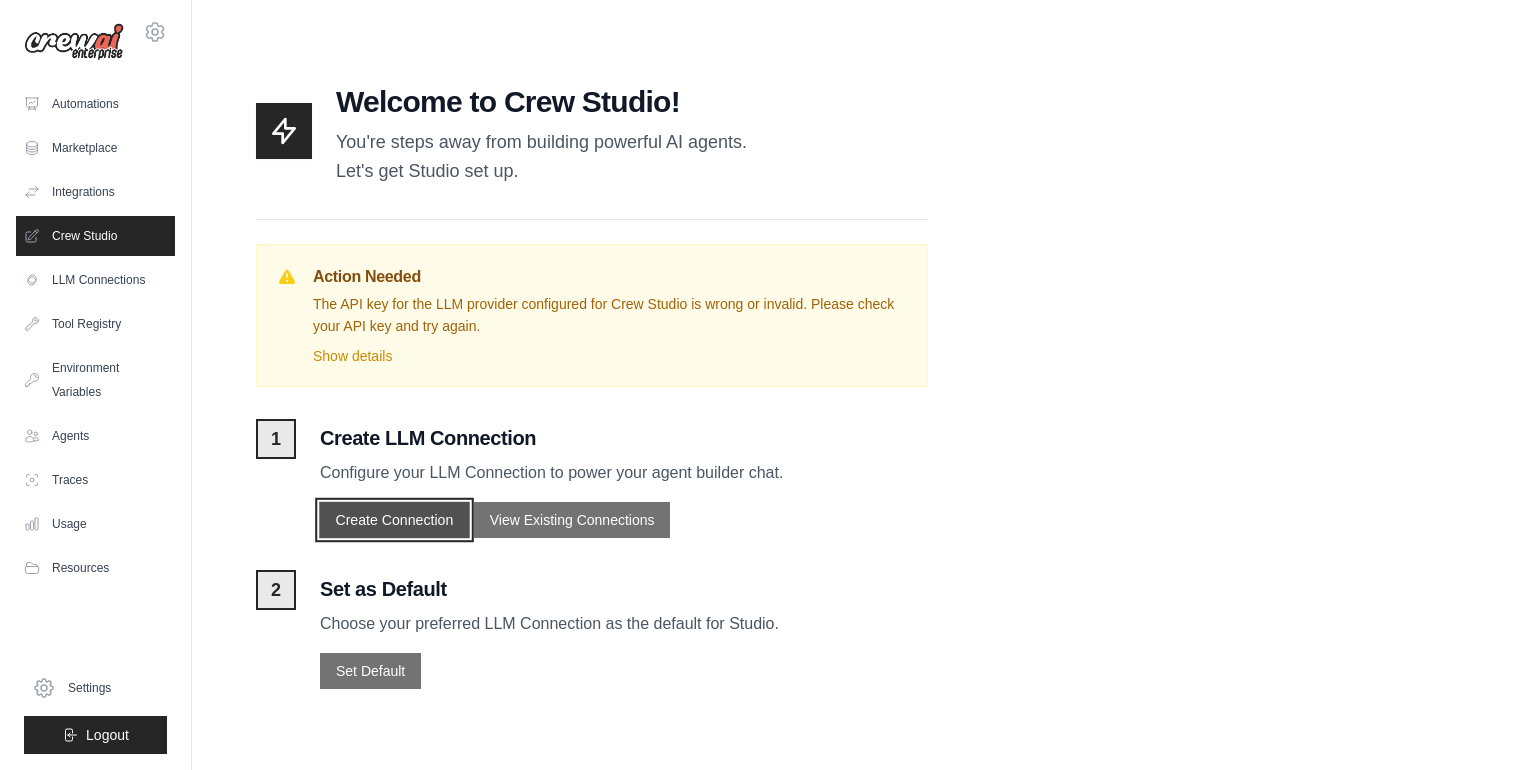 click on "Create Connection" at bounding box center [394, 520] 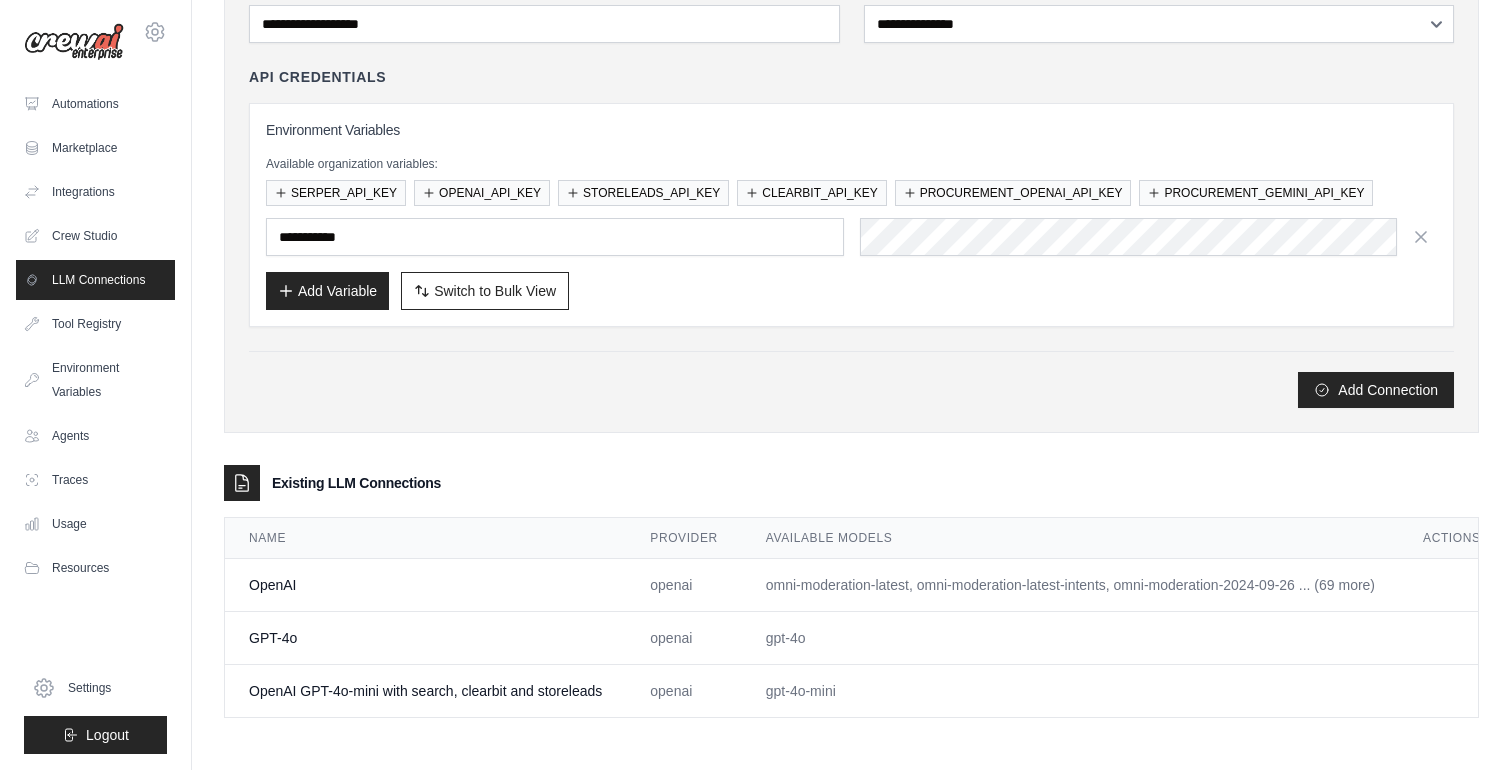 scroll, scrollTop: 195, scrollLeft: 0, axis: vertical 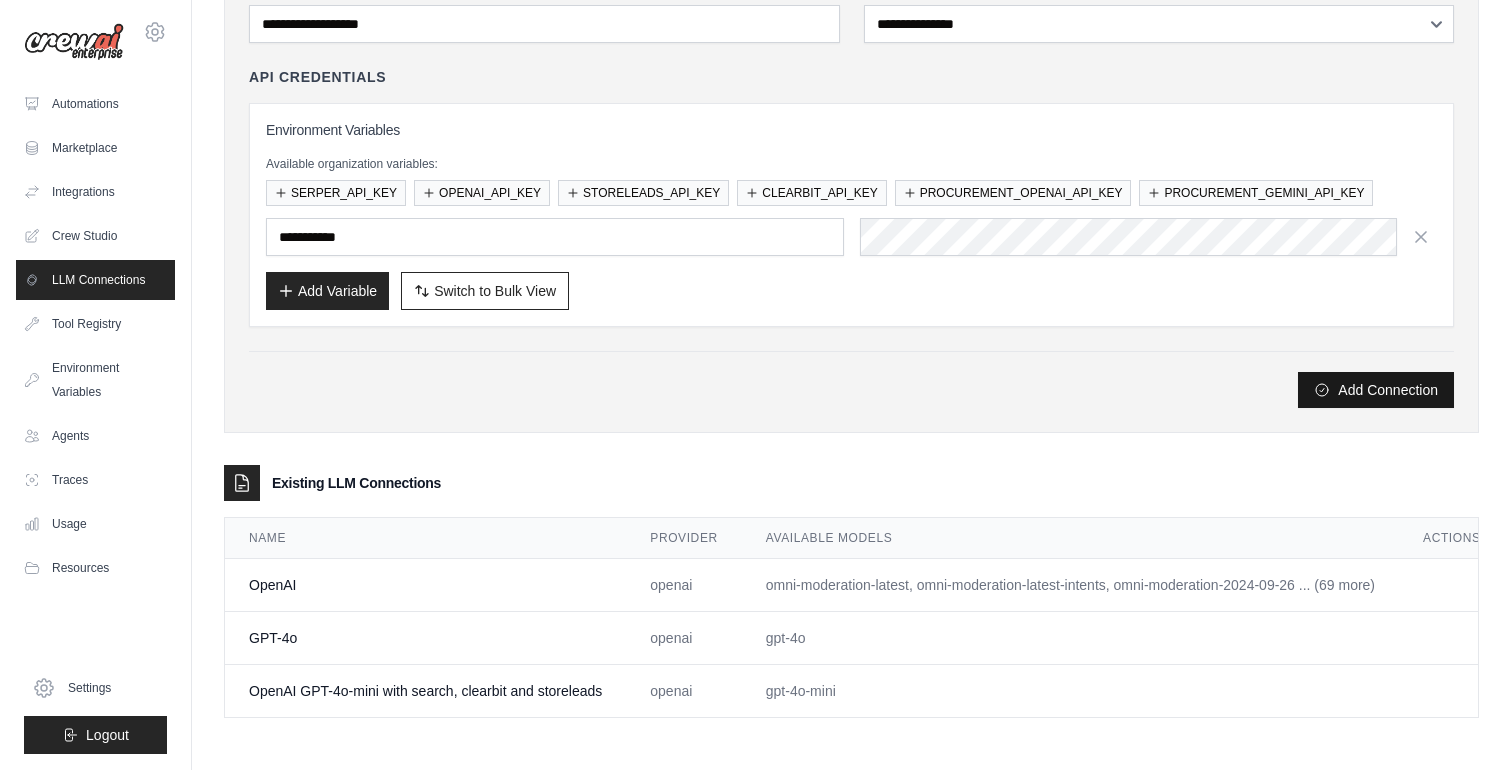 click on "Add Connection" at bounding box center [1376, 390] 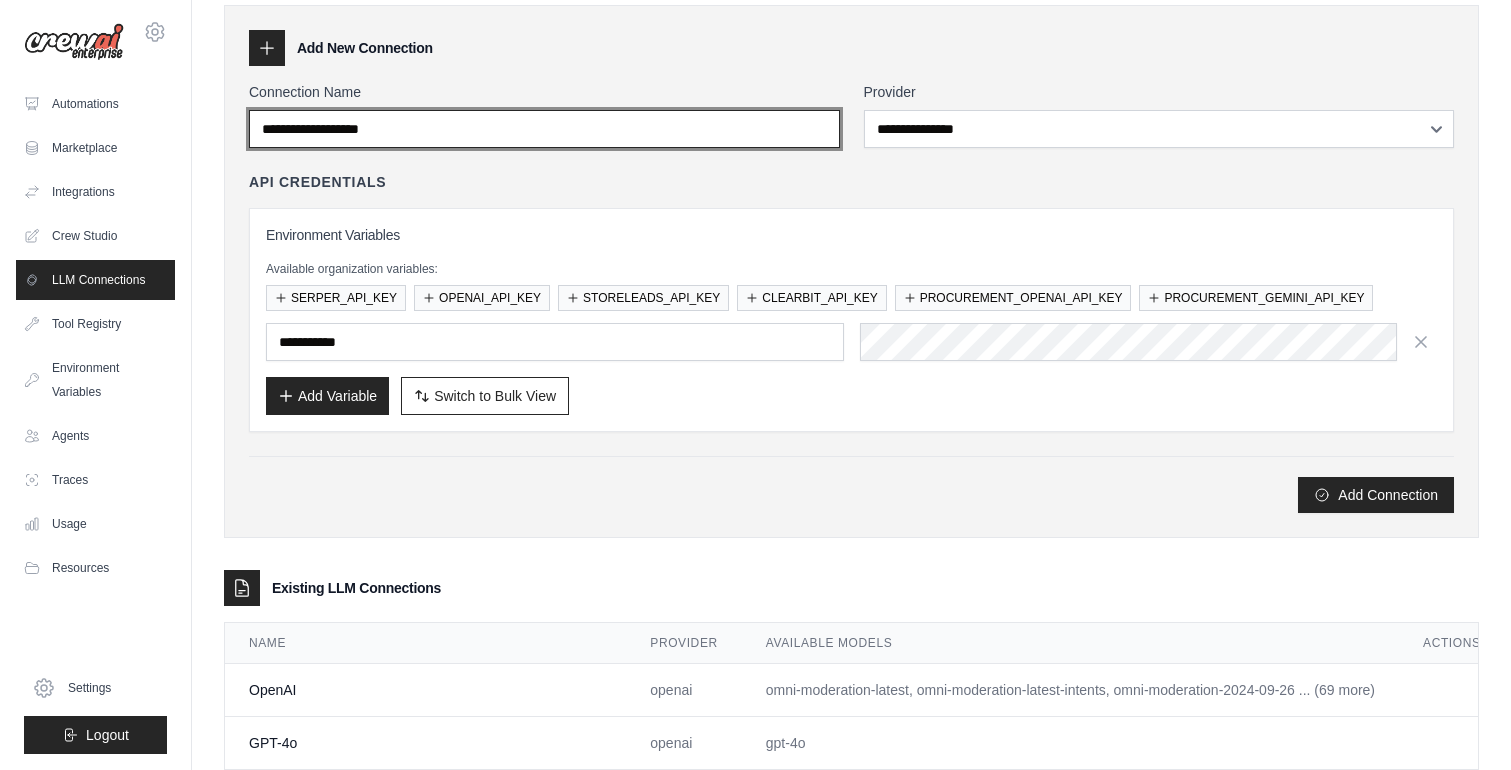 scroll, scrollTop: 0, scrollLeft: 0, axis: both 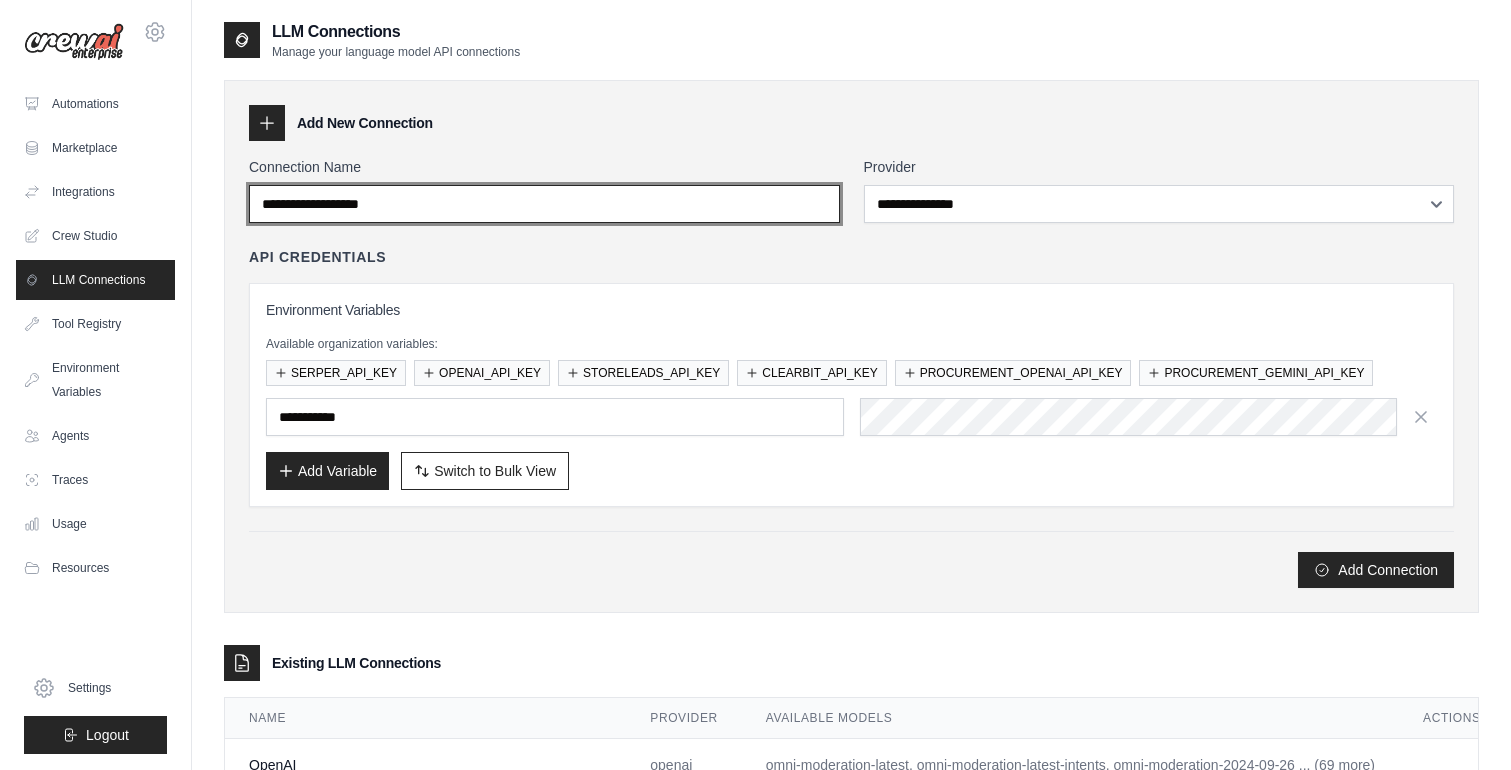 click on "Connection Name" at bounding box center (544, 204) 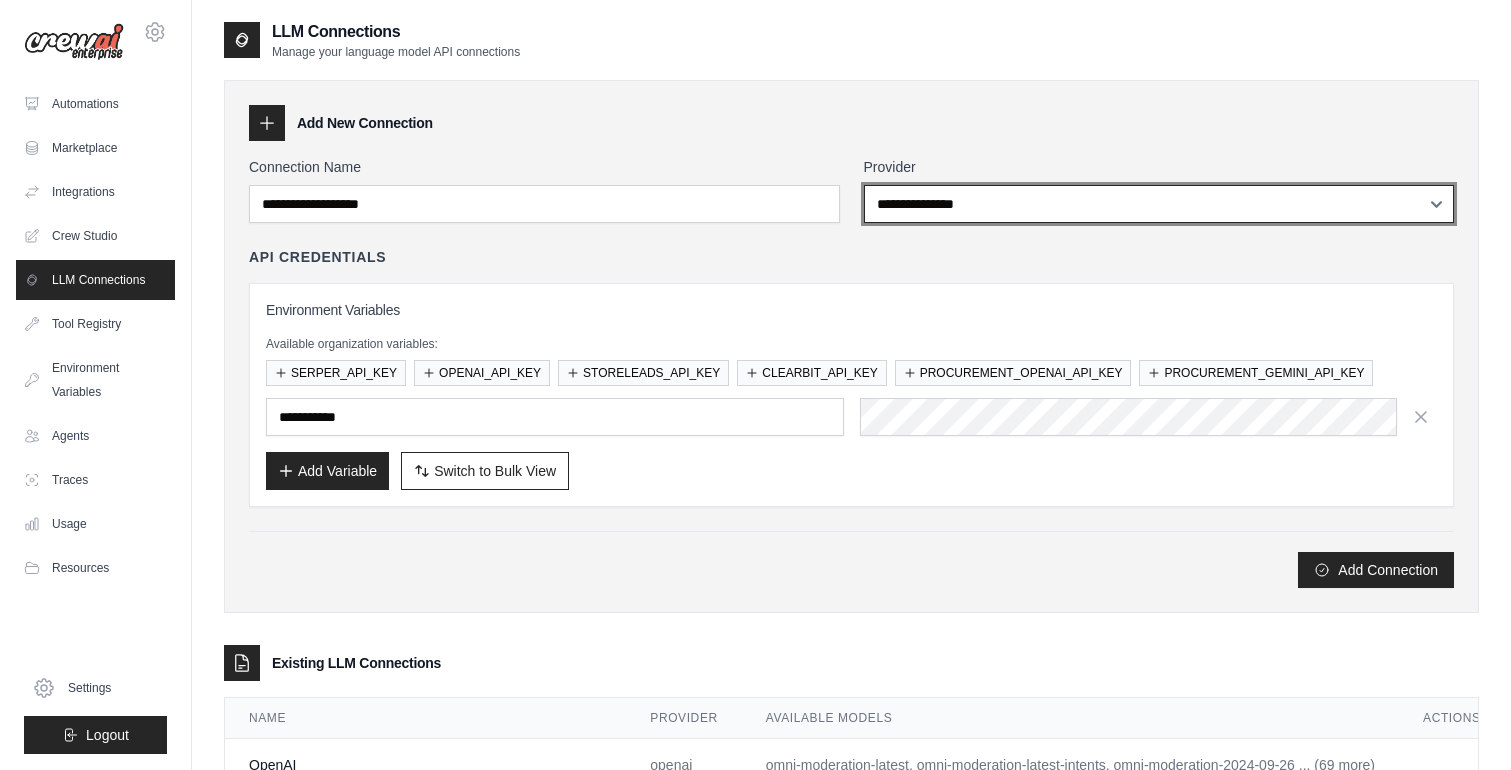 click on "**********" at bounding box center (1159, 204) 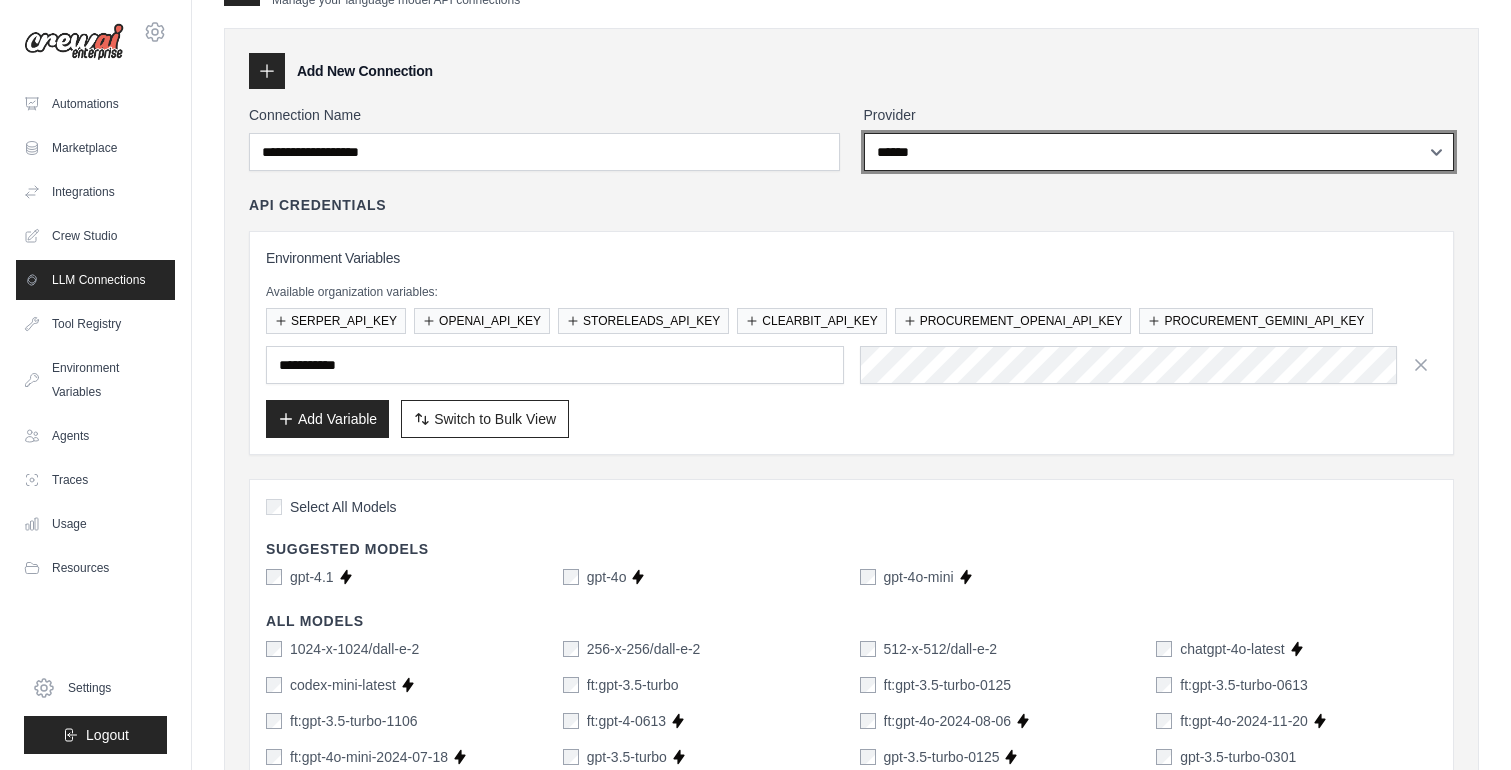 scroll, scrollTop: 54, scrollLeft: 0, axis: vertical 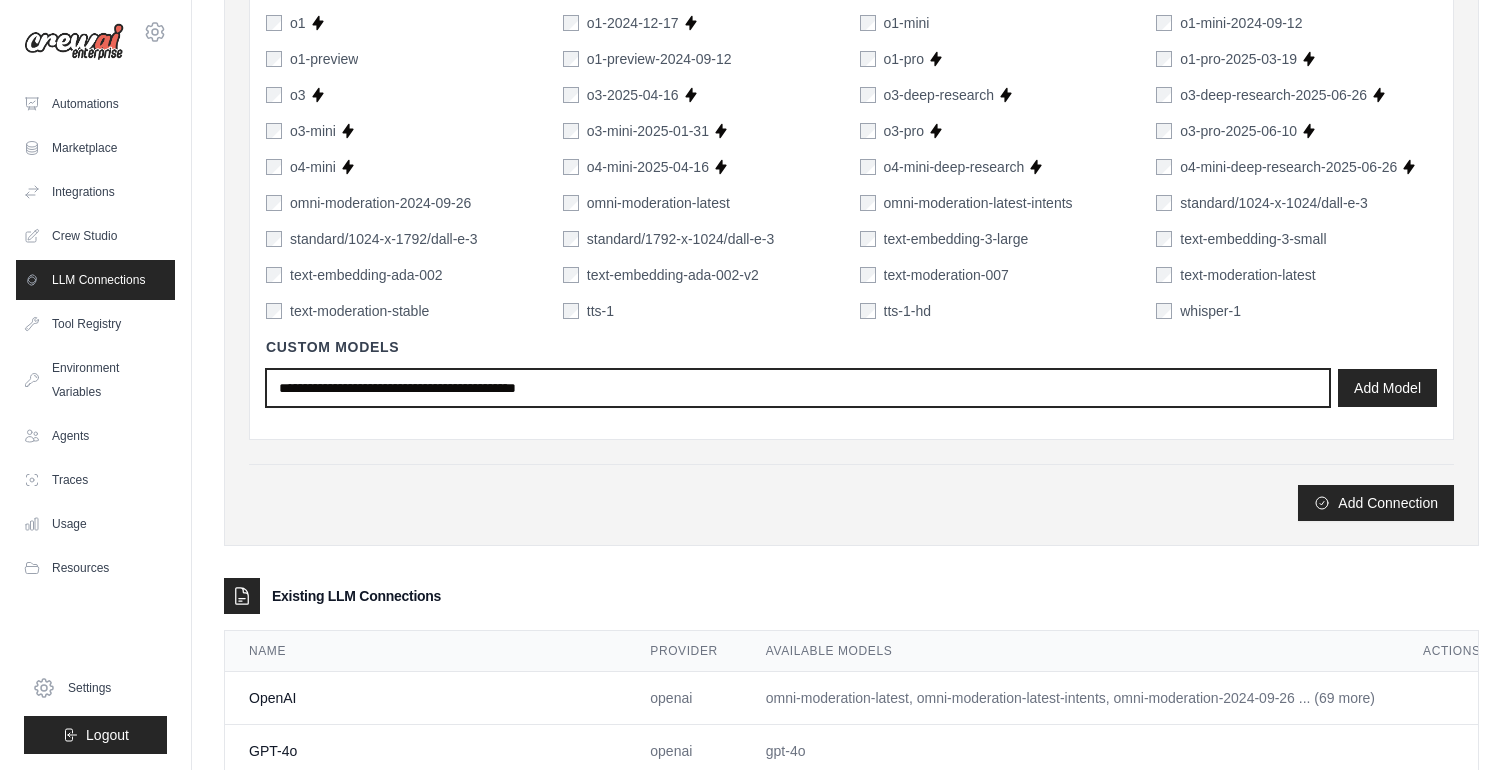 click at bounding box center [798, 388] 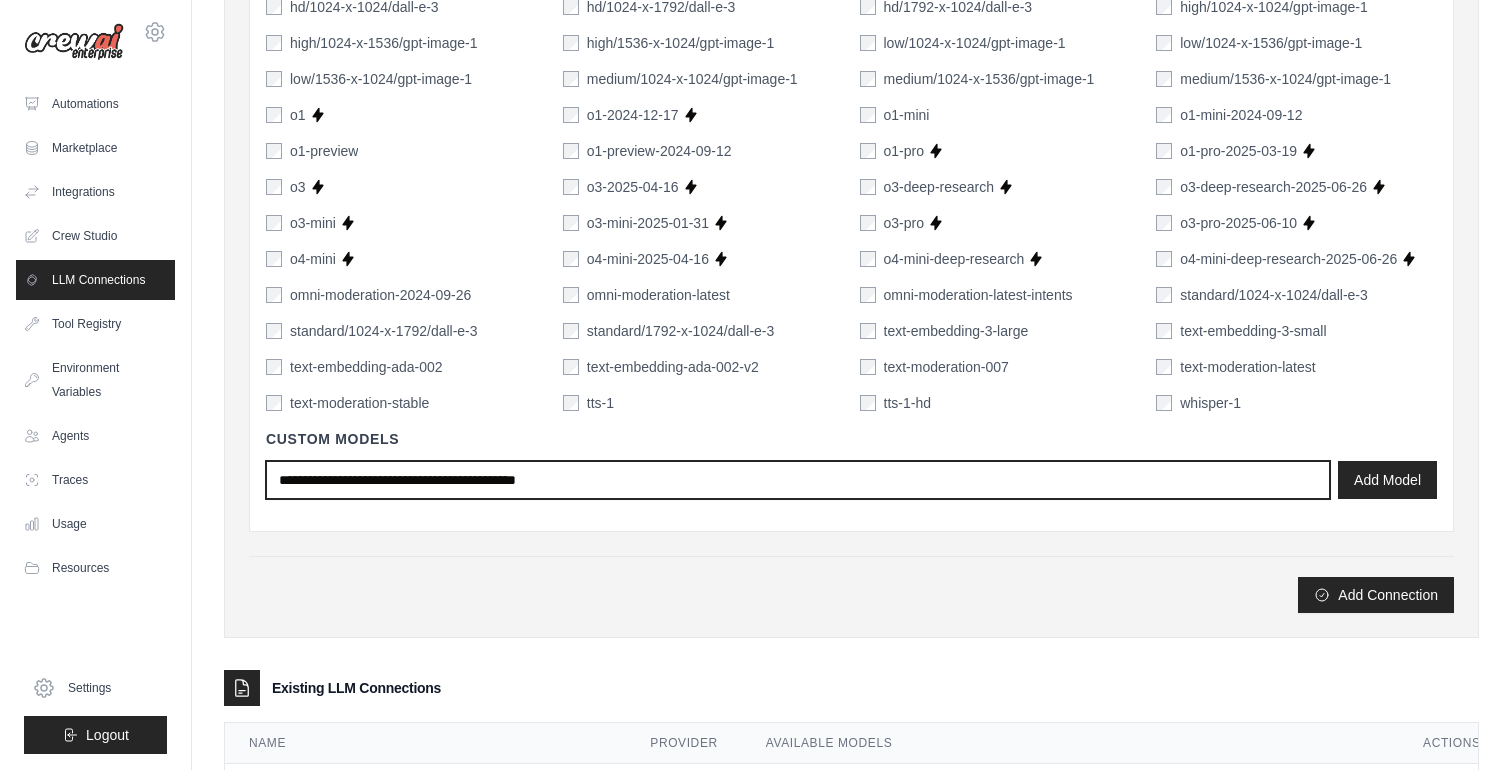 scroll, scrollTop: 1490, scrollLeft: 0, axis: vertical 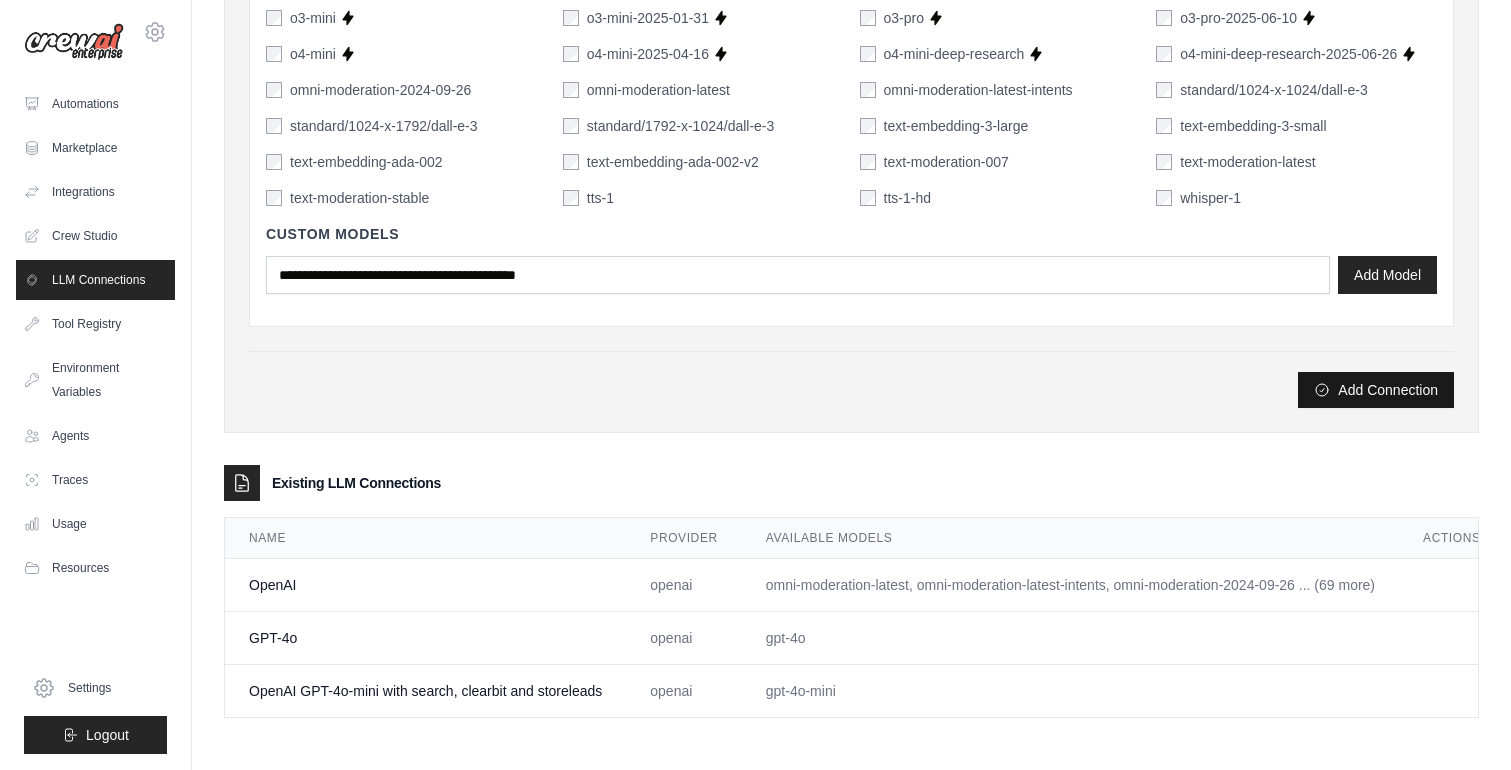 click on "Add Connection" at bounding box center [1376, 390] 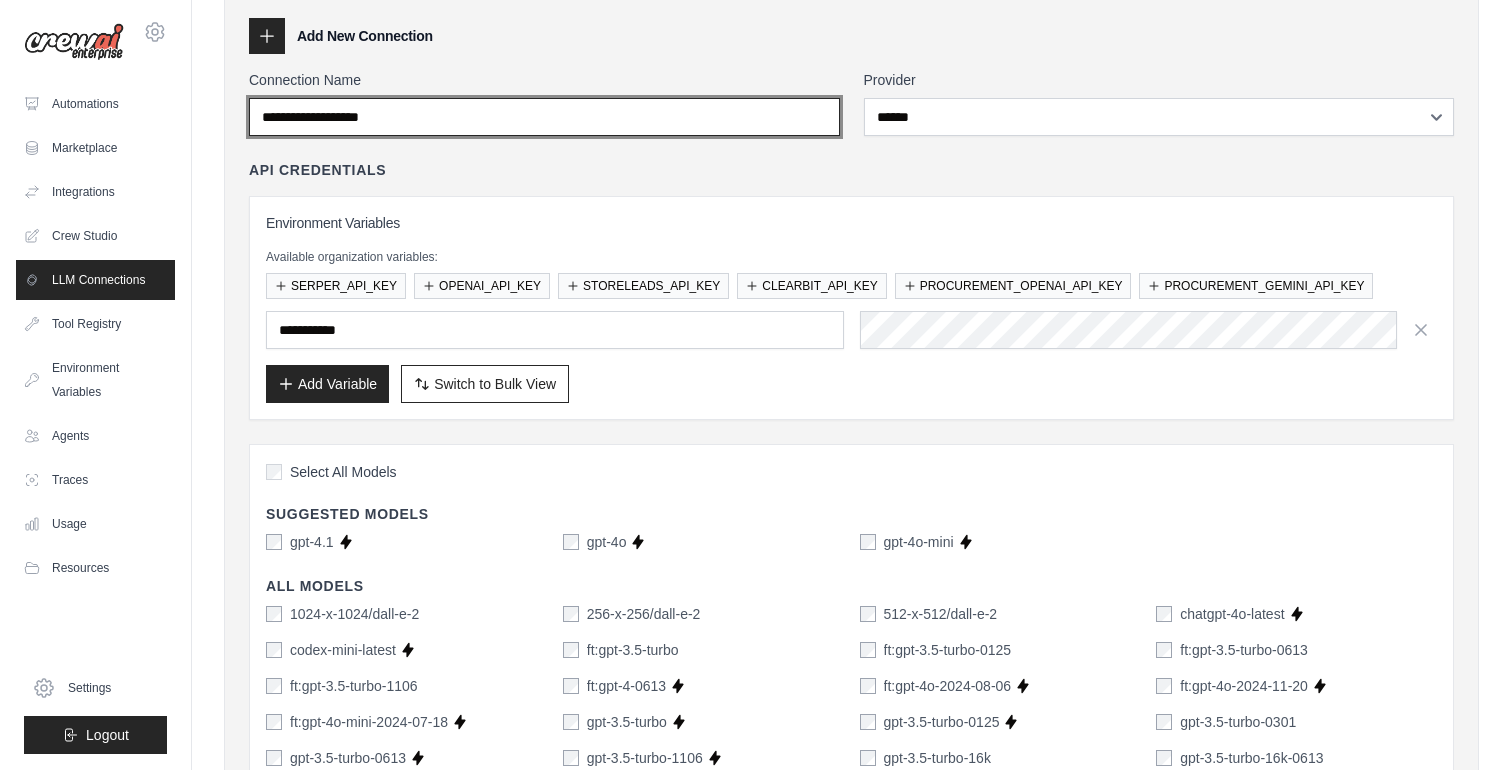 scroll, scrollTop: 0, scrollLeft: 0, axis: both 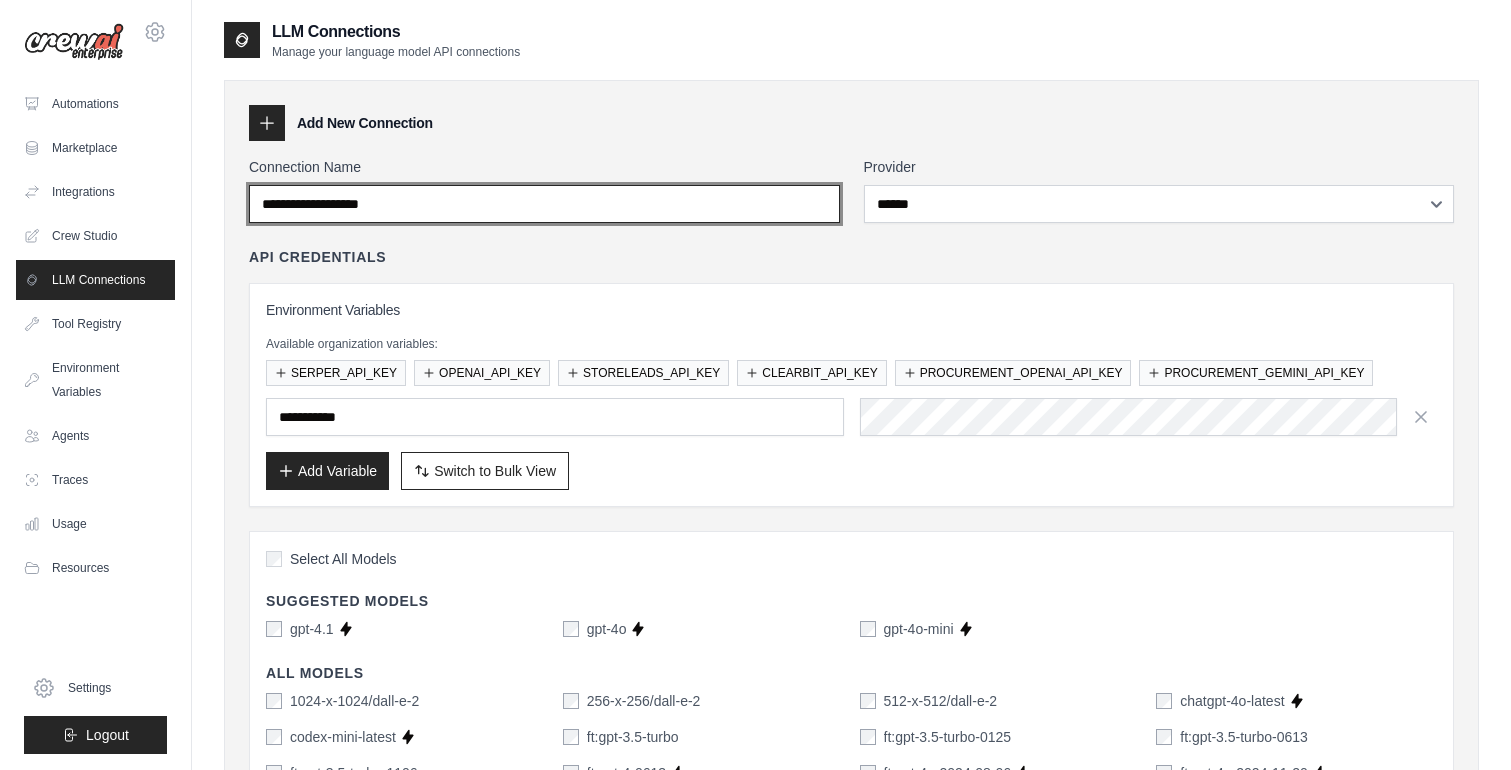 click on "Connection Name" at bounding box center [544, 204] 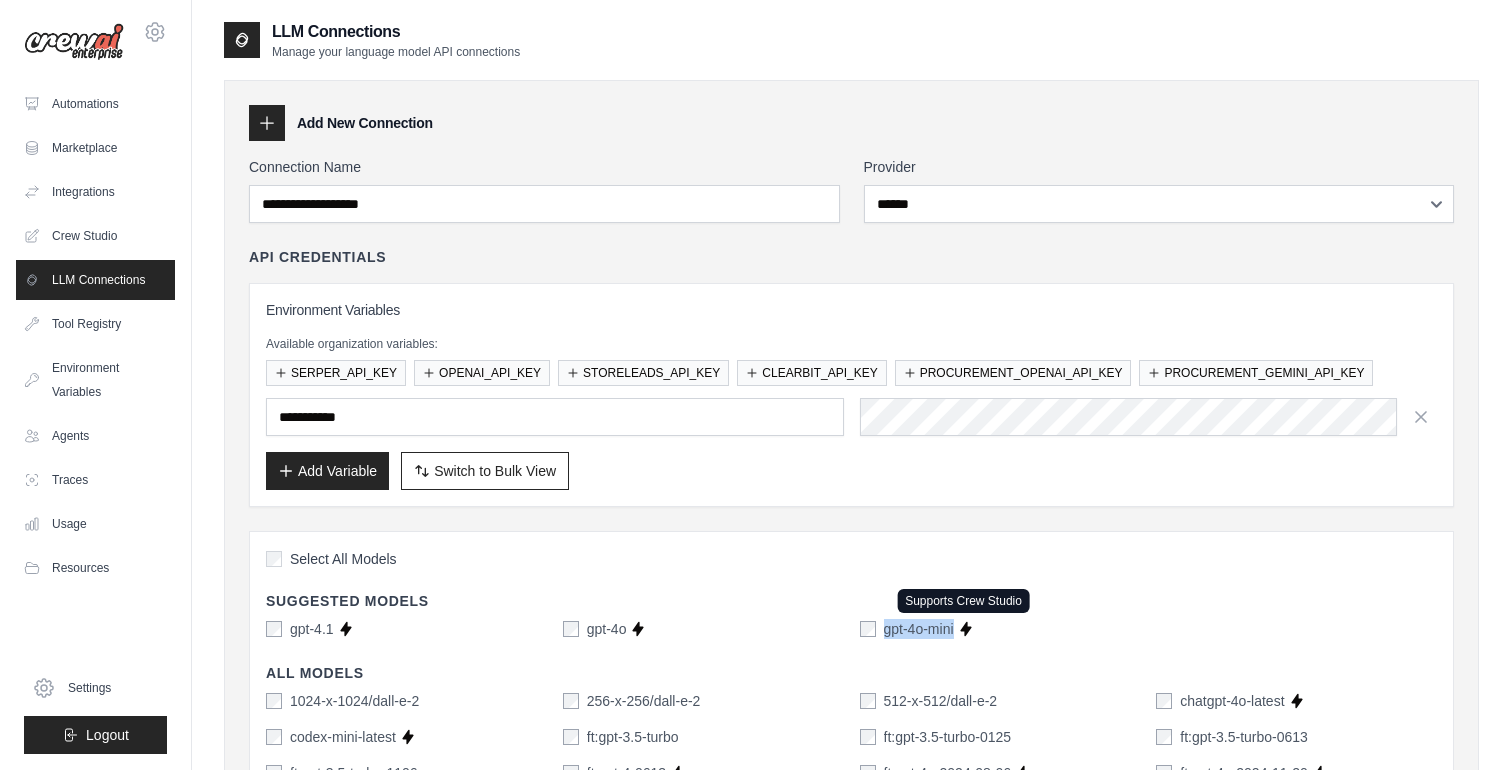 drag, startPoint x: 885, startPoint y: 632, endPoint x: 954, endPoint y: 631, distance: 69.00725 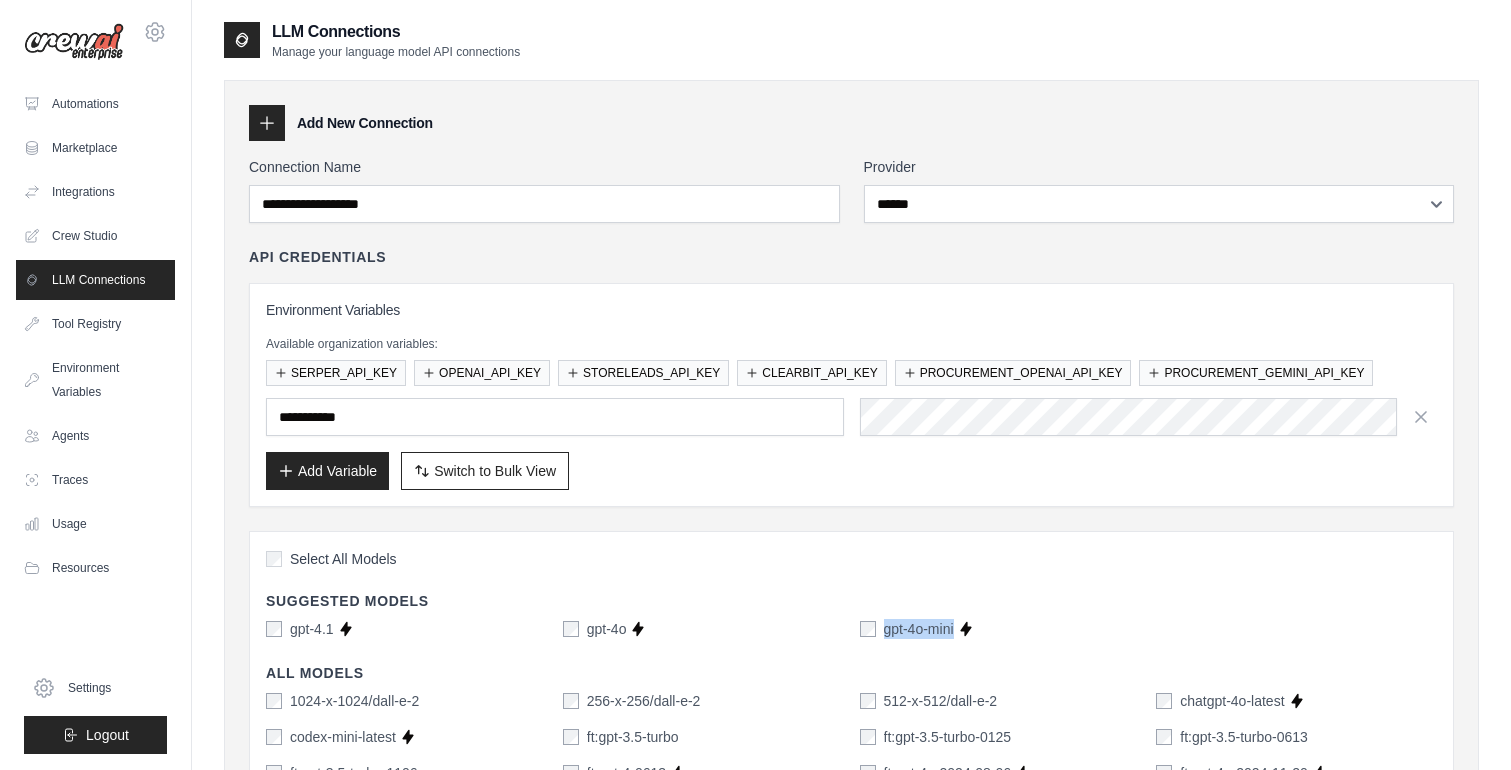 copy on "gpt-4o-mini" 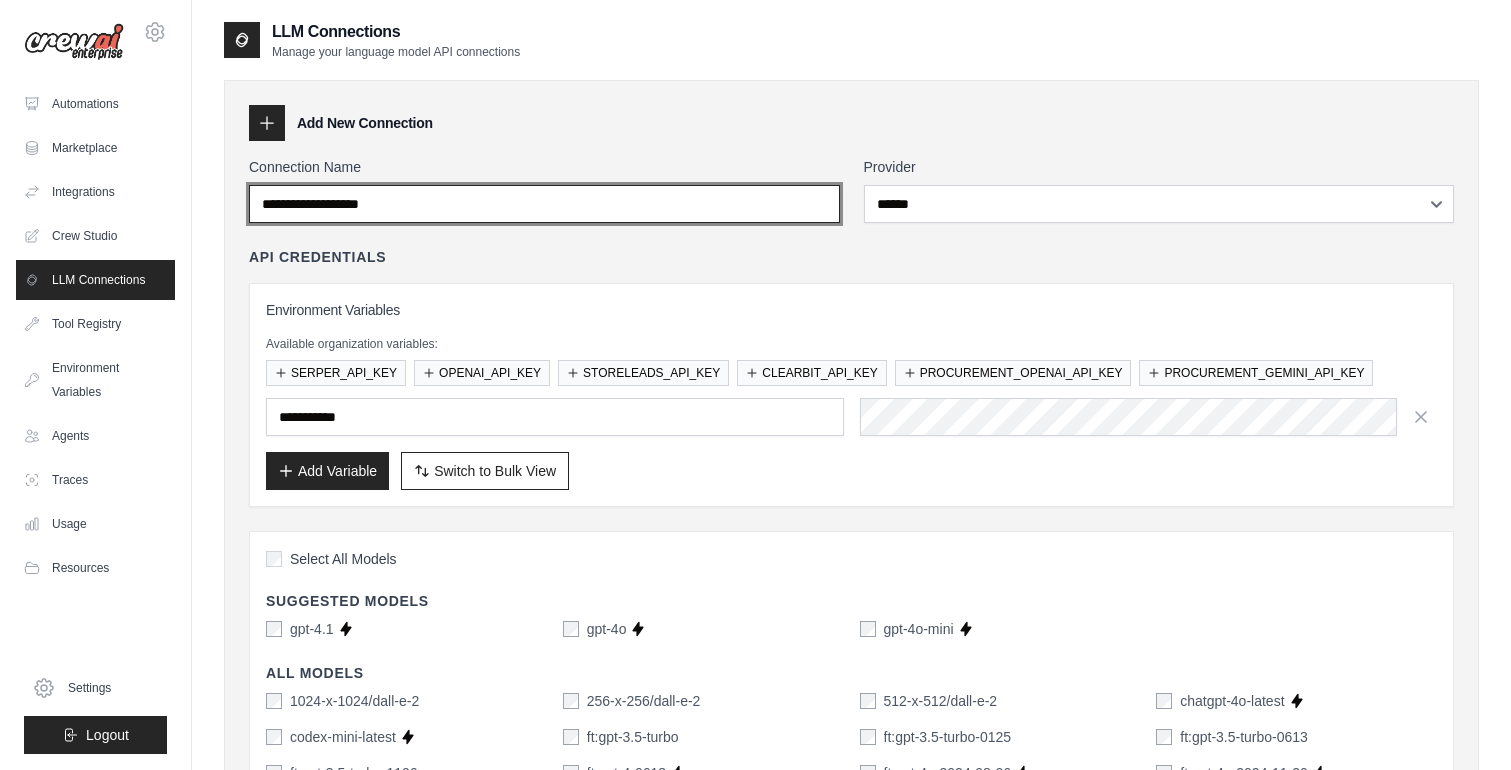 click on "Connection Name" at bounding box center (544, 204) 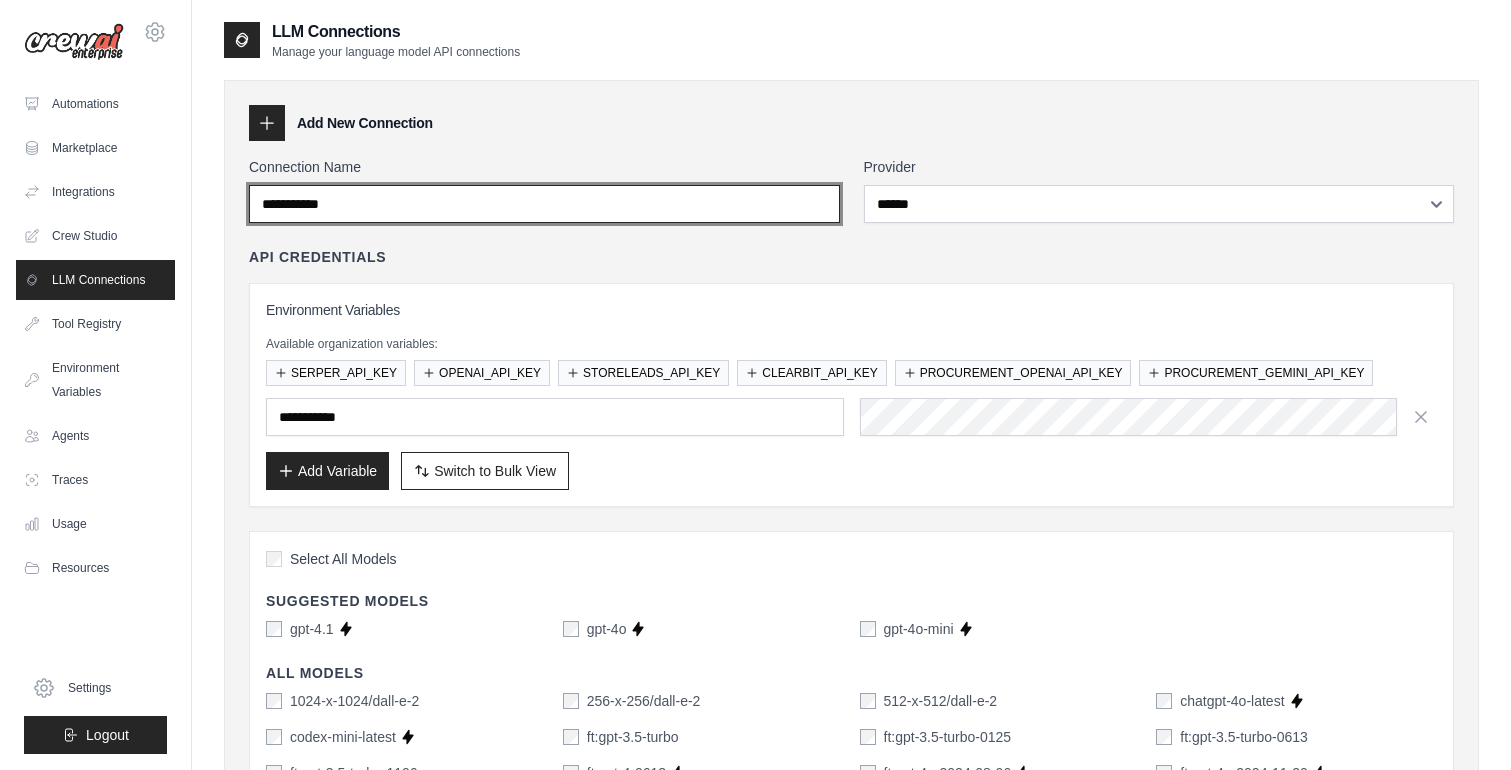 type on "**********" 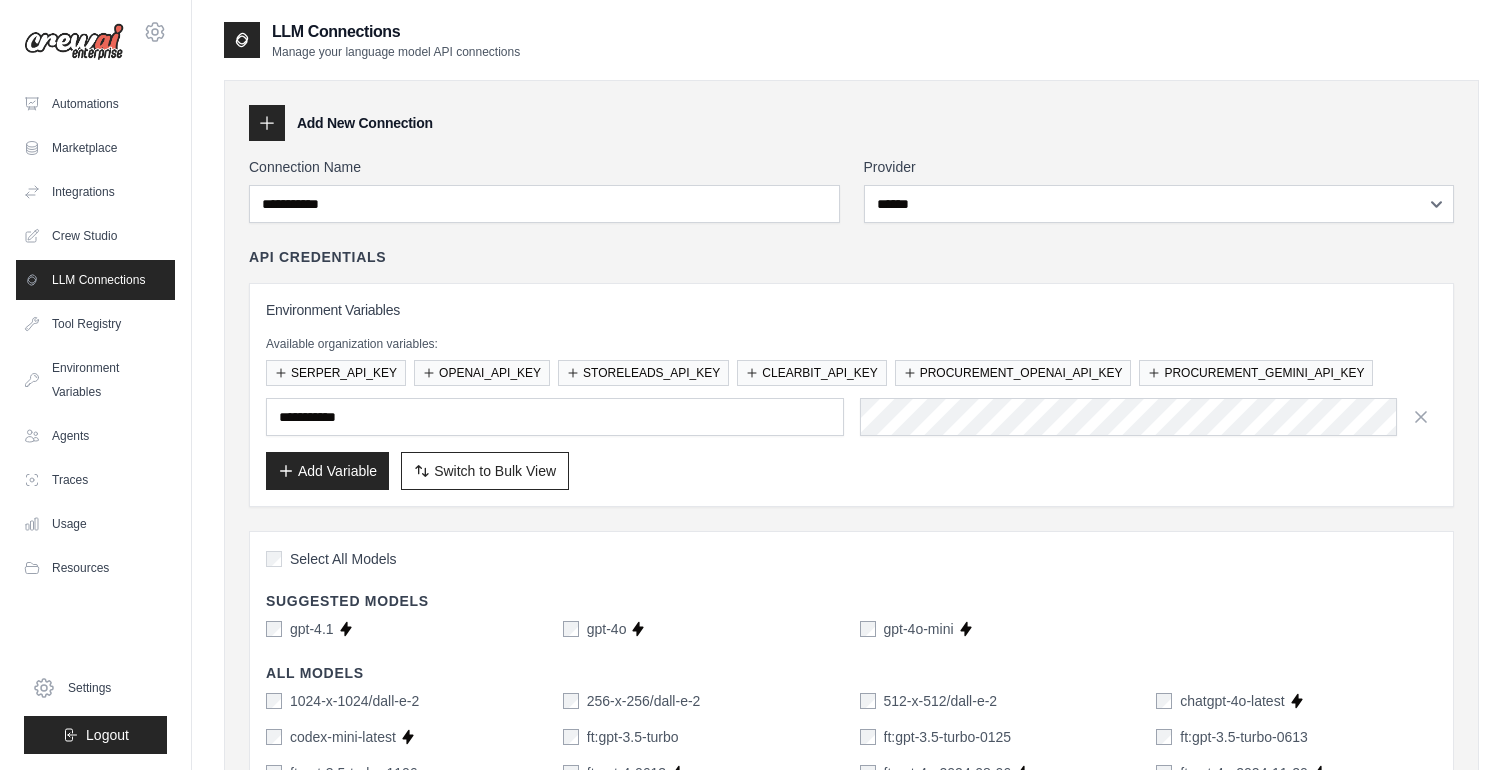 click on "API Credentials" at bounding box center (851, 257) 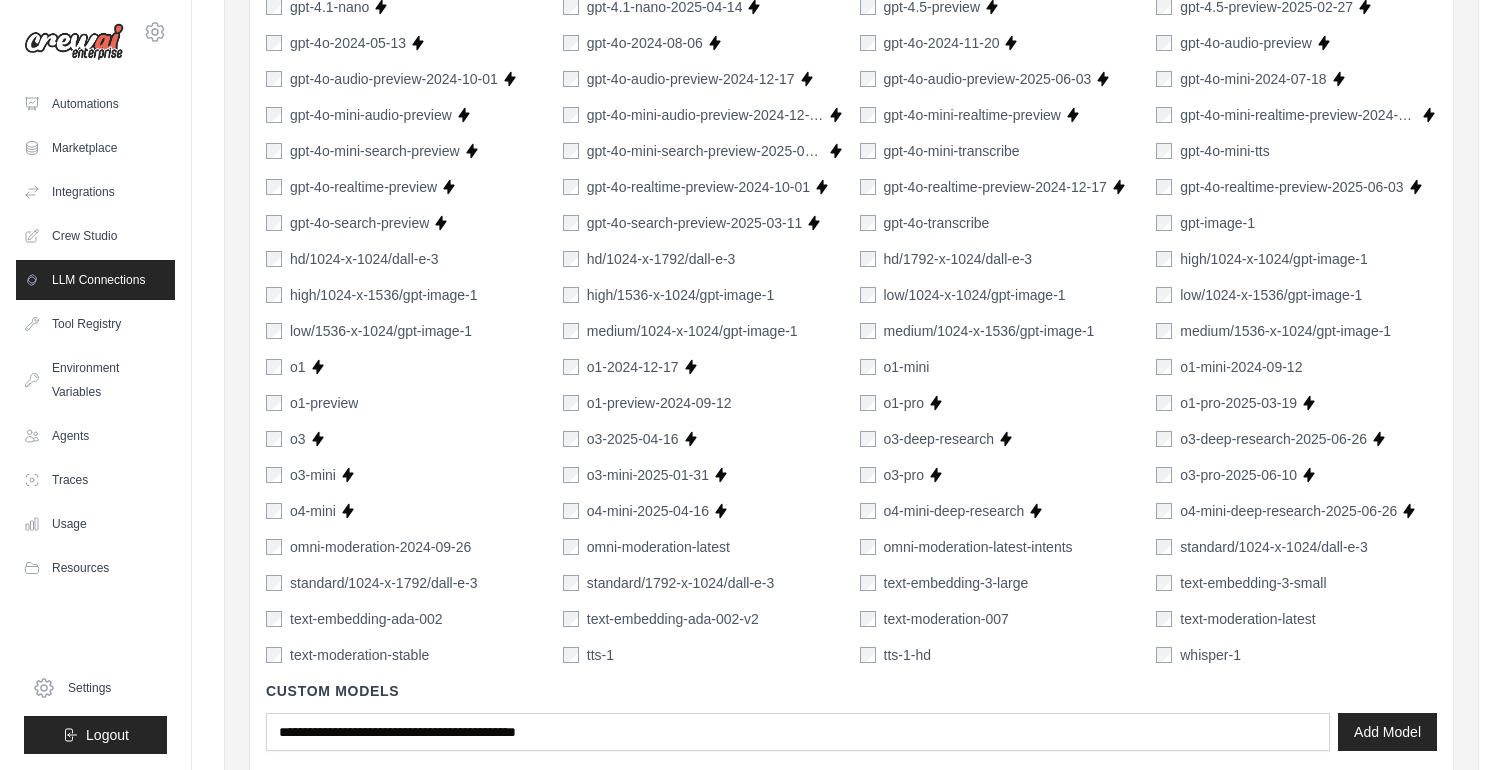 scroll, scrollTop: 1490, scrollLeft: 0, axis: vertical 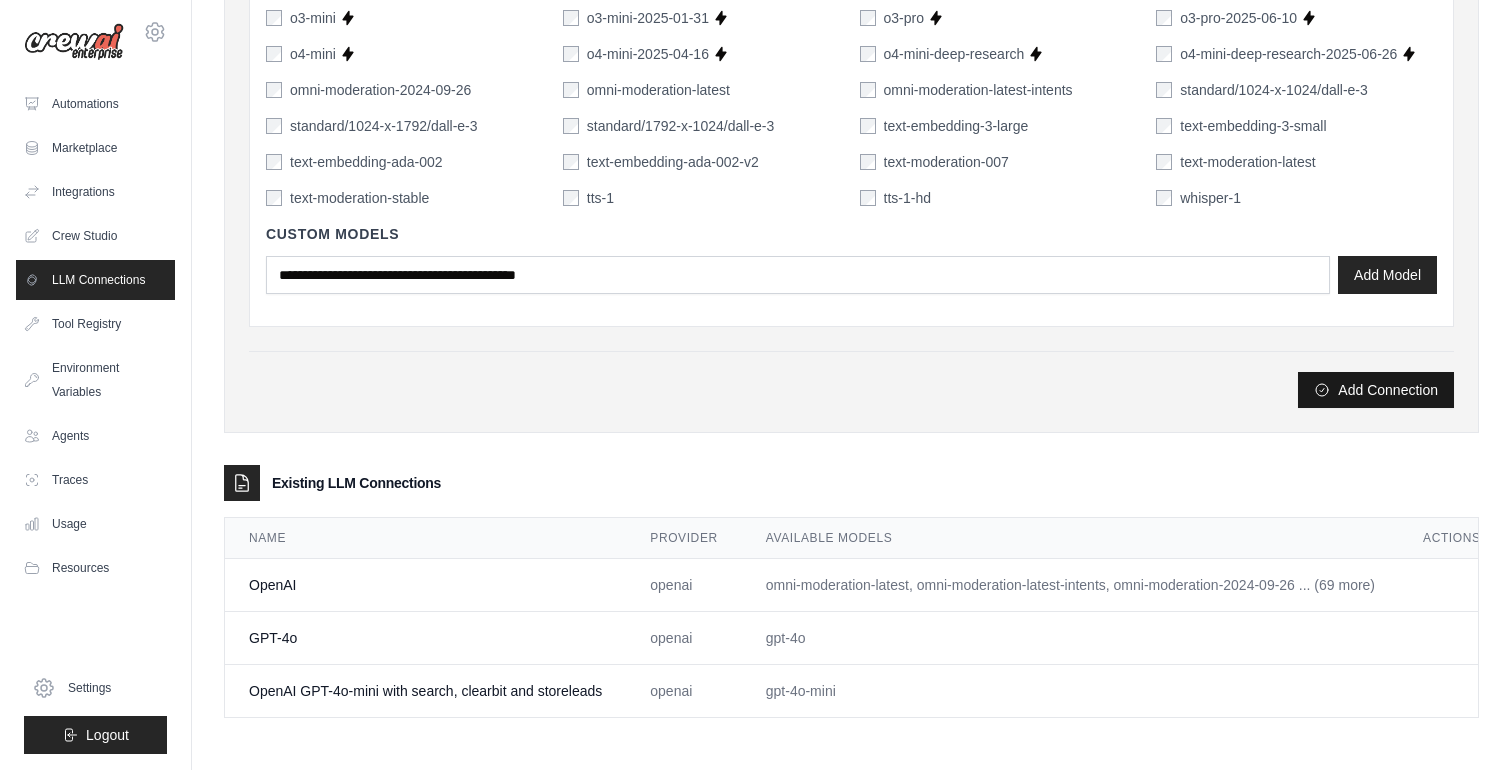 click on "Add Connection" at bounding box center [1376, 390] 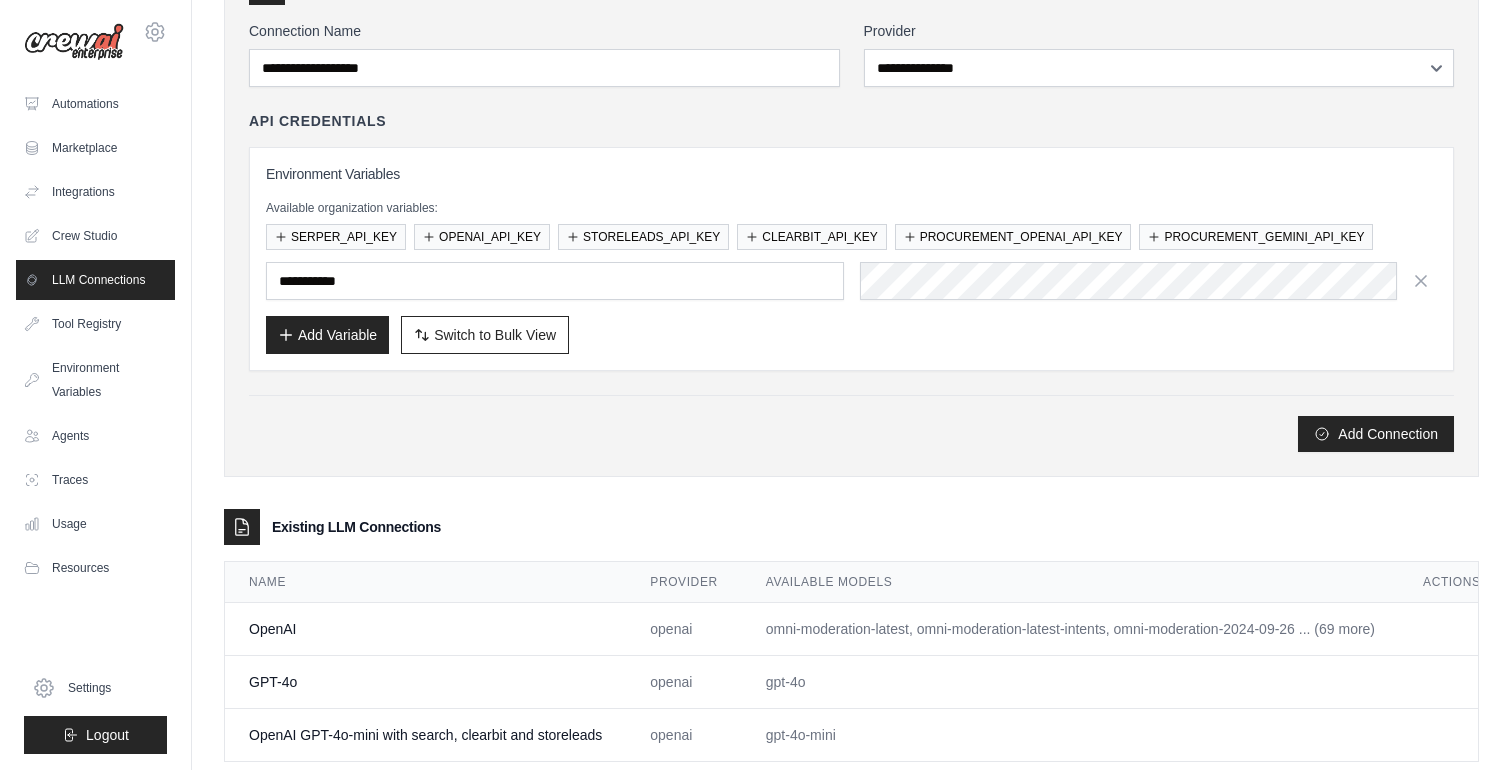 scroll, scrollTop: 263, scrollLeft: 0, axis: vertical 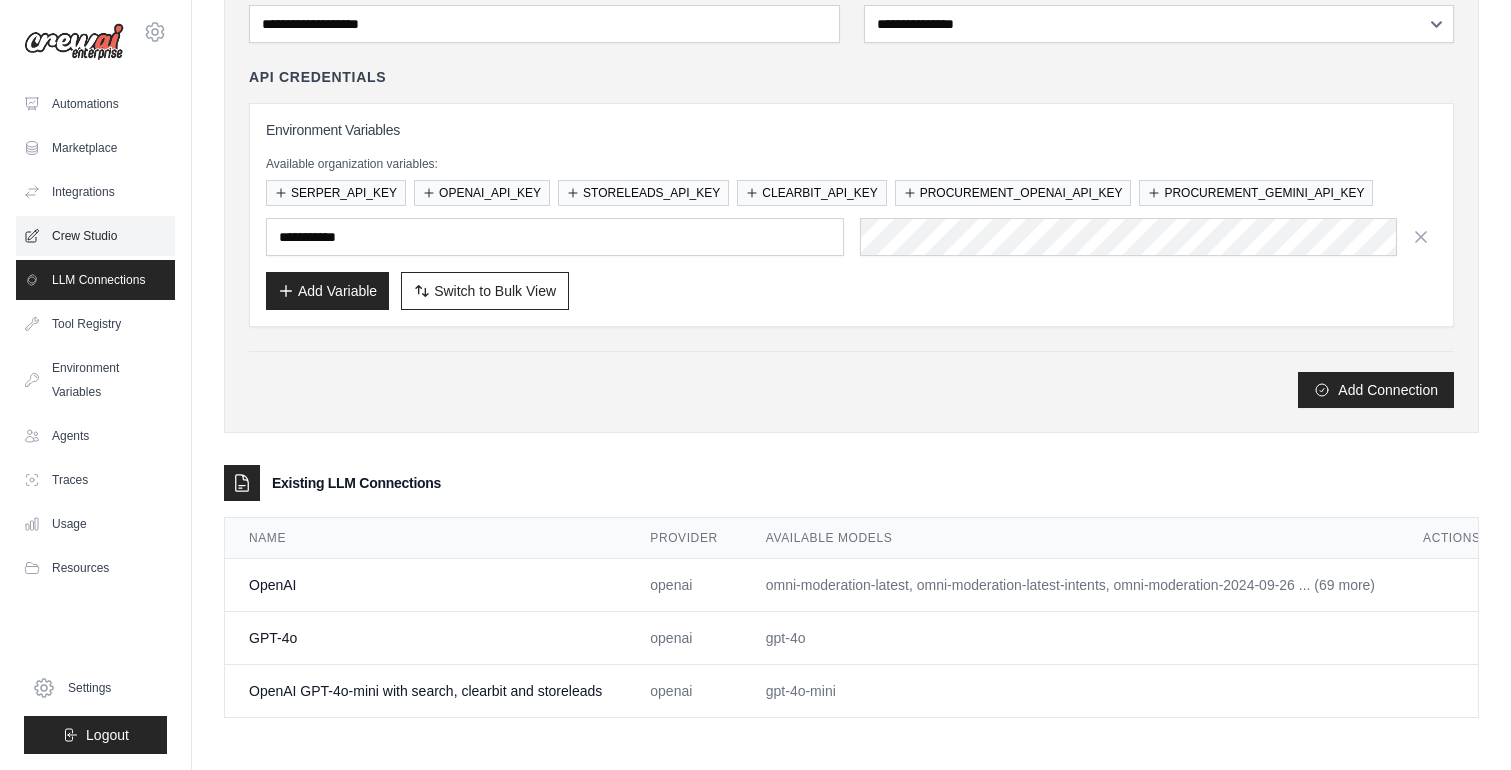 click on "Crew Studio" at bounding box center [95, 236] 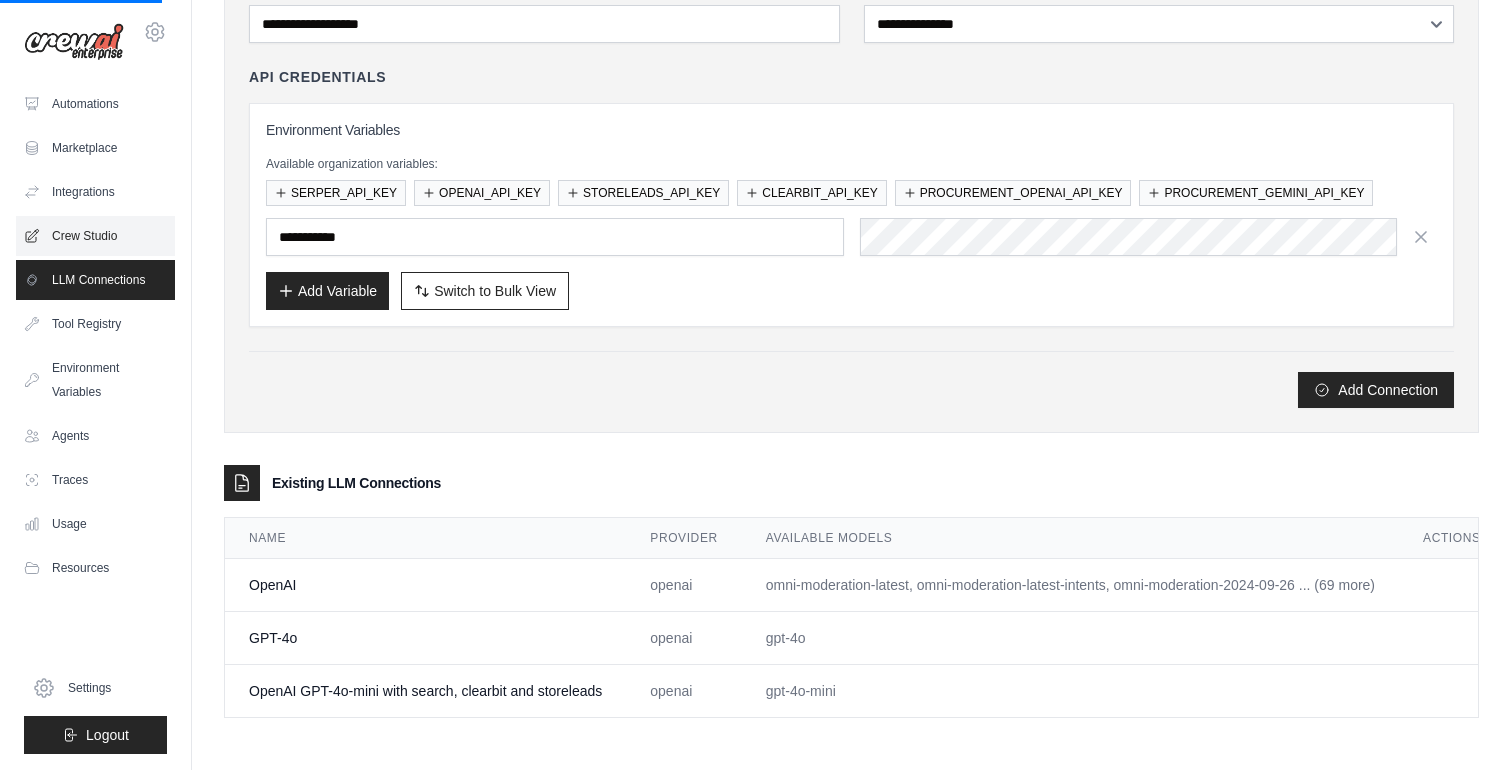 scroll, scrollTop: 0, scrollLeft: 0, axis: both 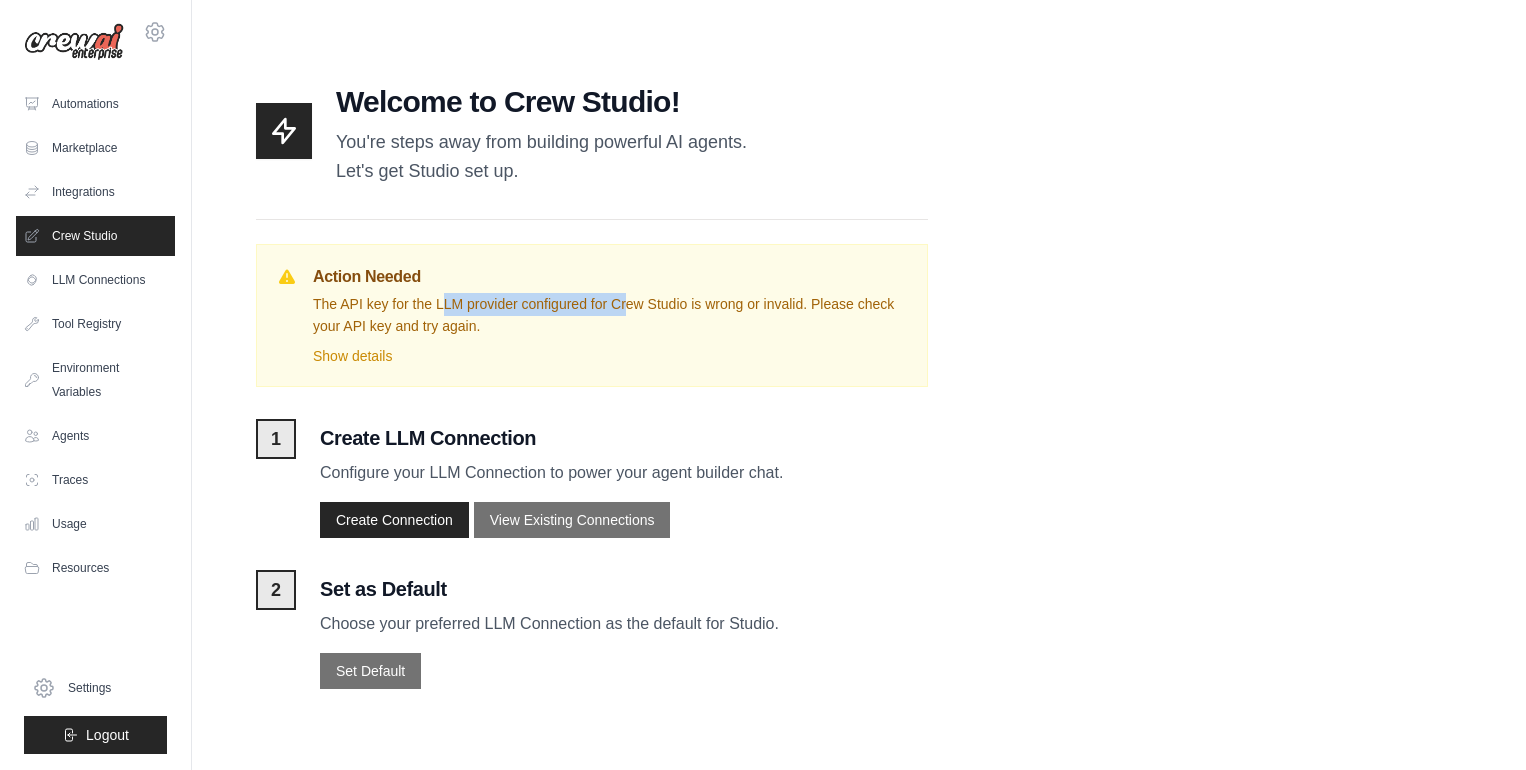 drag, startPoint x: 315, startPoint y: 311, endPoint x: 499, endPoint y: 306, distance: 184.06792 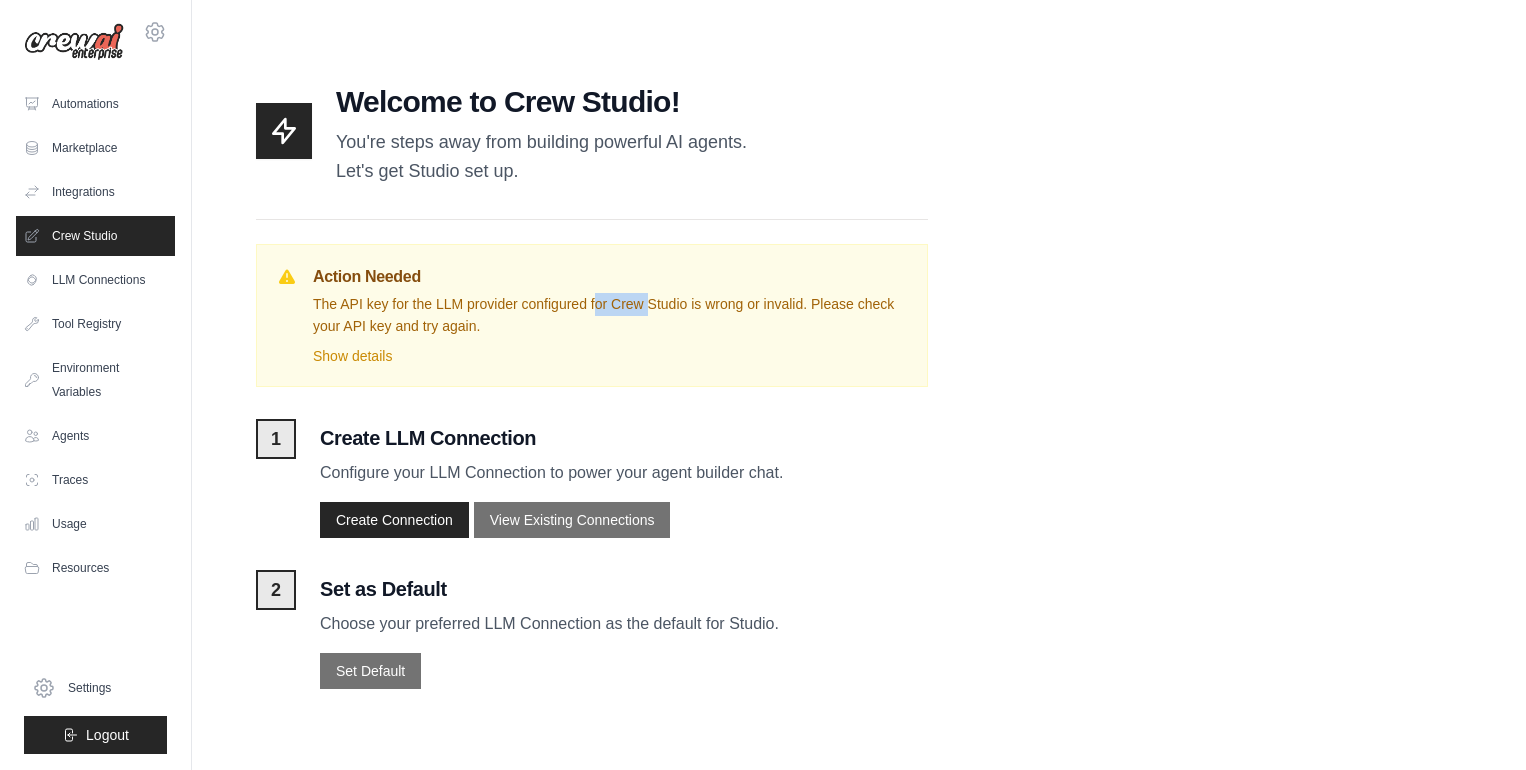 click on "The API key for the LLM provider configured for Crew Studio is wrong or invalid. Please check your API key and try again." at bounding box center [610, 316] 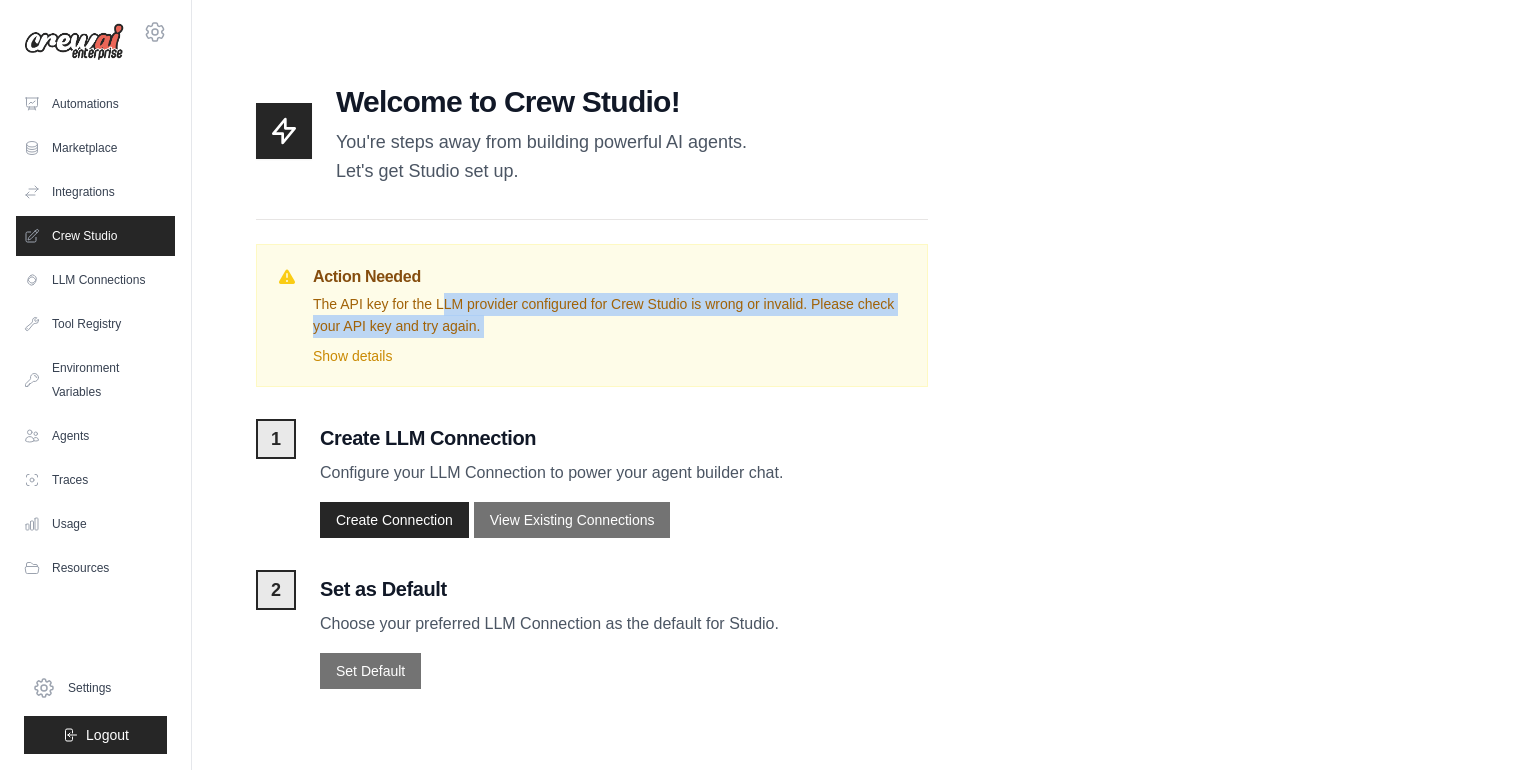 click on "The API key for the LLM provider configured for Crew Studio is wrong or invalid. Please check your API key and try again." at bounding box center (610, 316) 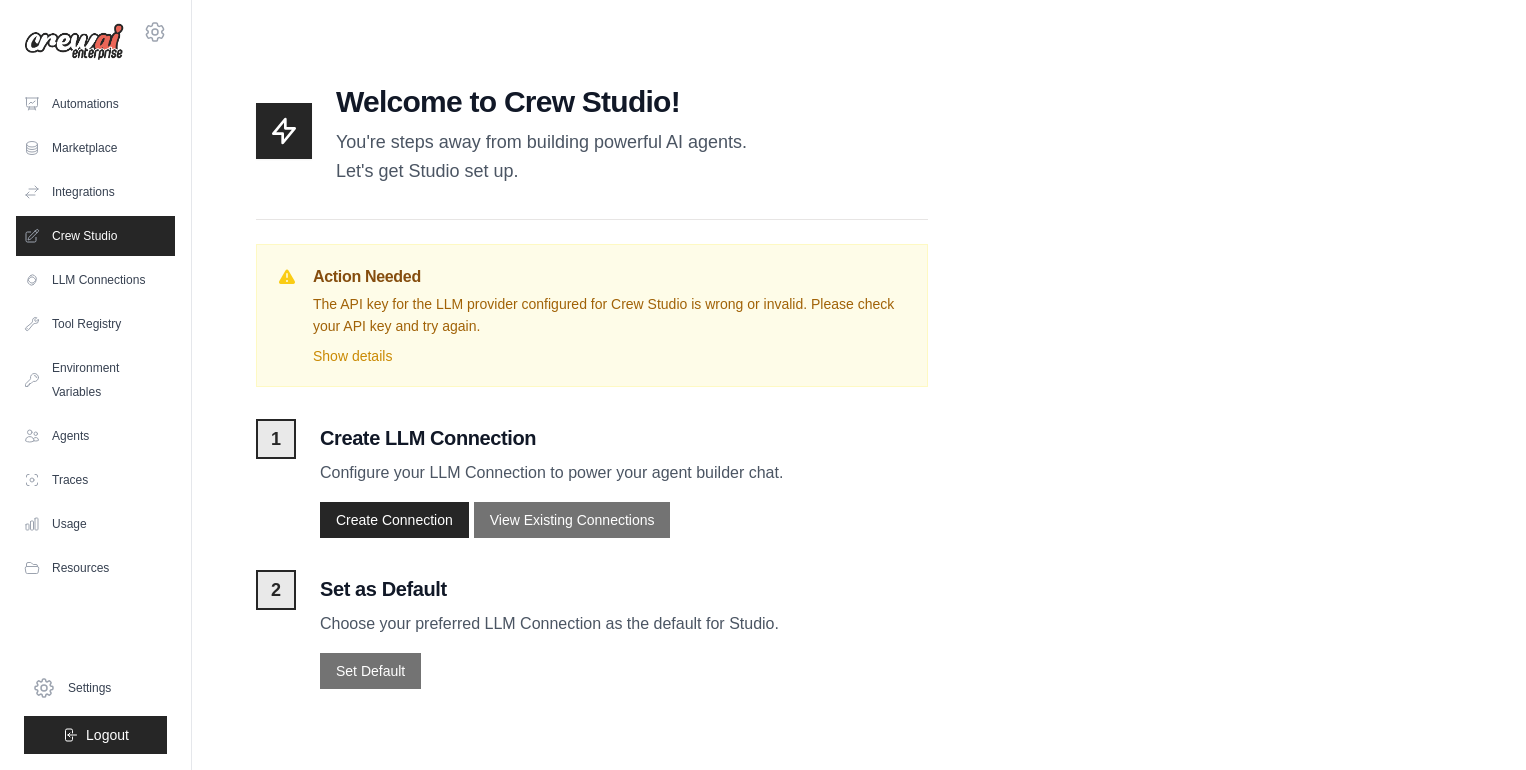 click on "You're steps away from building powerful AI agents.
Let's get Studio set up." at bounding box center (541, 157) 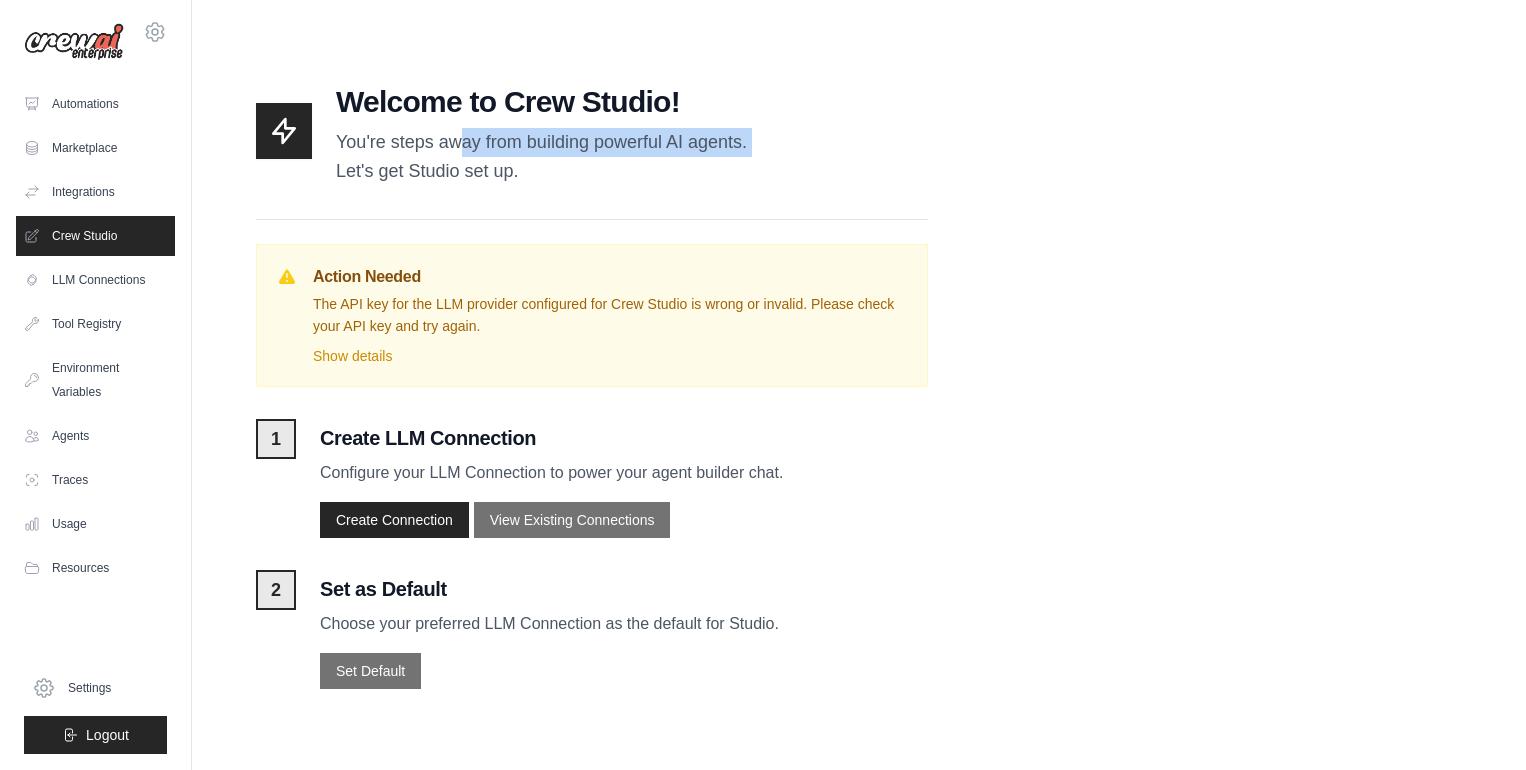 click on "You're steps away from building powerful AI agents.
Let's get Studio set up." at bounding box center [541, 157] 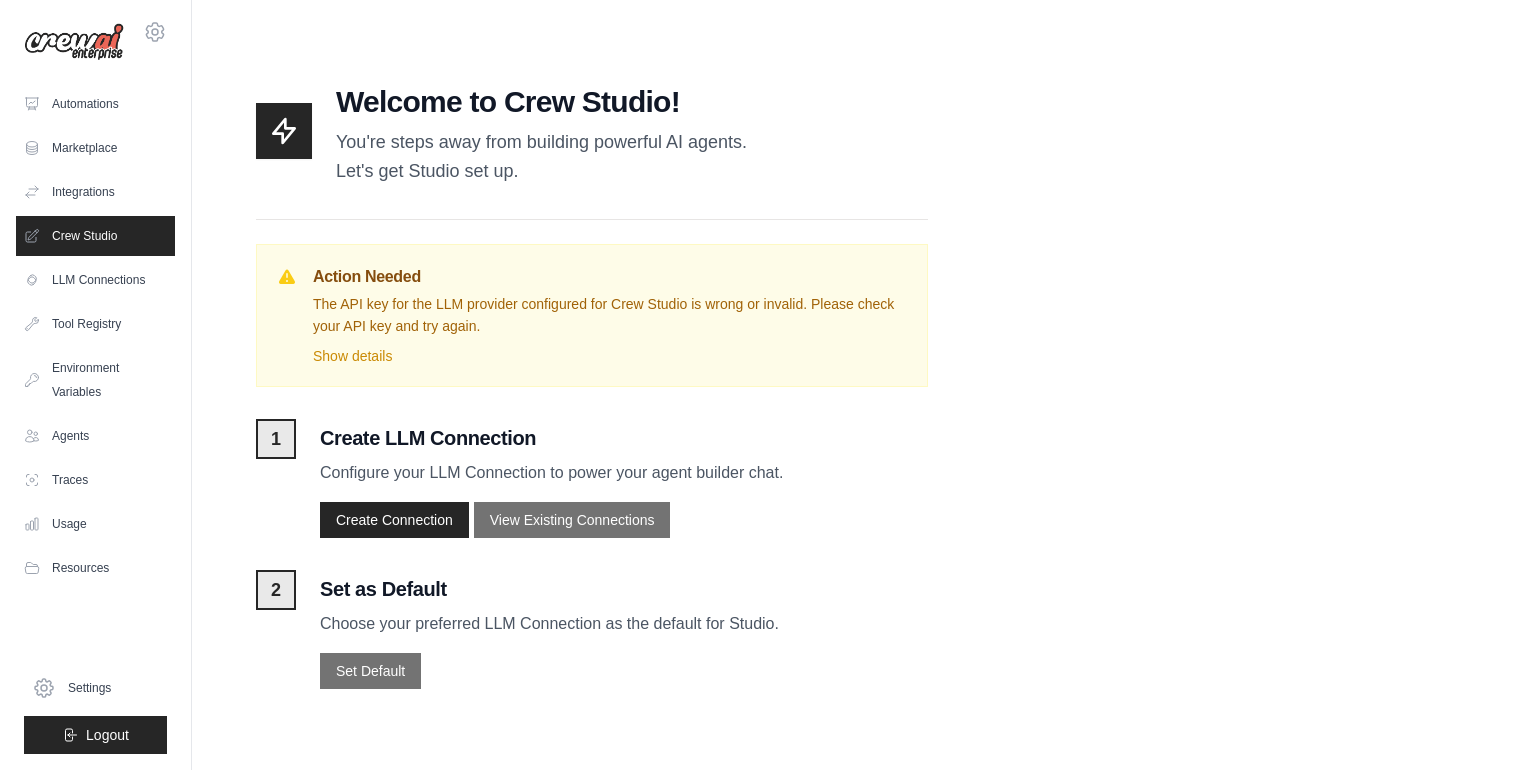 click on "You're steps away from building powerful AI agents.
Let's get Studio set up." at bounding box center (541, 157) 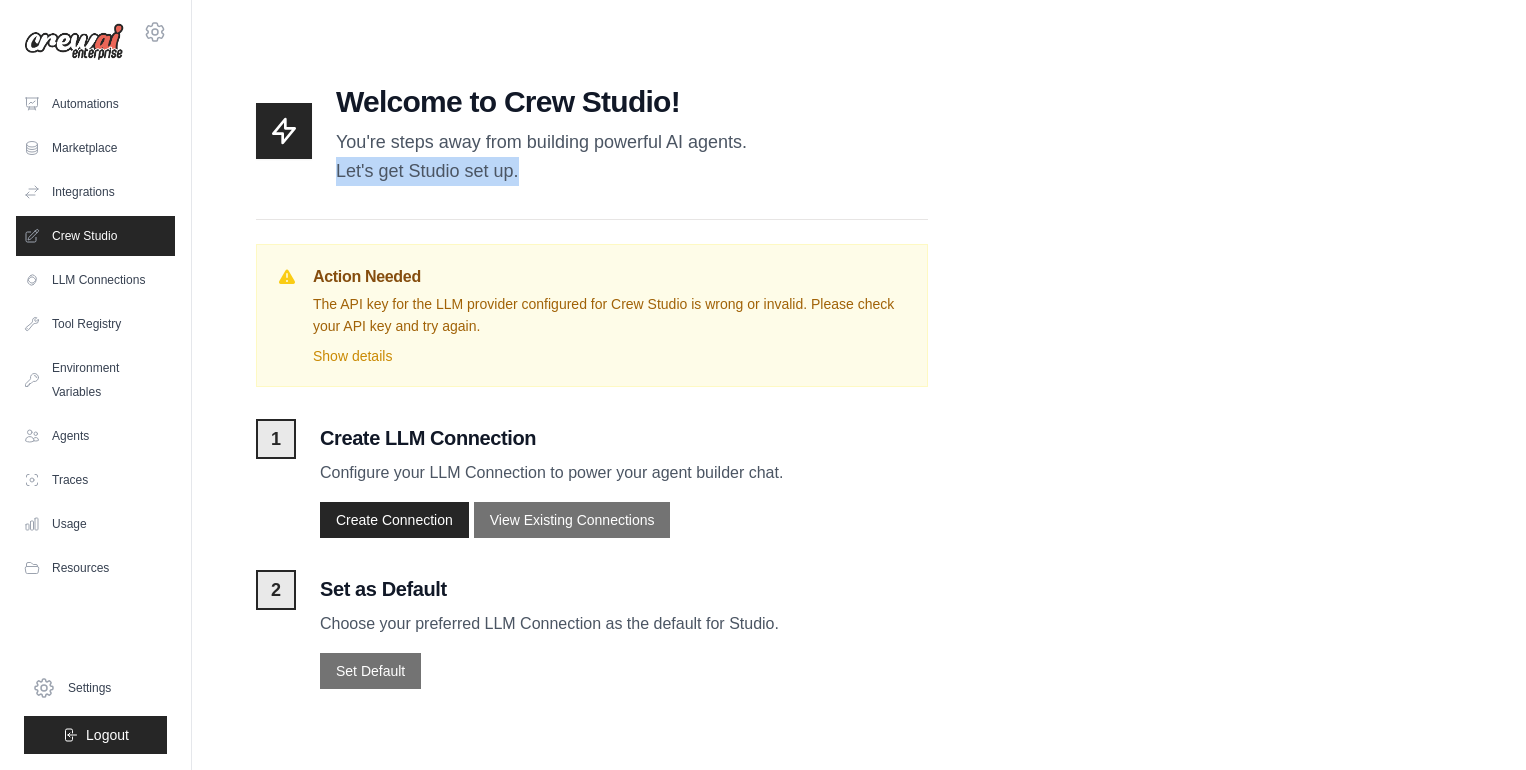 click on "You're steps away from building powerful AI agents.
Let's get Studio set up." at bounding box center (541, 157) 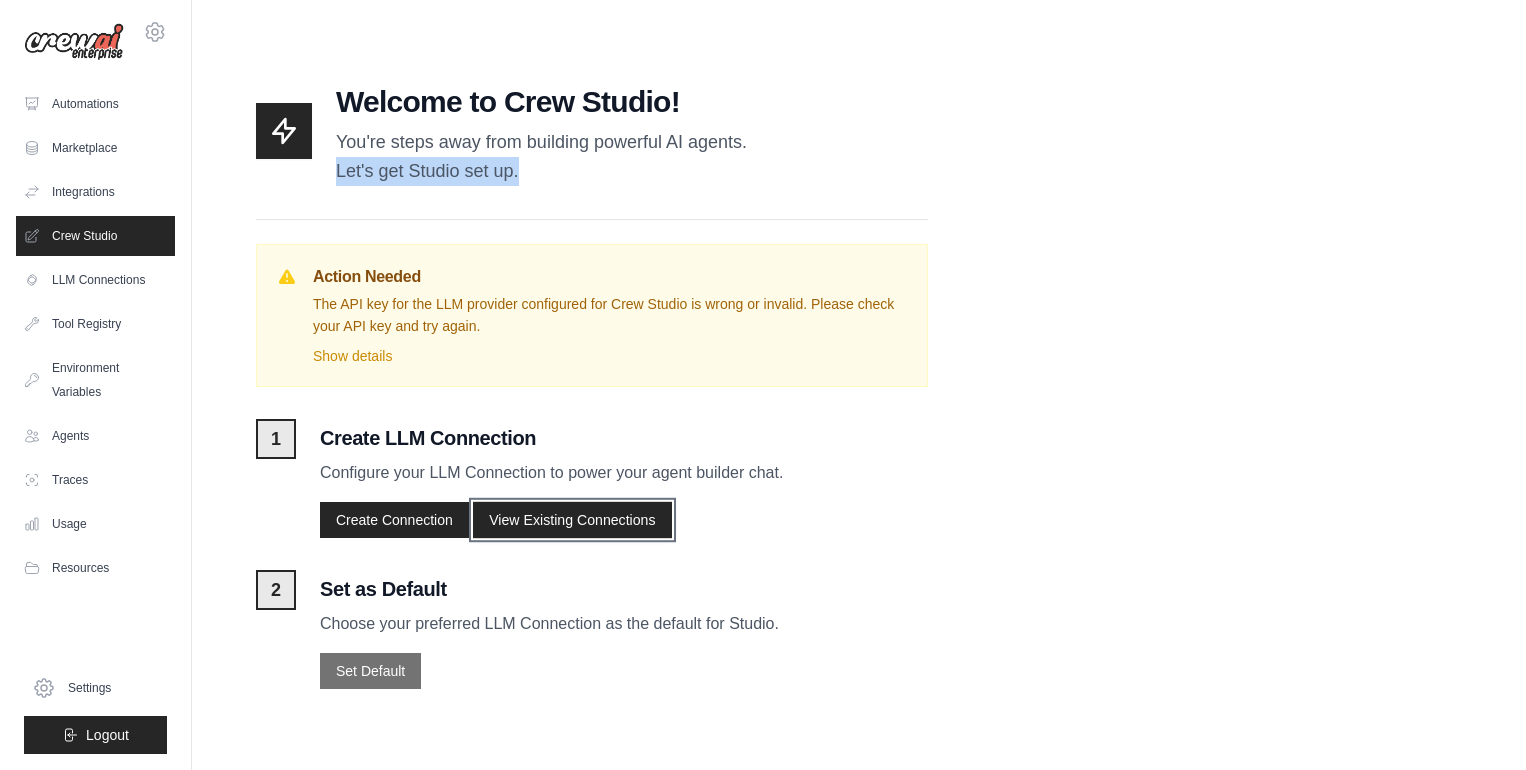 click on "View Existing Connections" at bounding box center [572, 520] 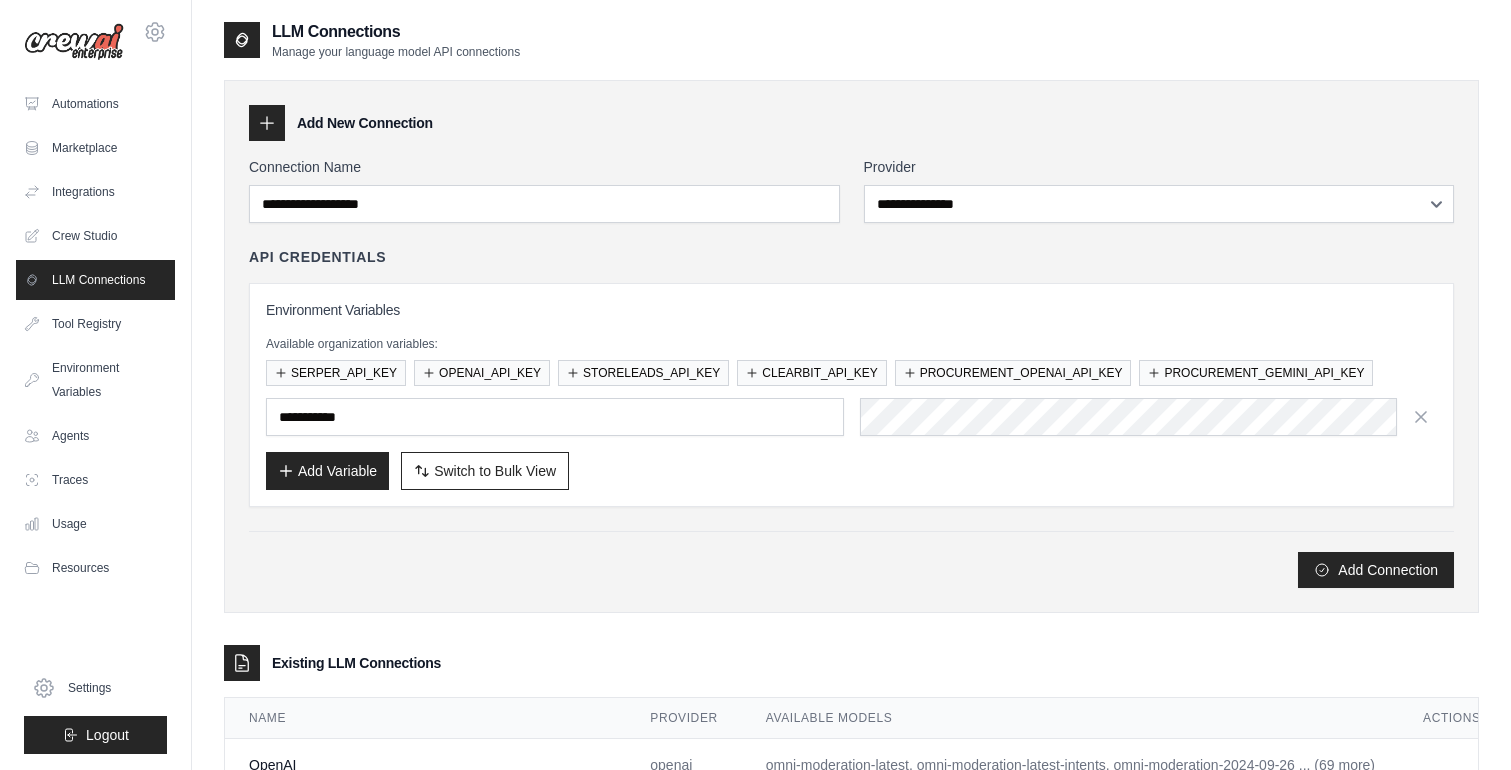 scroll, scrollTop: 195, scrollLeft: 0, axis: vertical 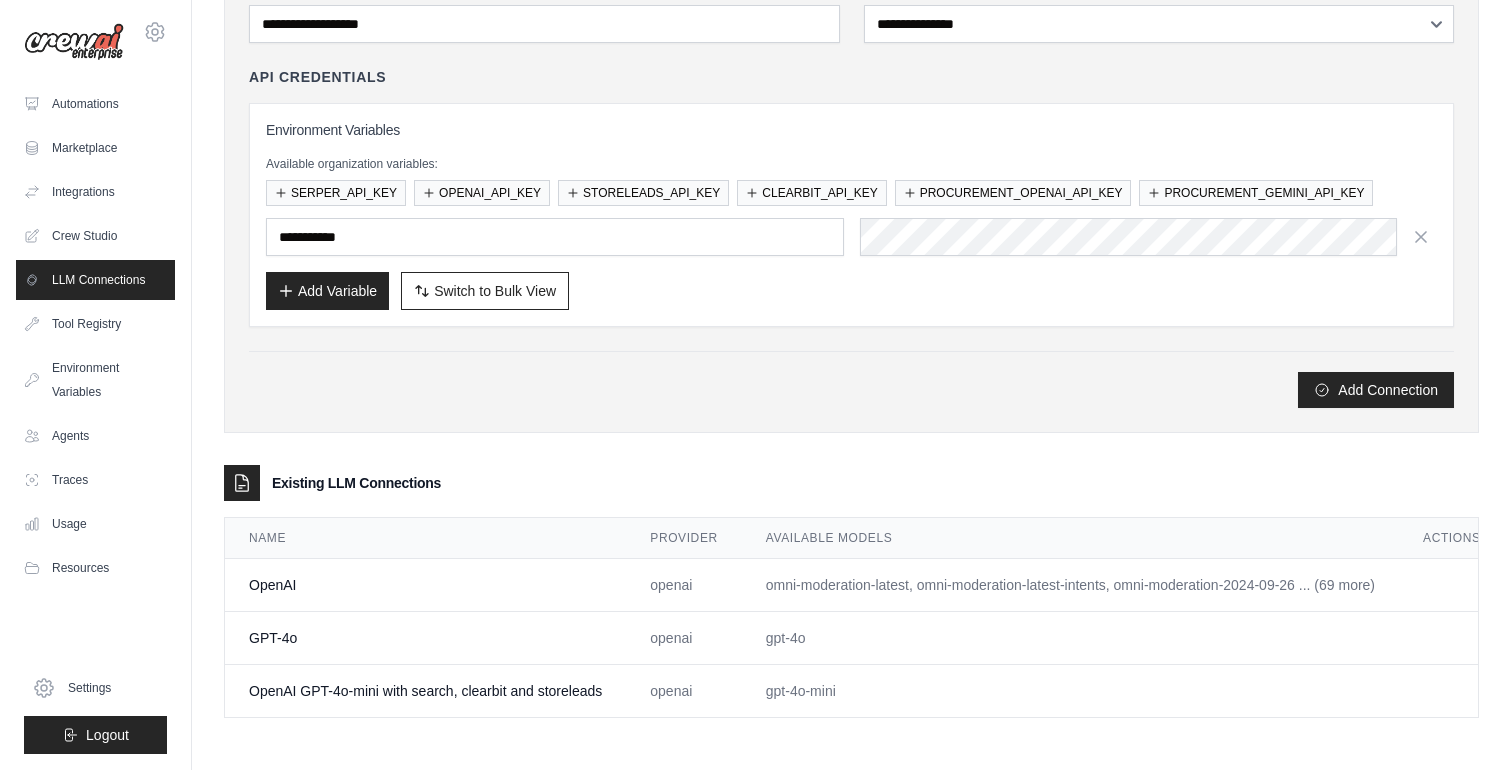 click on "OpenAI" at bounding box center (425, 585) 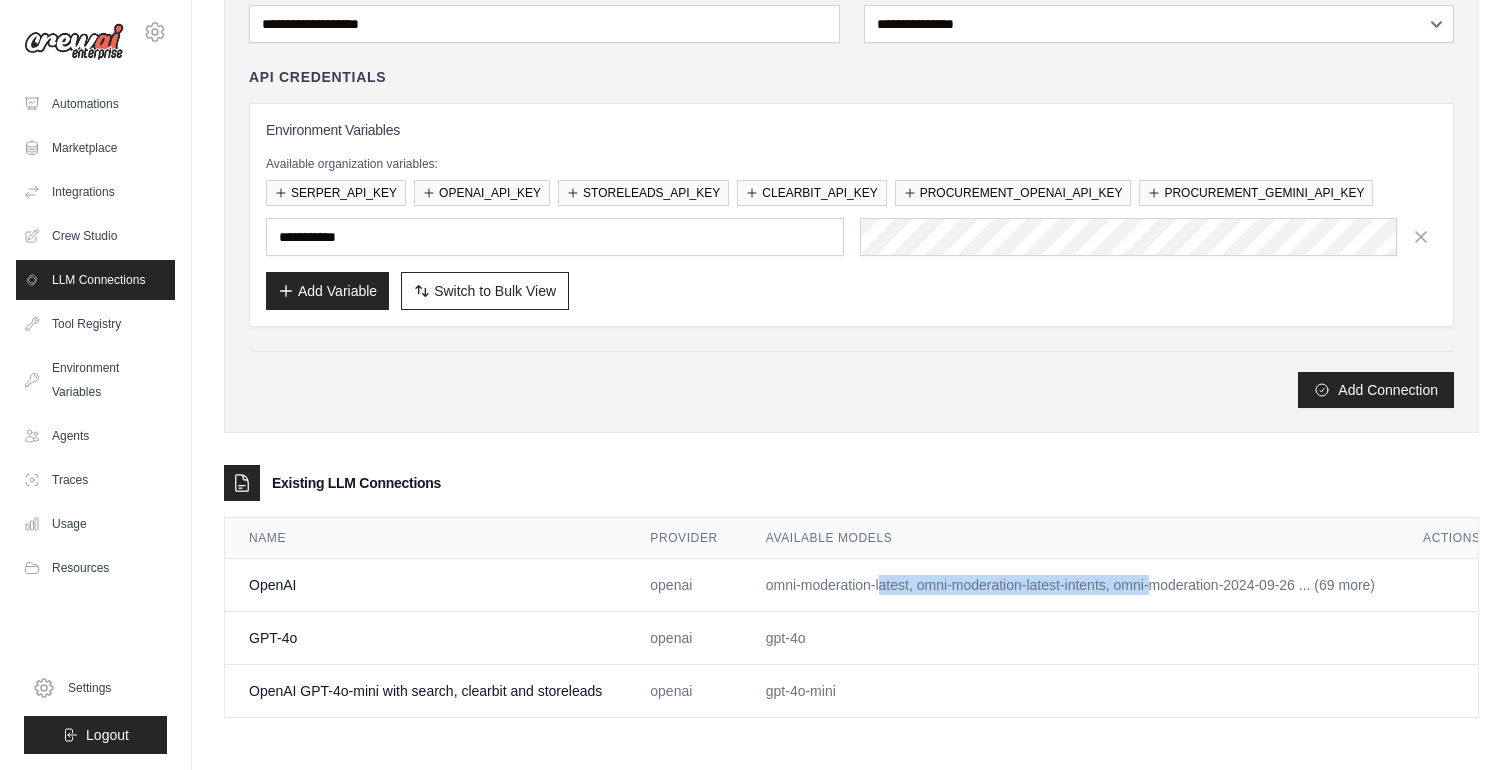 drag, startPoint x: 1065, startPoint y: 564, endPoint x: 1145, endPoint y: 562, distance: 80.024994 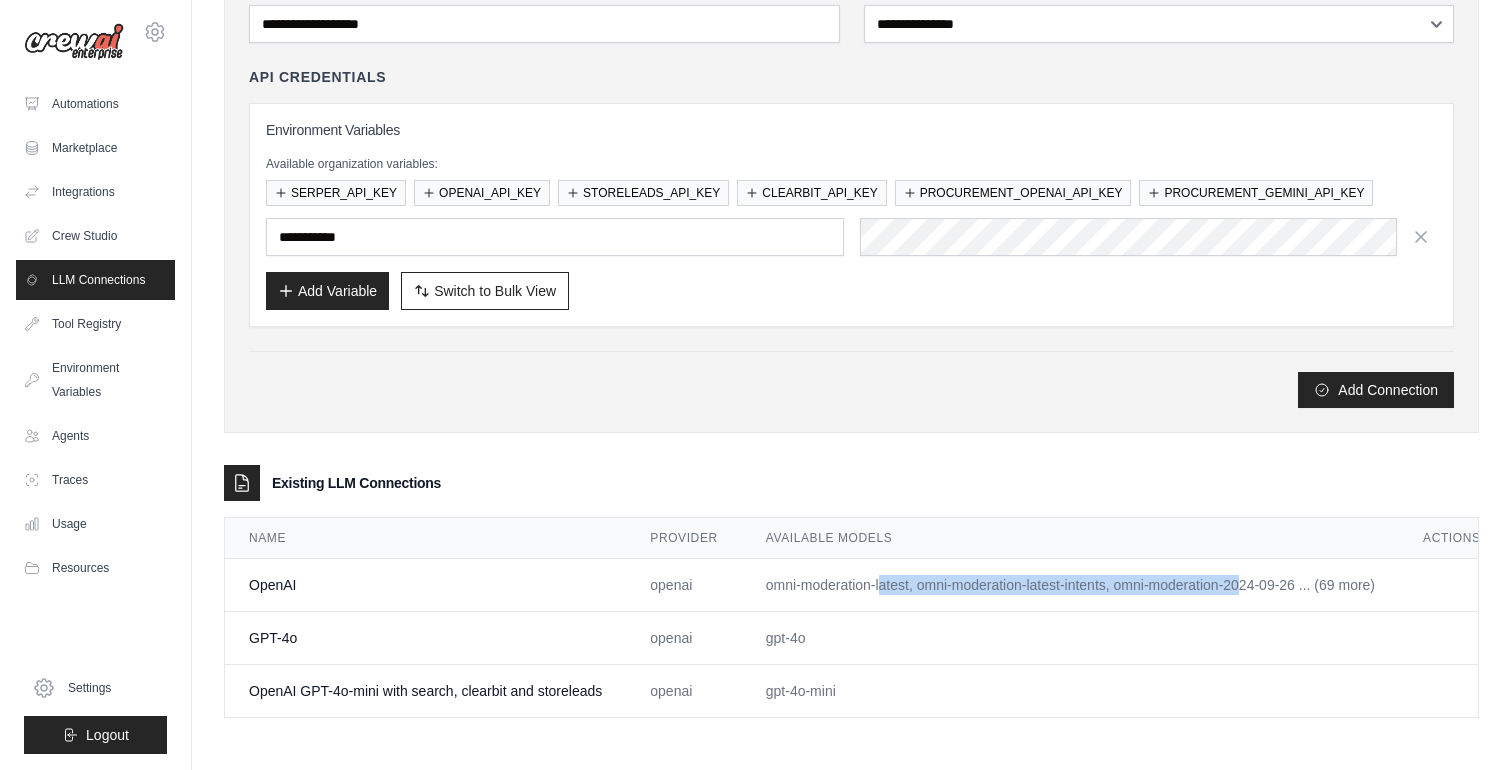 drag, startPoint x: 1371, startPoint y: 567, endPoint x: 1382, endPoint y: 606, distance: 40.5216 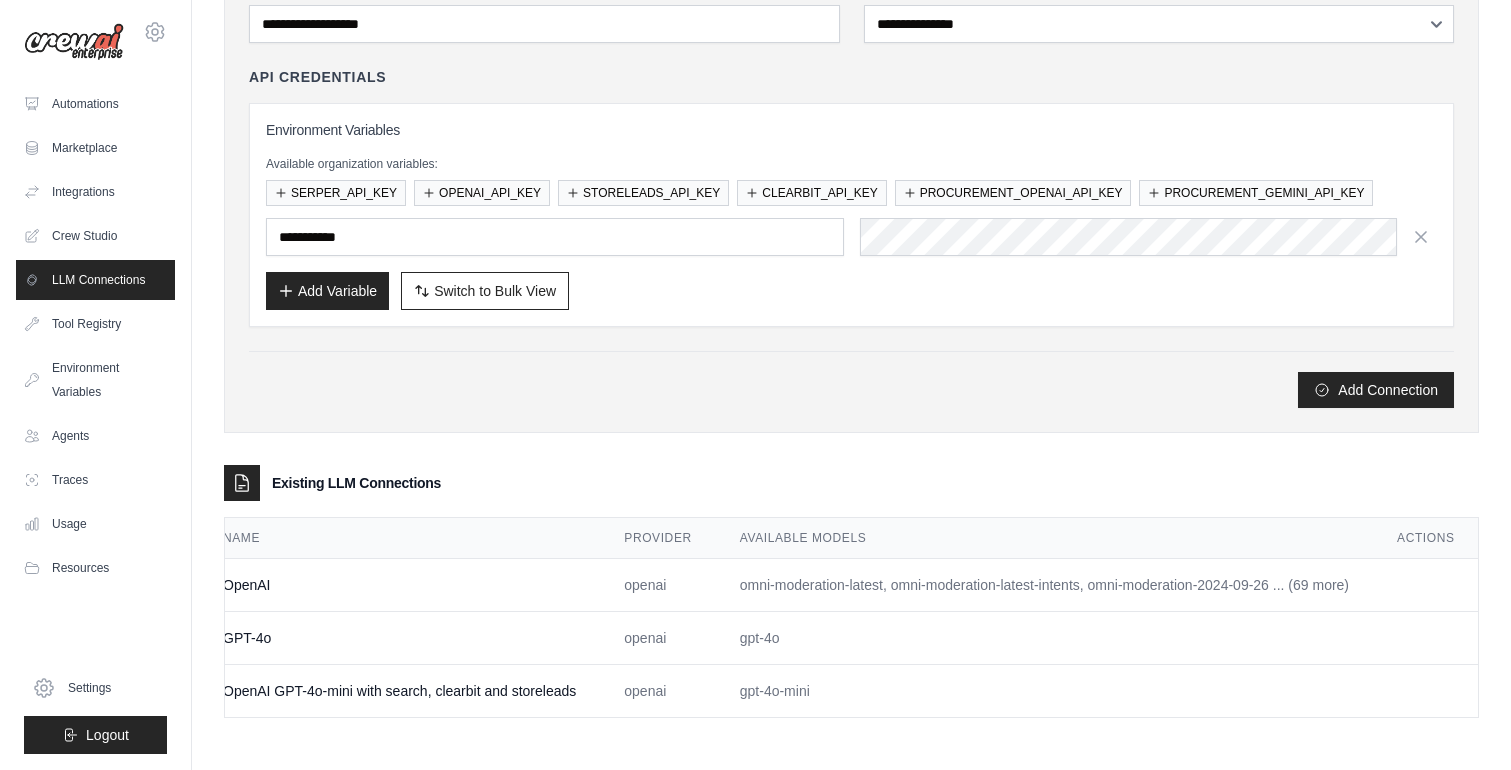 click at bounding box center (1426, 585) 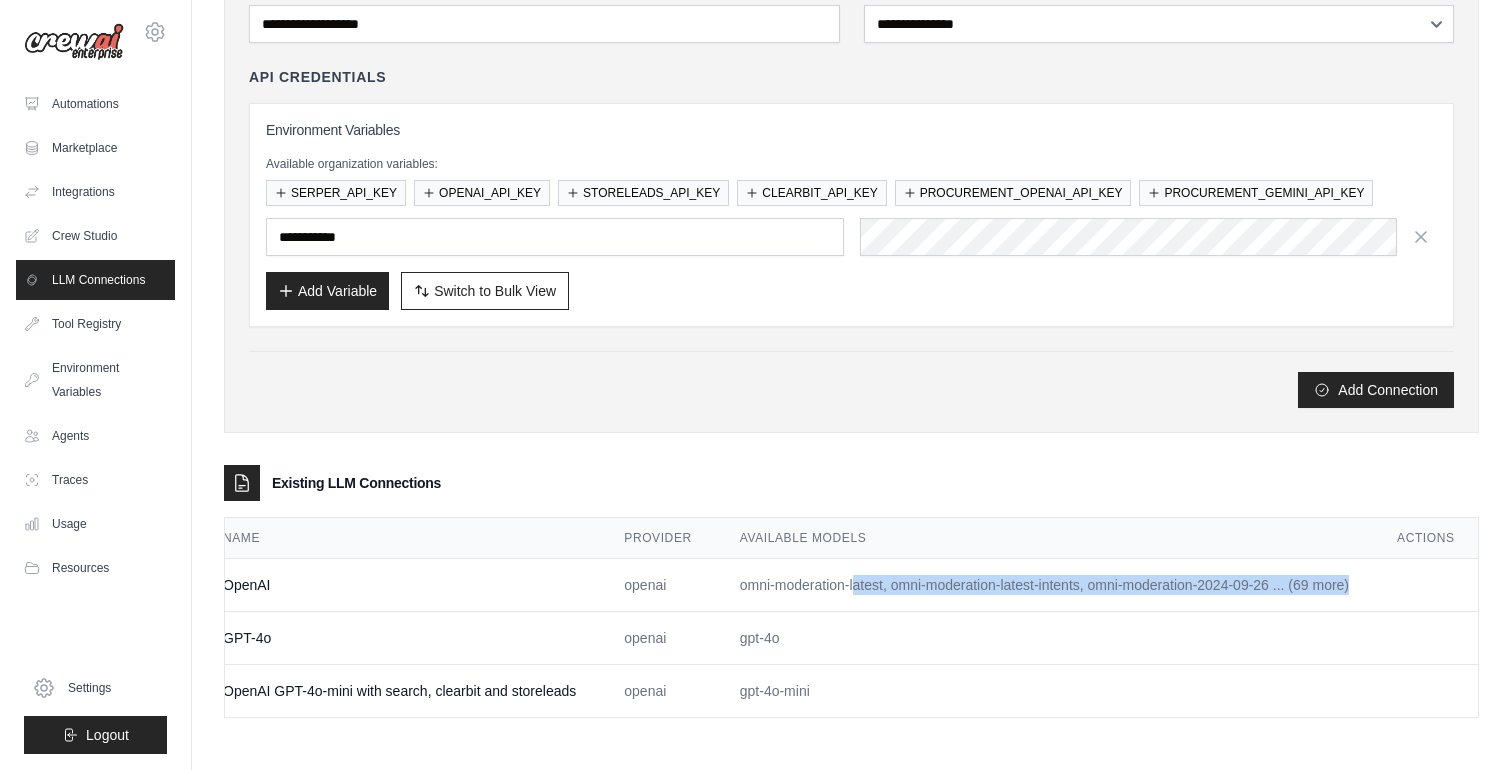 click on "omni-moderation-latest, omni-moderation-latest-intents, omni-moderation-2024-09-26
... (69
more)" at bounding box center (1044, 585) 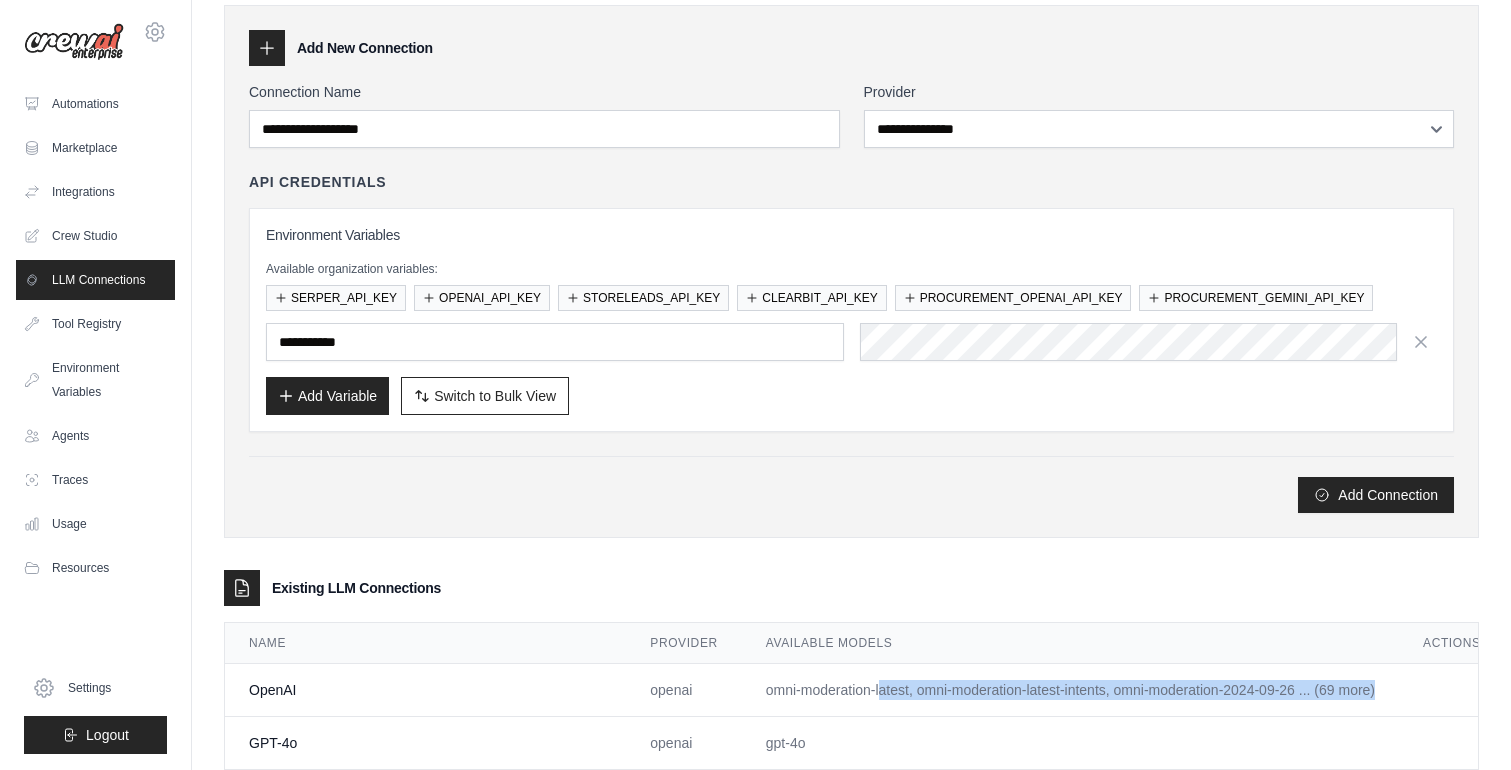 scroll, scrollTop: 195, scrollLeft: 0, axis: vertical 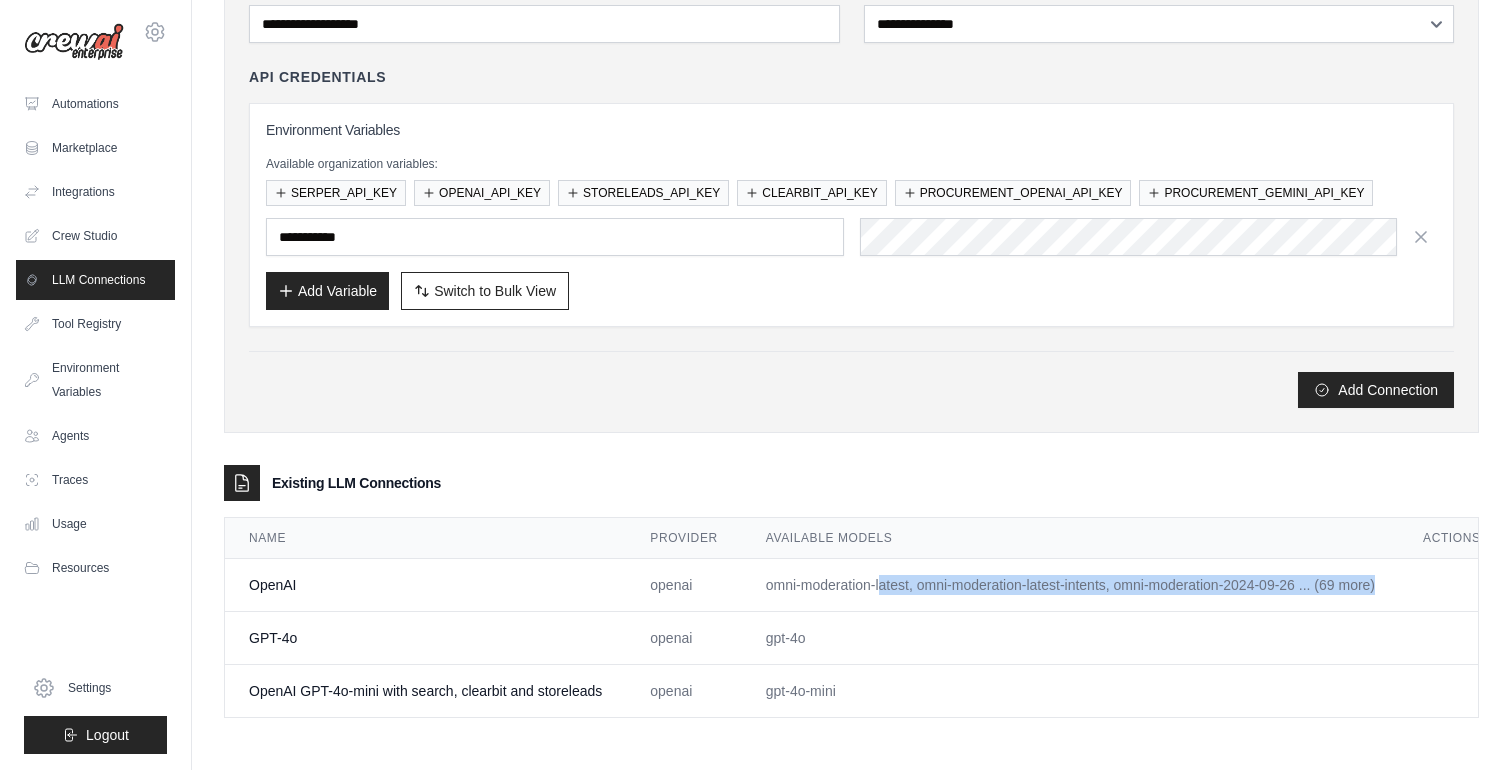 click on "LLM Connections" at bounding box center [95, 280] 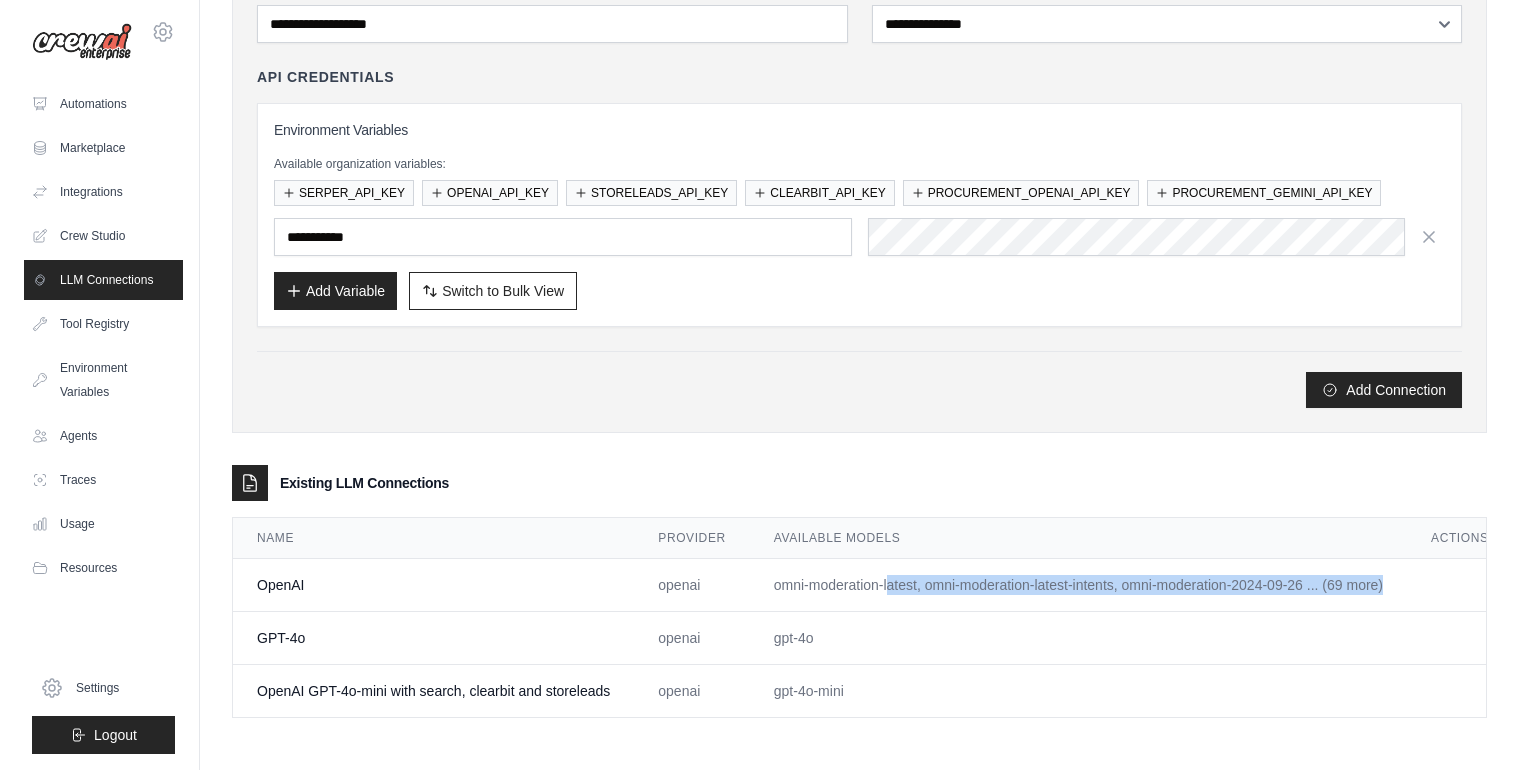 scroll, scrollTop: 0, scrollLeft: 0, axis: both 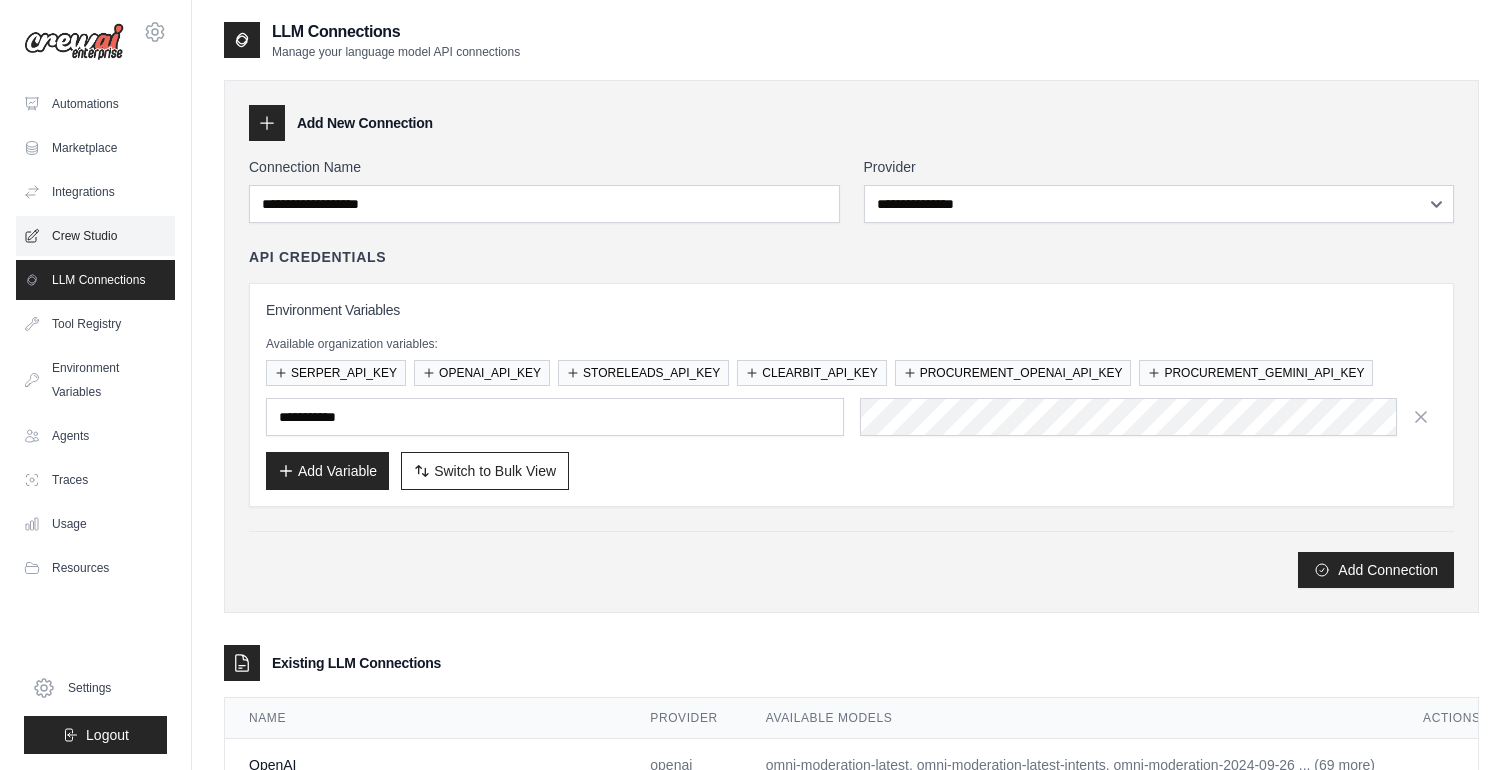 click on "Crew Studio" at bounding box center [95, 236] 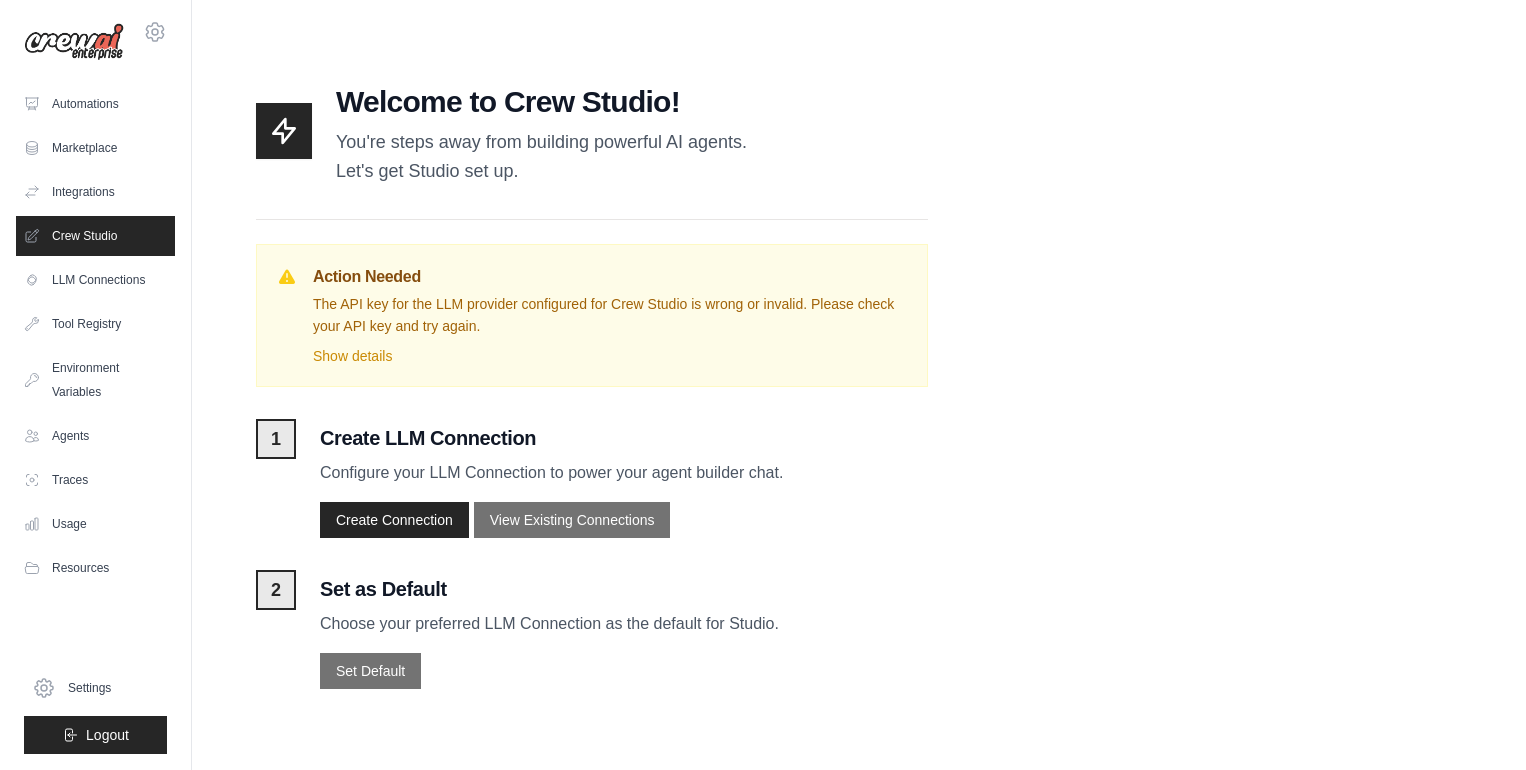 click 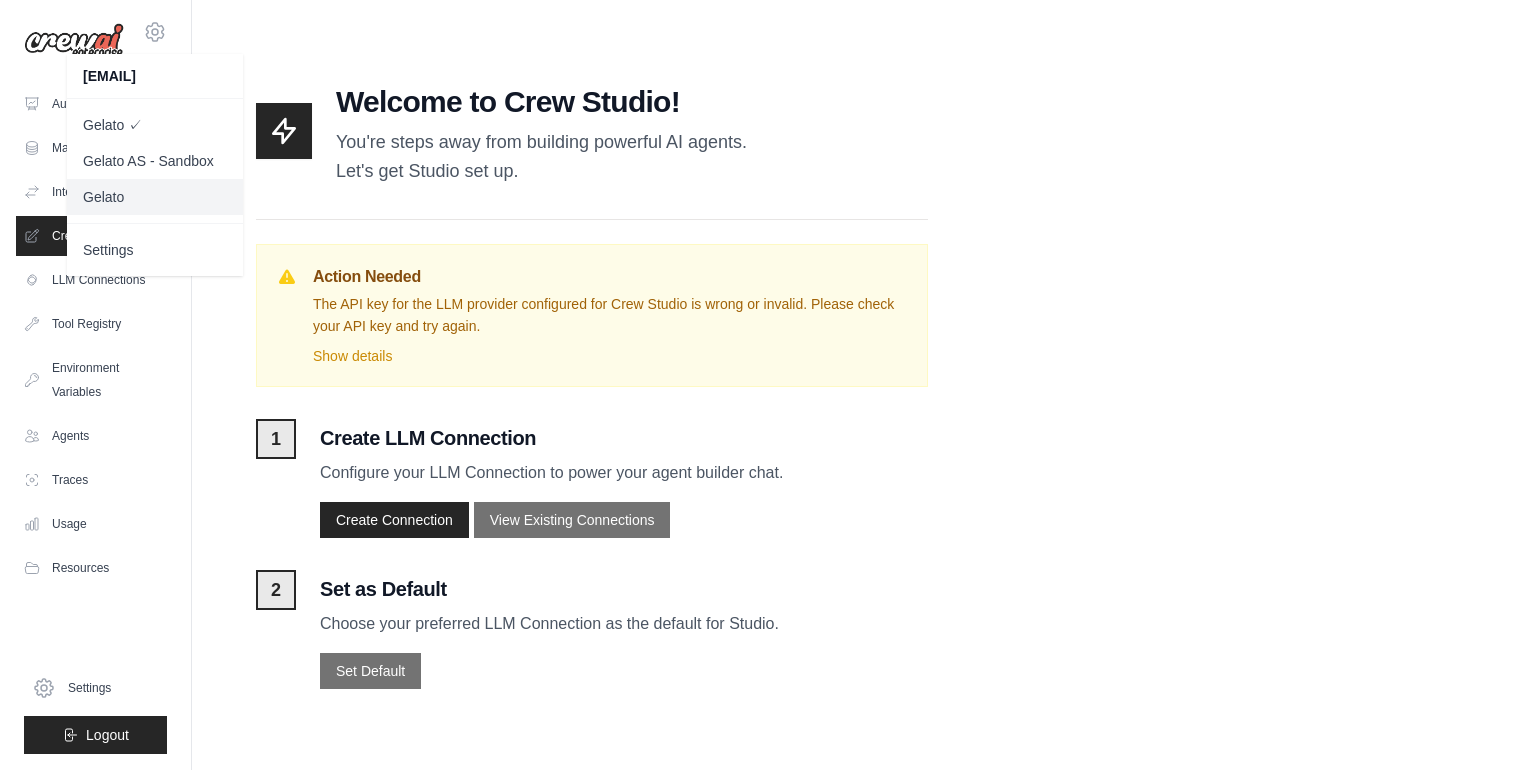 click on "Gelato" at bounding box center (155, 197) 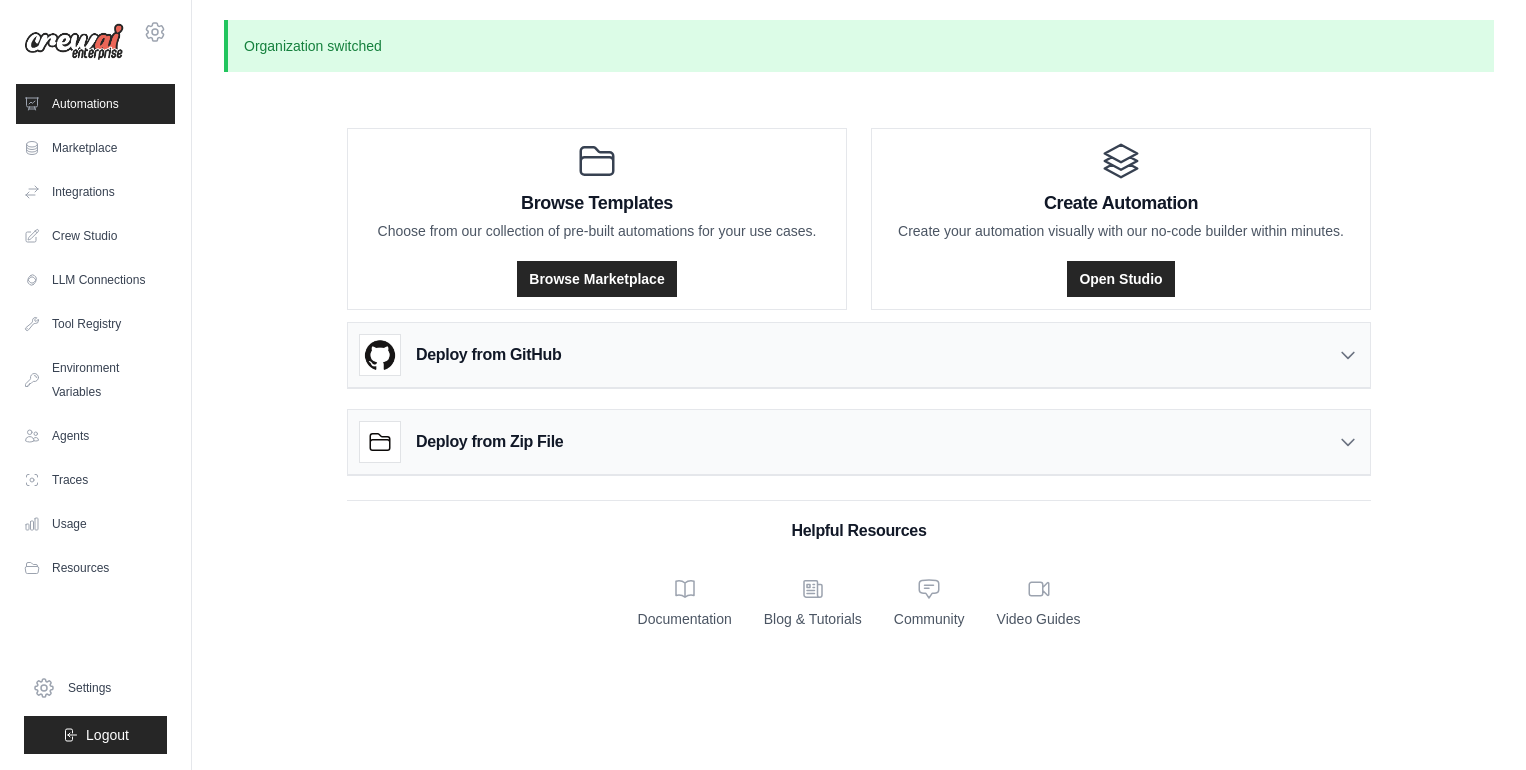 scroll, scrollTop: 0, scrollLeft: 0, axis: both 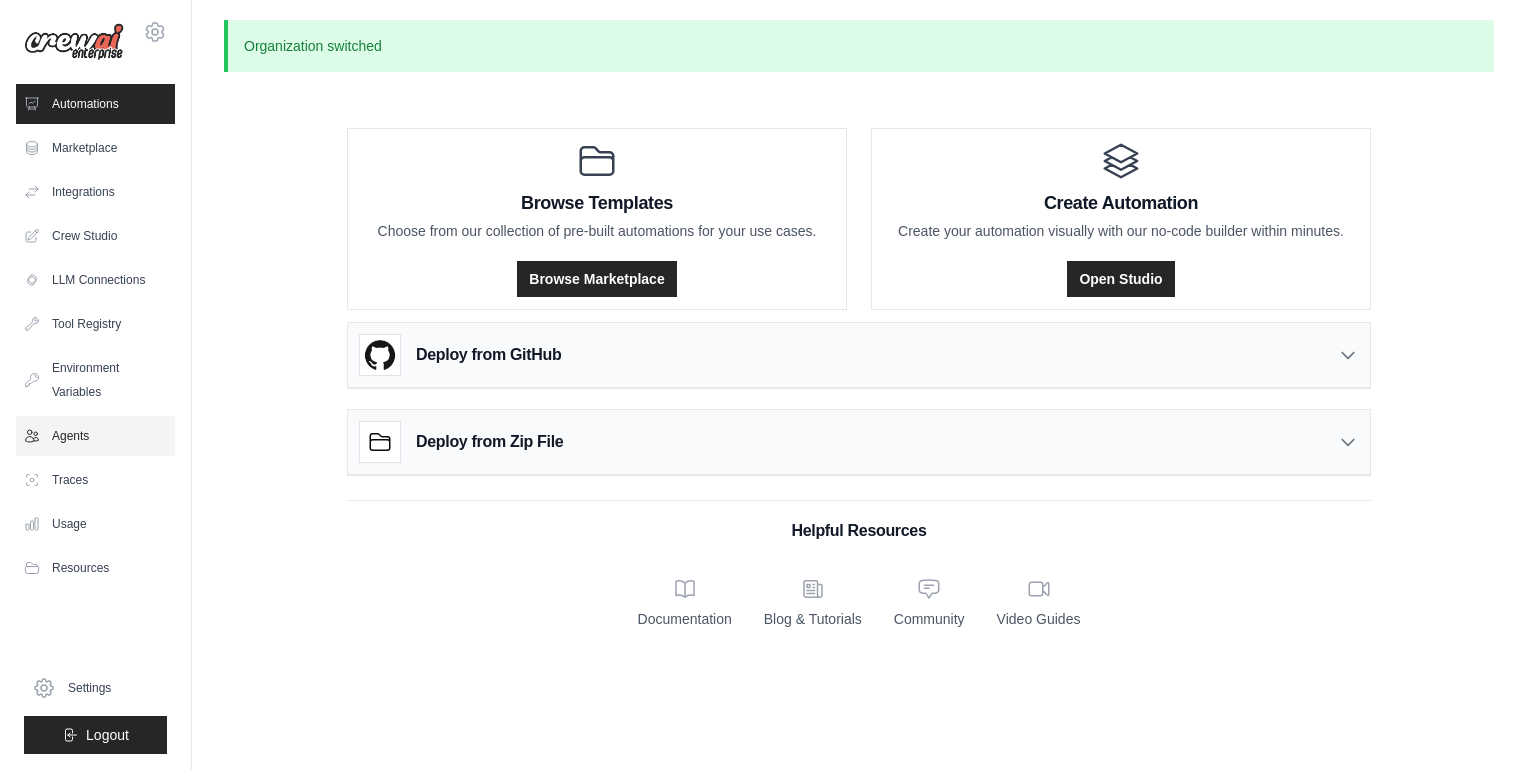 click on "Agents" at bounding box center [95, 436] 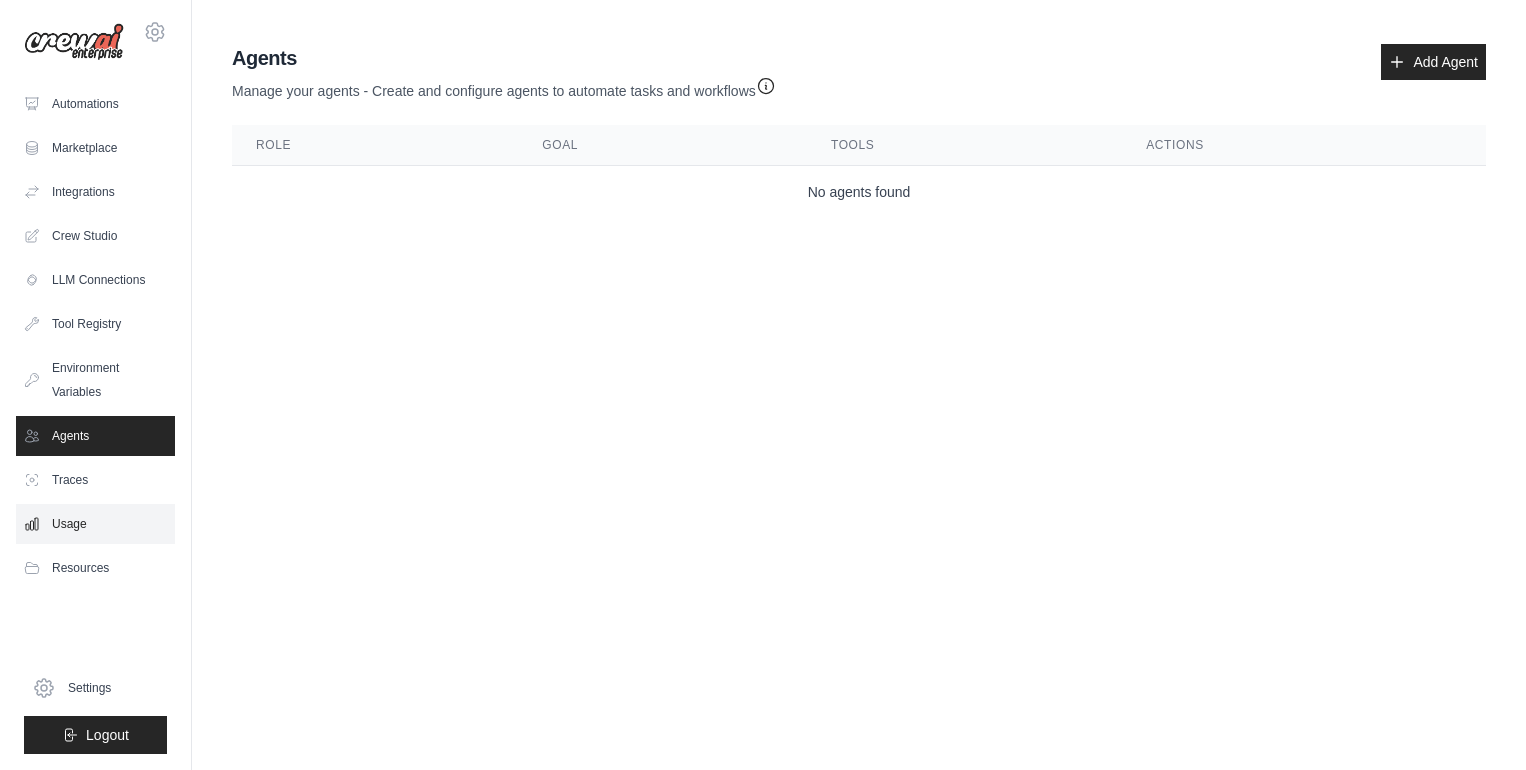 click on "Usage" at bounding box center [95, 524] 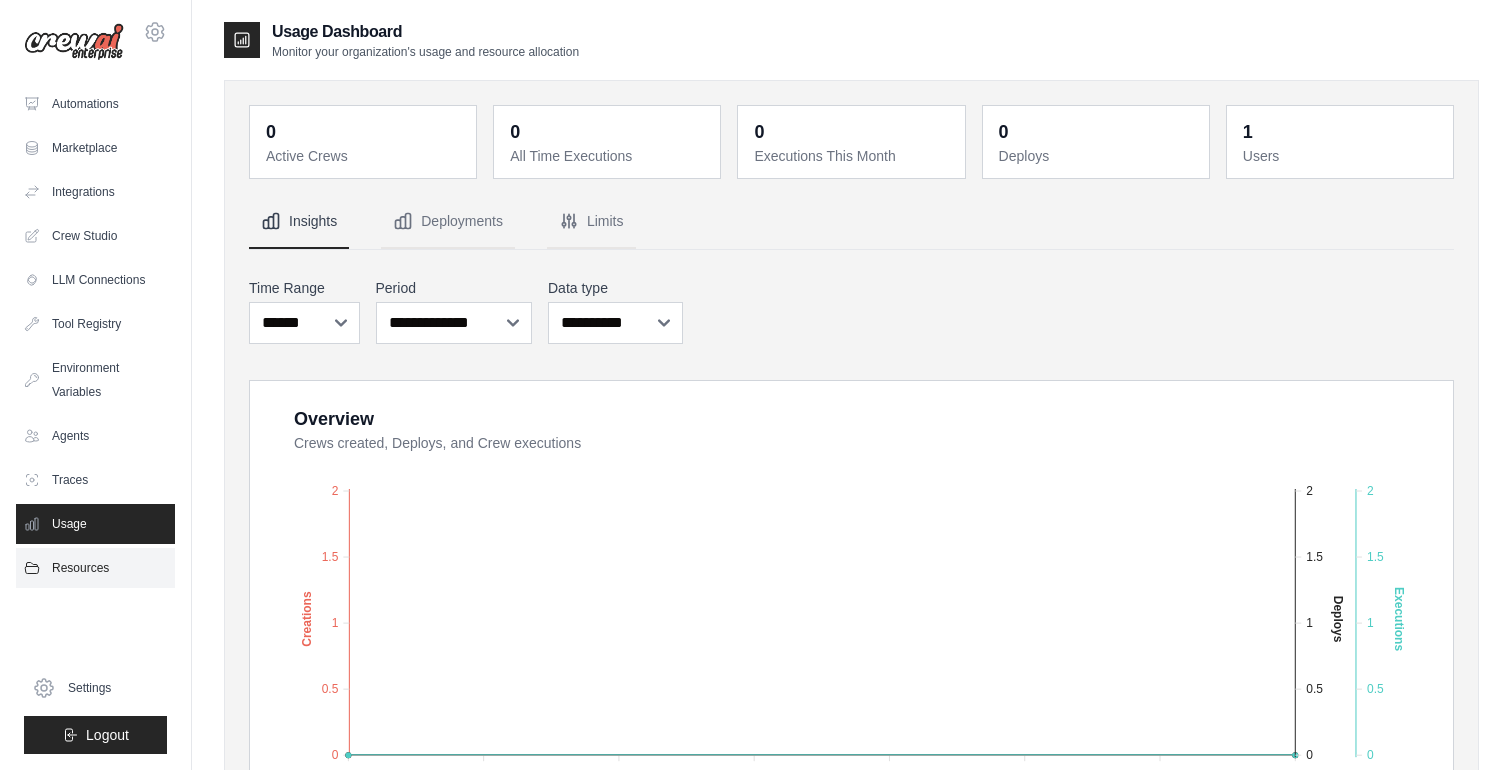 click on "Resources" at bounding box center [95, 568] 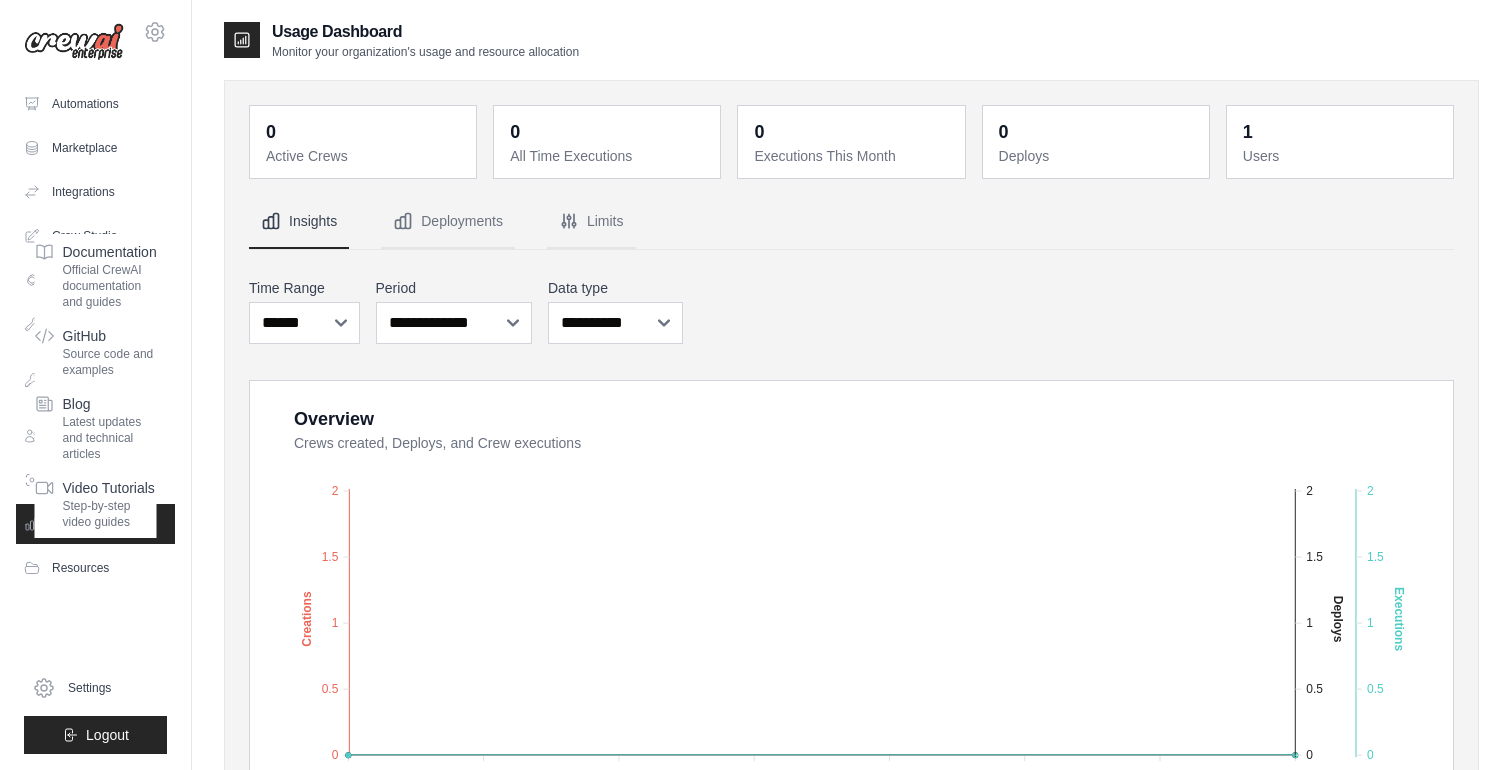 click on "Automations
Marketplace
Integrations
Crew Studio
LLM Connections
Documentation" at bounding box center [95, 419] 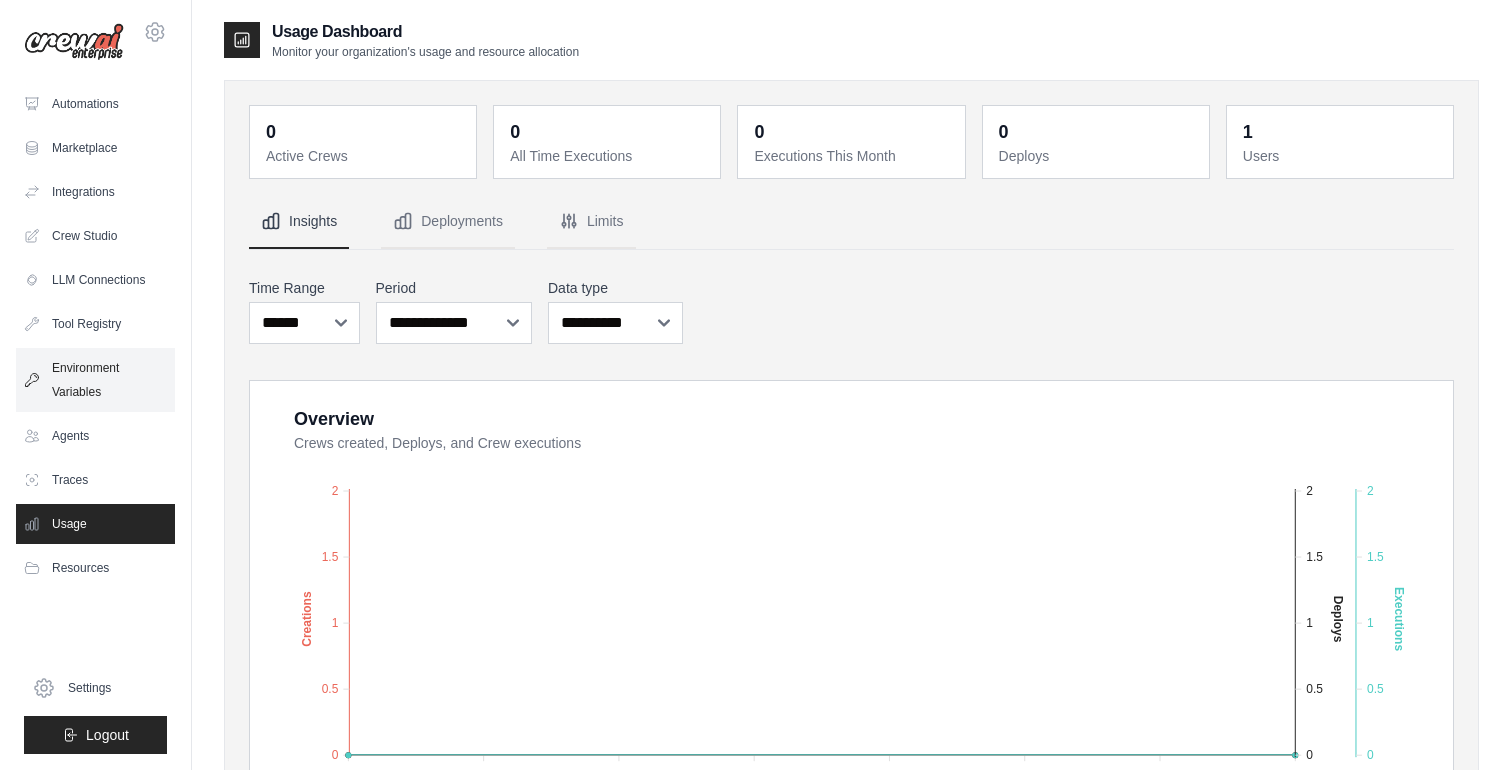 click on "Environment Variables" at bounding box center (95, 380) 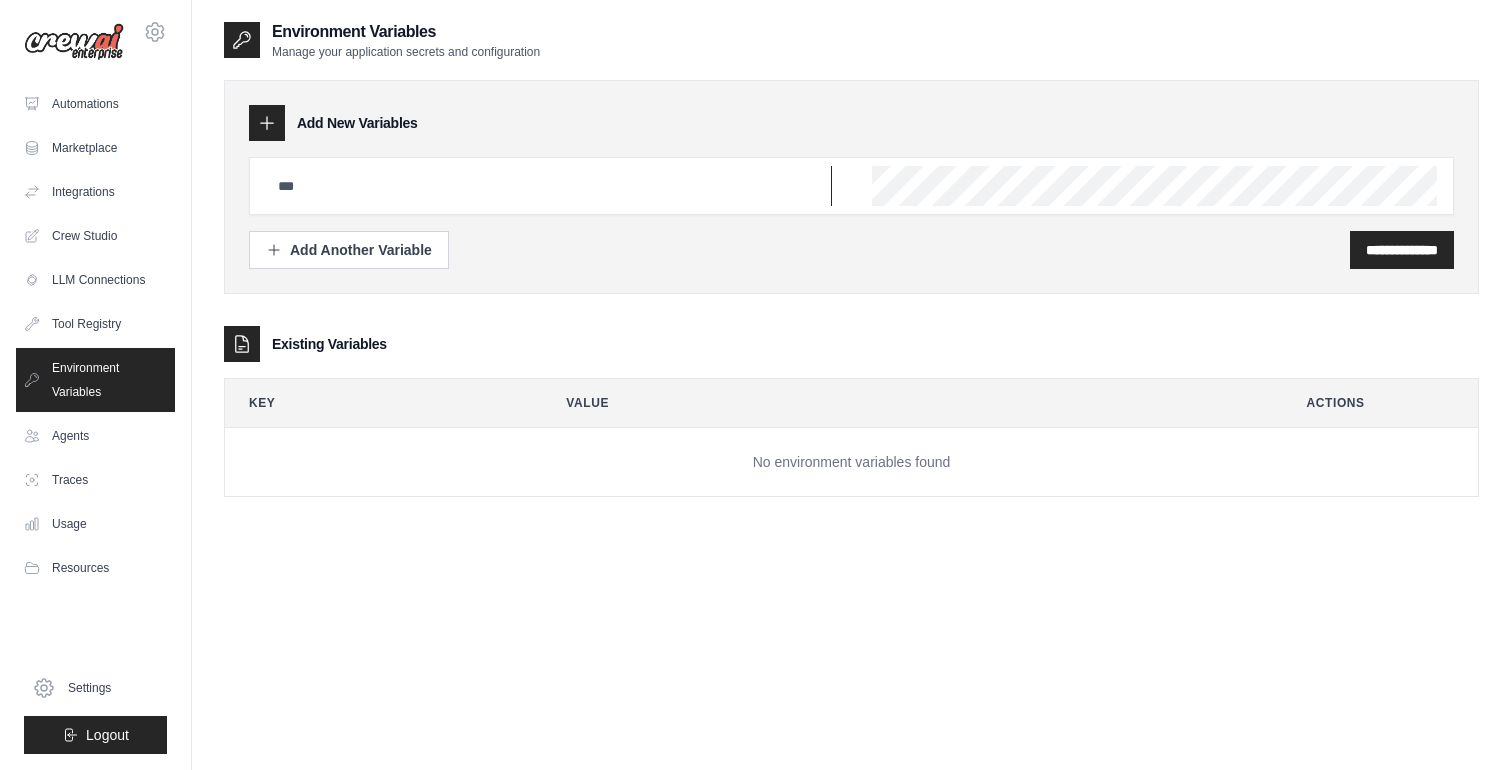 click at bounding box center [549, 186] 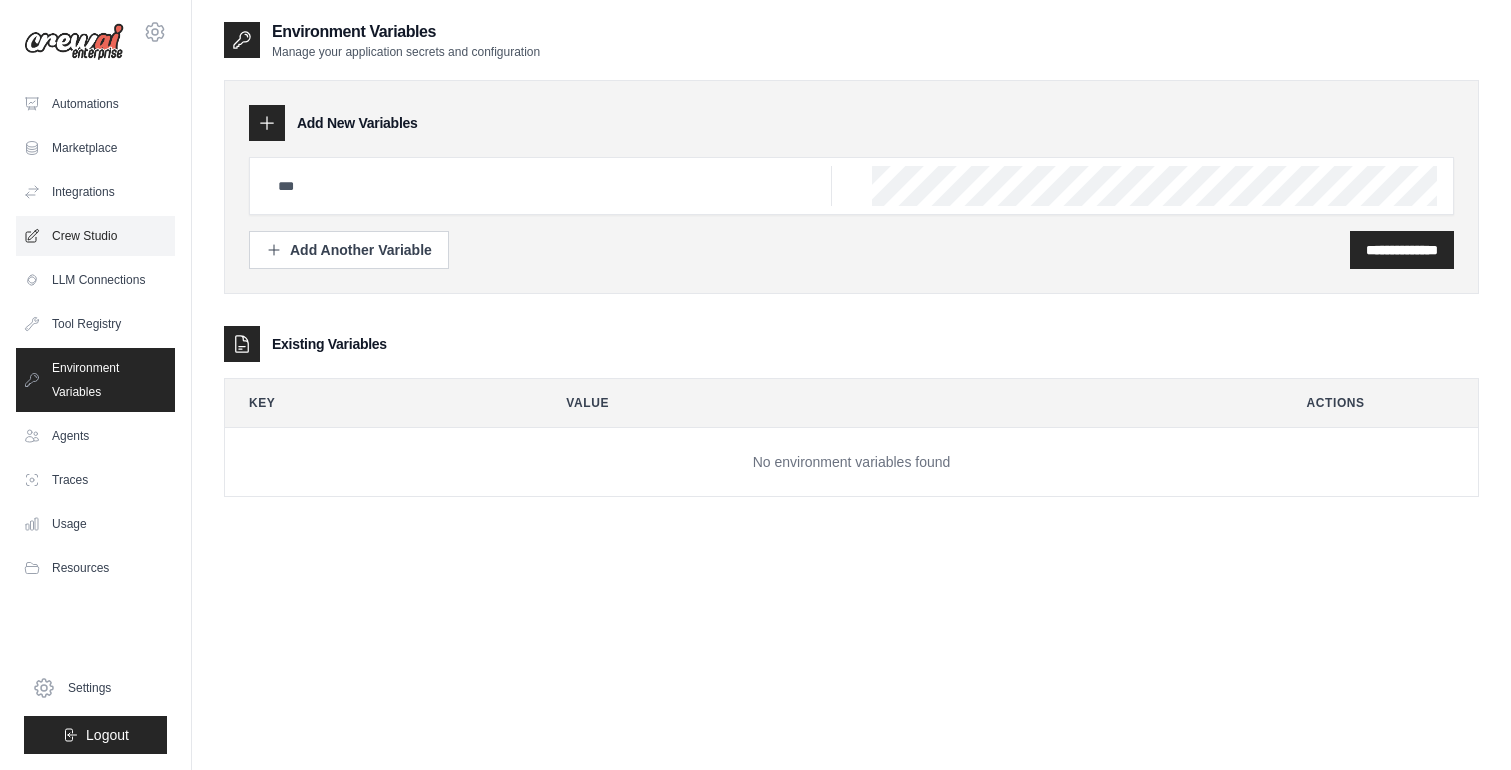 click on "Crew Studio" at bounding box center (95, 236) 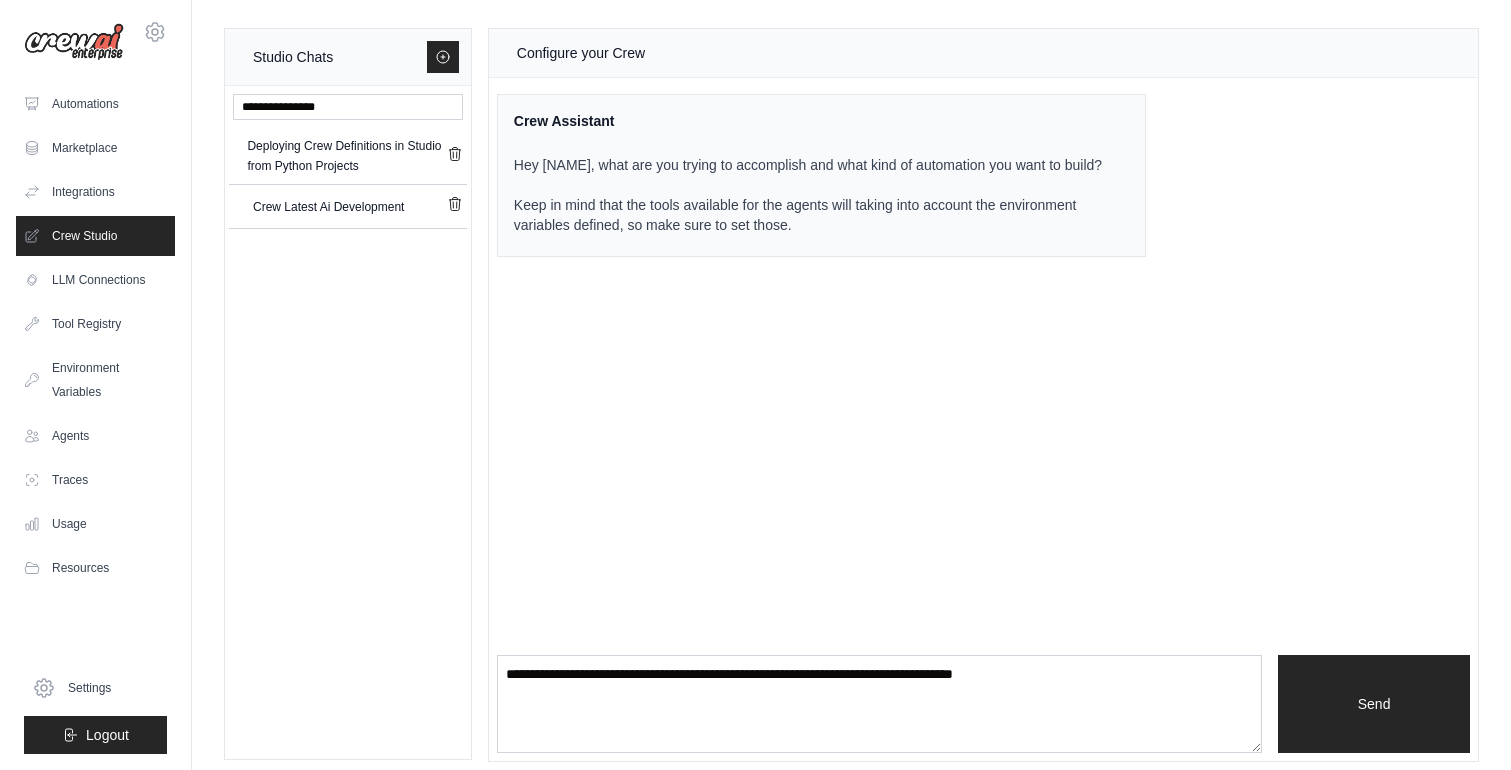 click 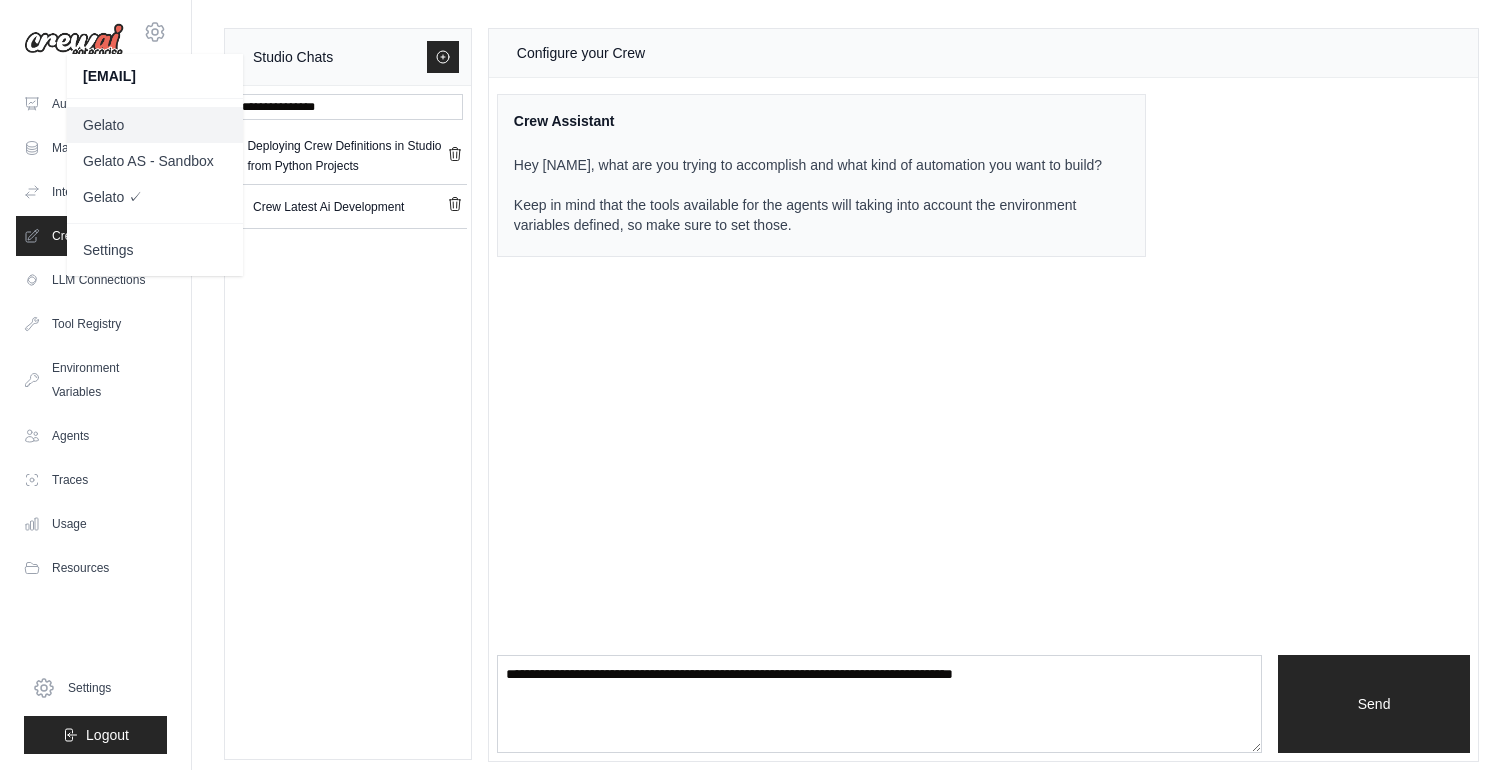 click on "Gelato" at bounding box center (155, 125) 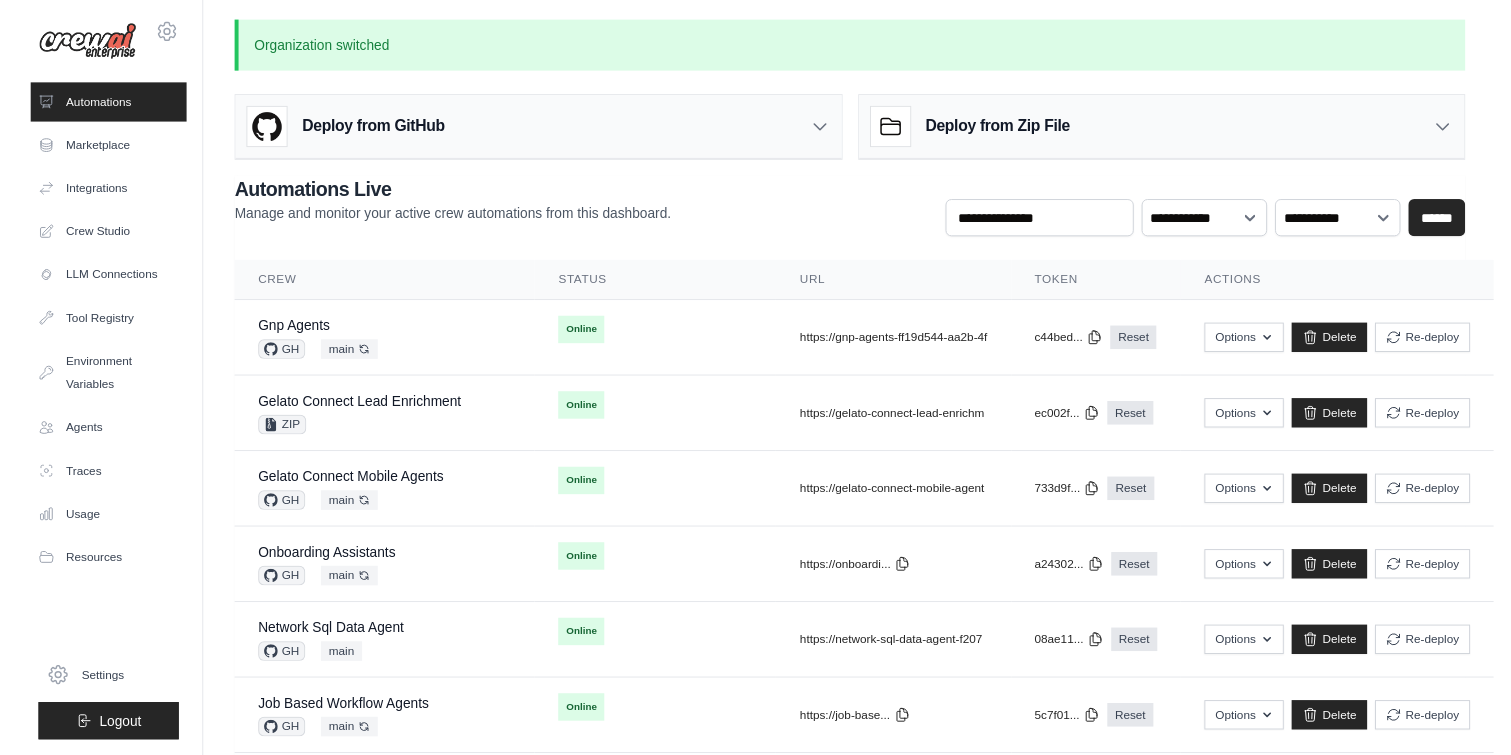 scroll, scrollTop: 0, scrollLeft: 0, axis: both 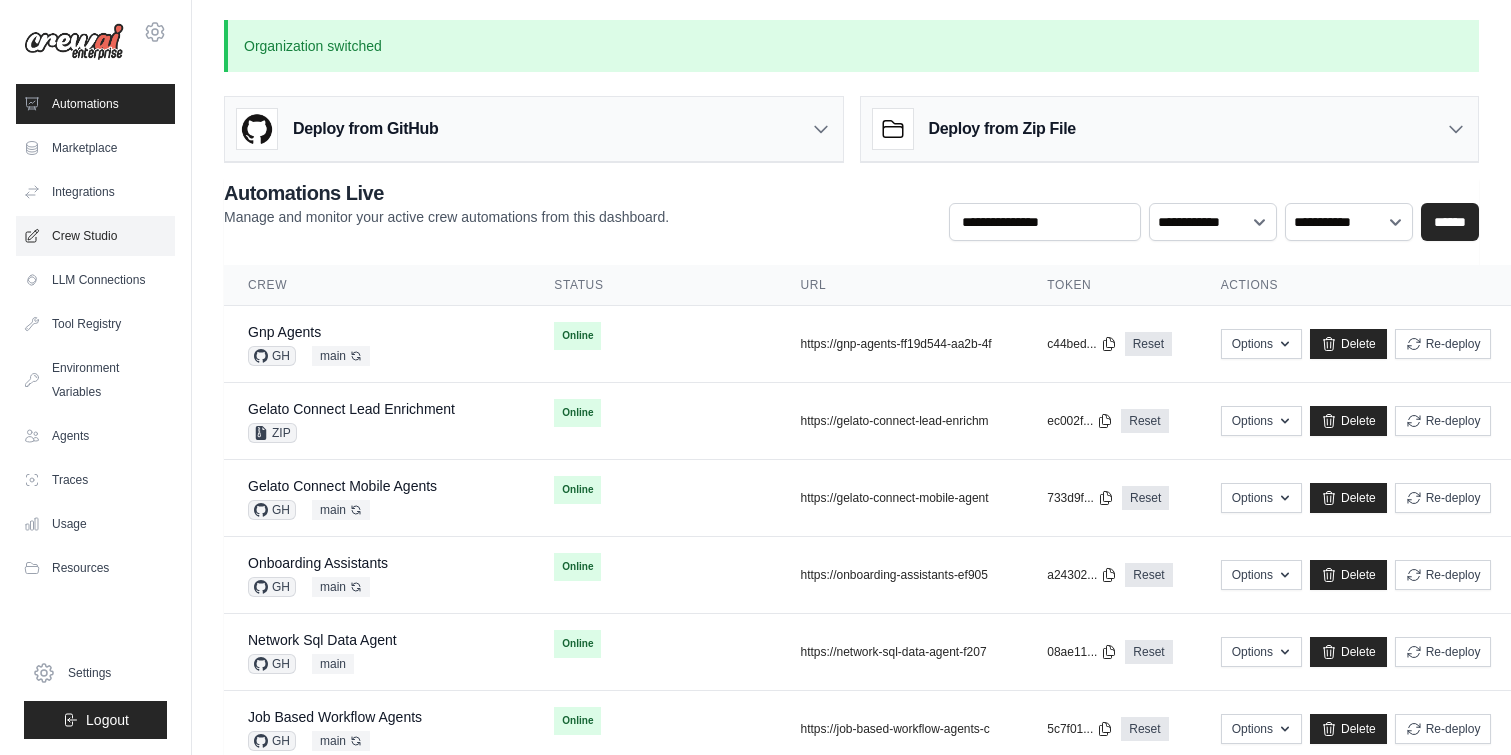 click on "Crew Studio" at bounding box center [95, 236] 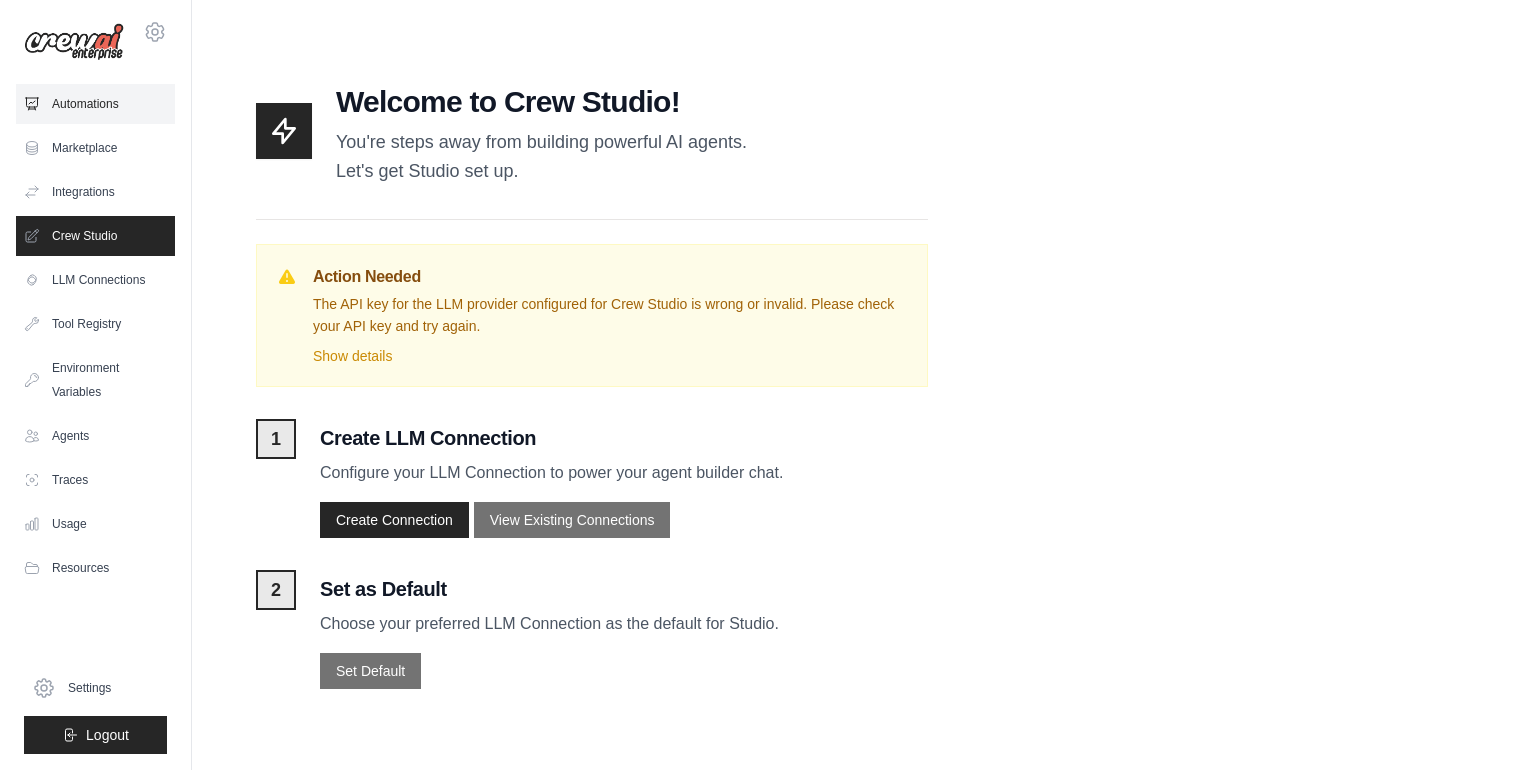click on "Automations" at bounding box center [95, 104] 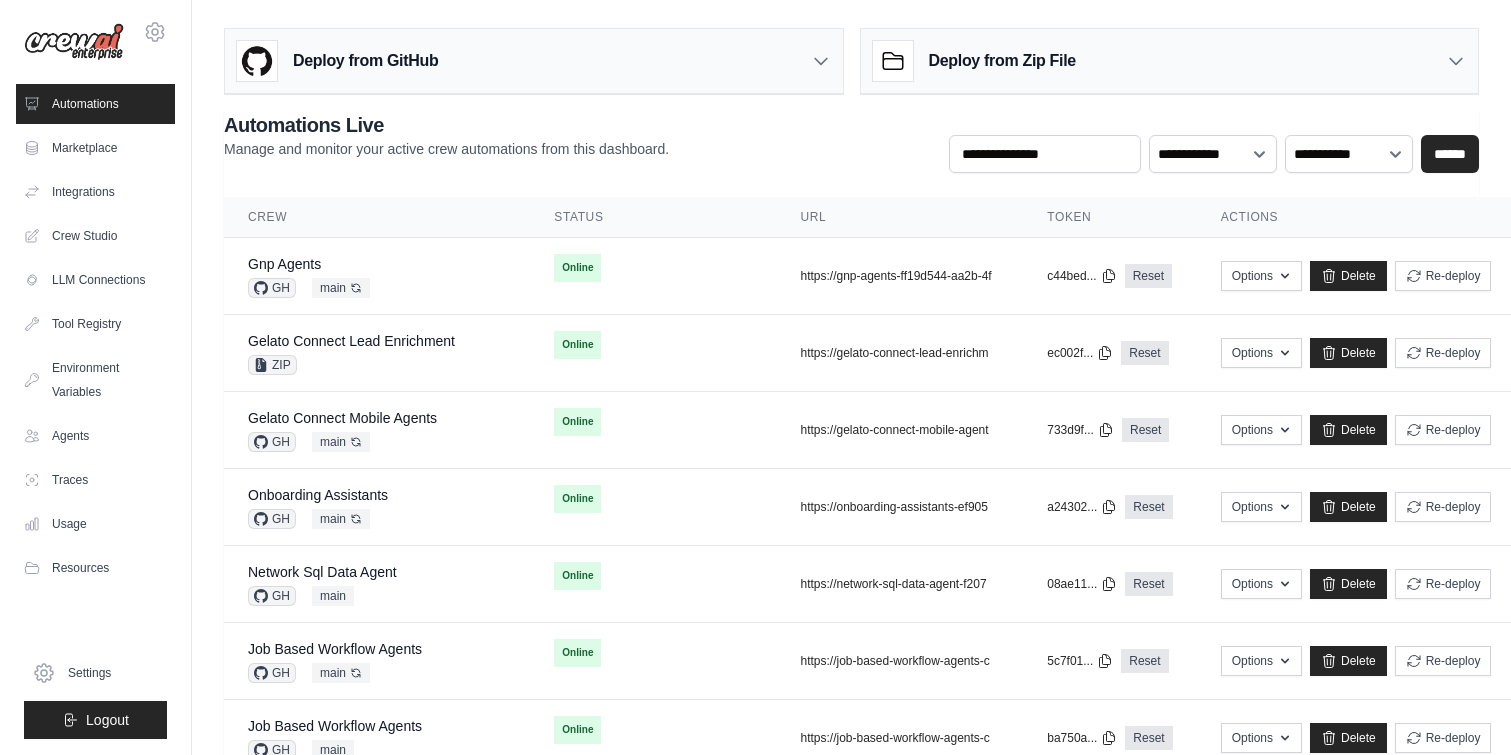 click on "Deploy from Zip File" at bounding box center [1170, 61] 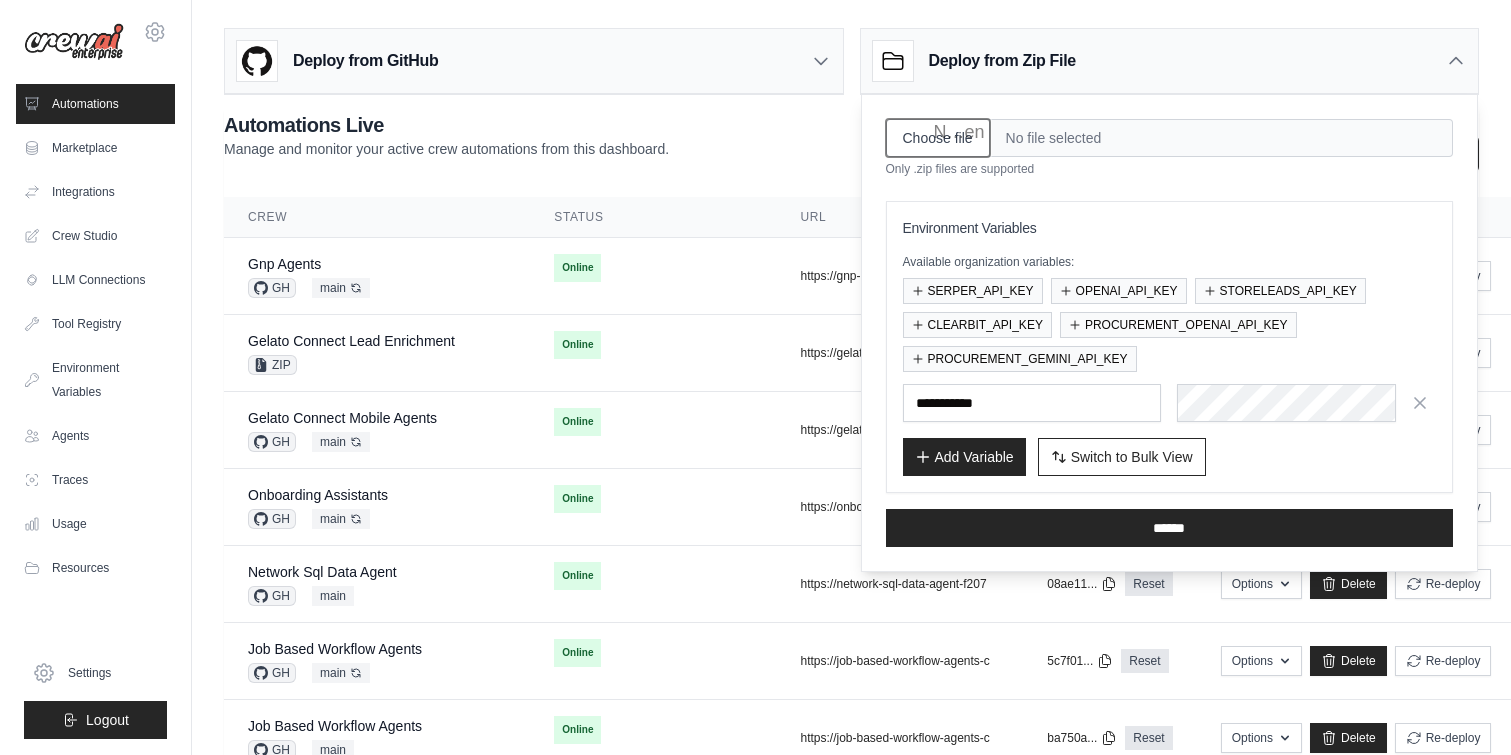 click on "Choose file" at bounding box center (938, 138) 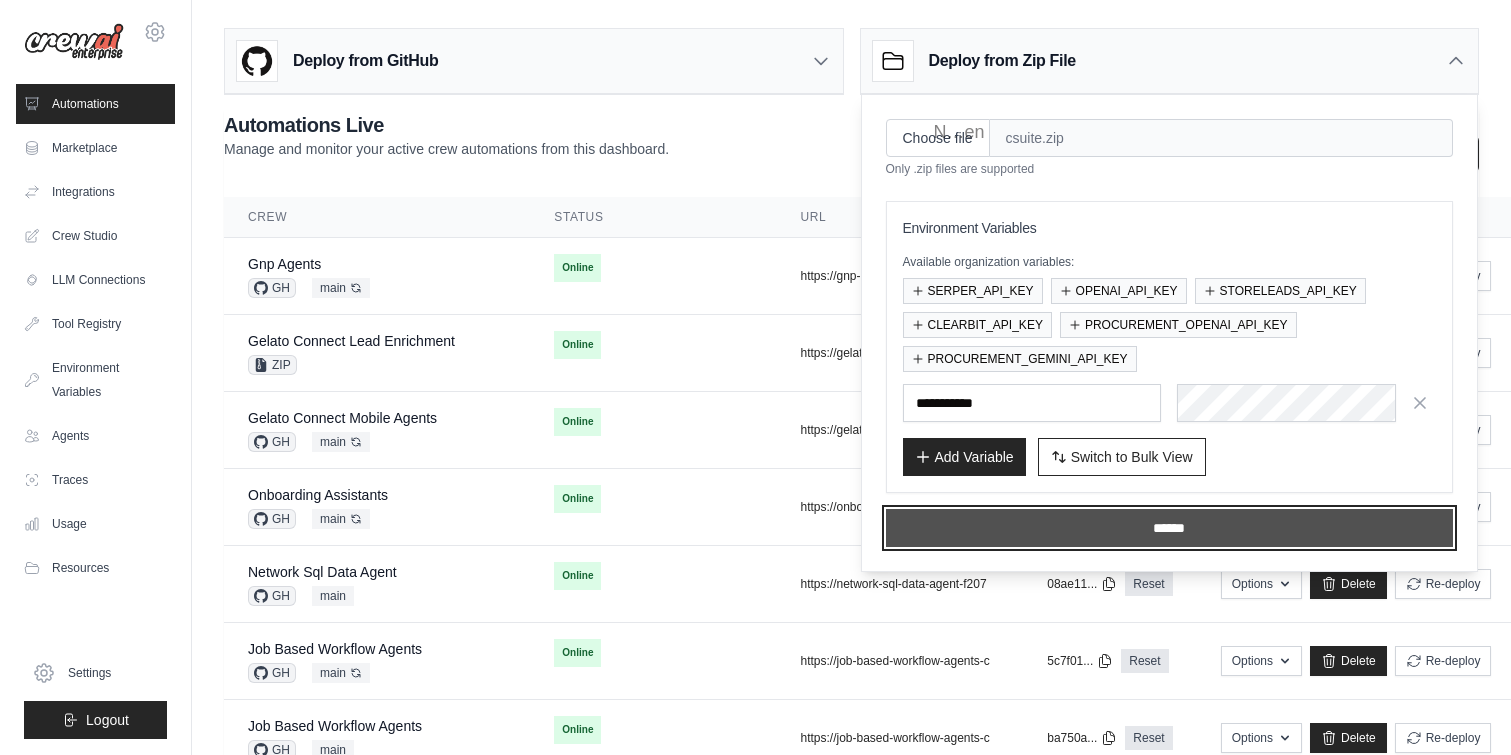 click on "******" at bounding box center (1170, 528) 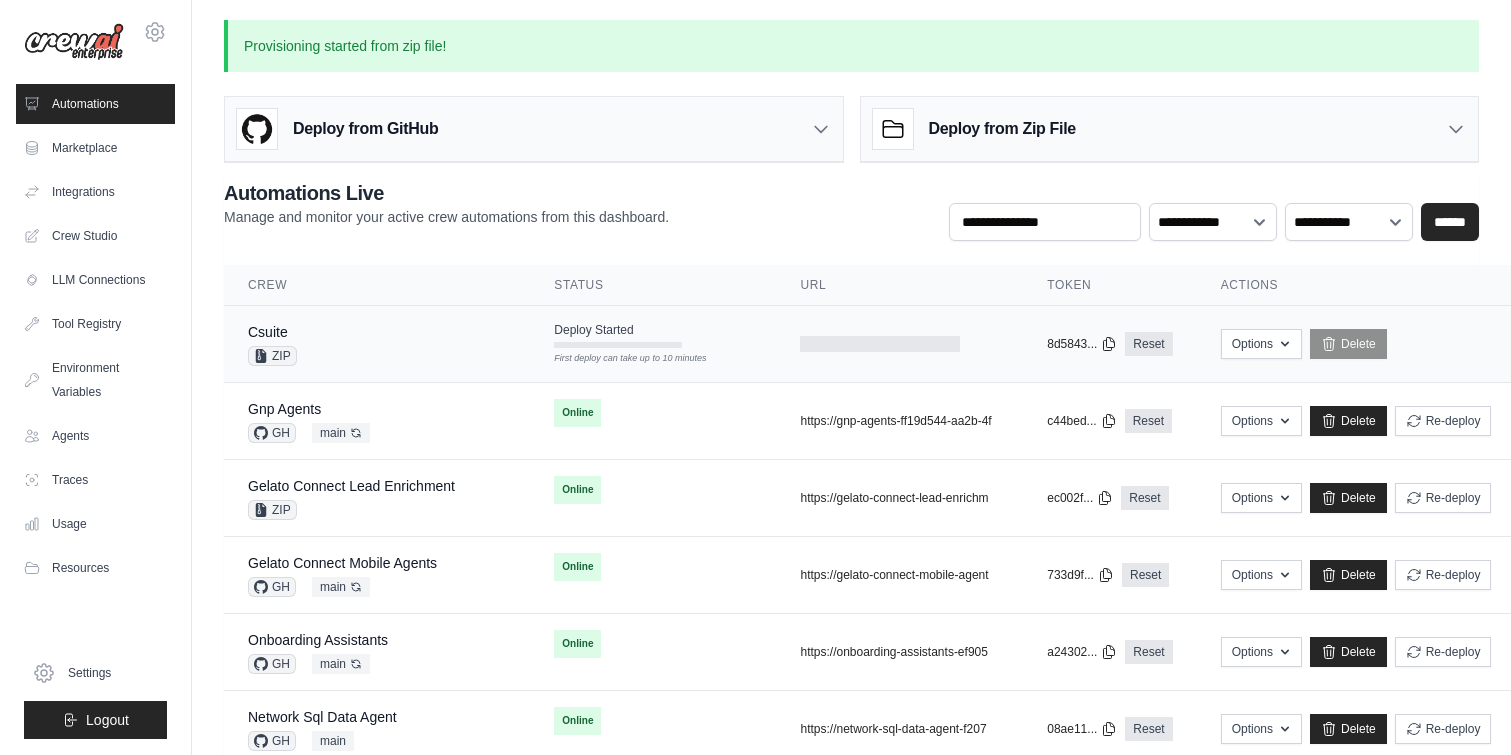 click on "Csuite
ZIP" at bounding box center (377, 344) 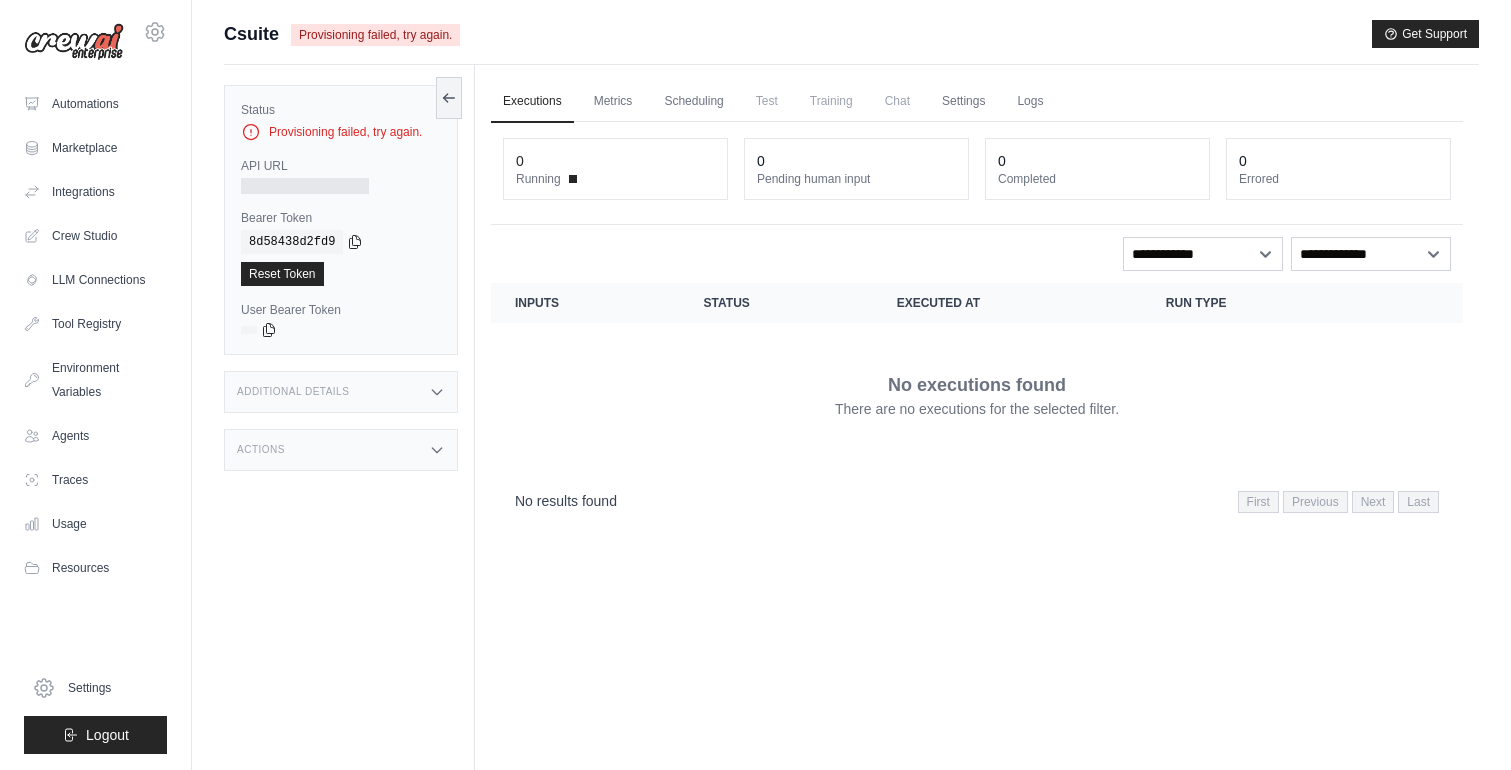 scroll, scrollTop: 0, scrollLeft: 0, axis: both 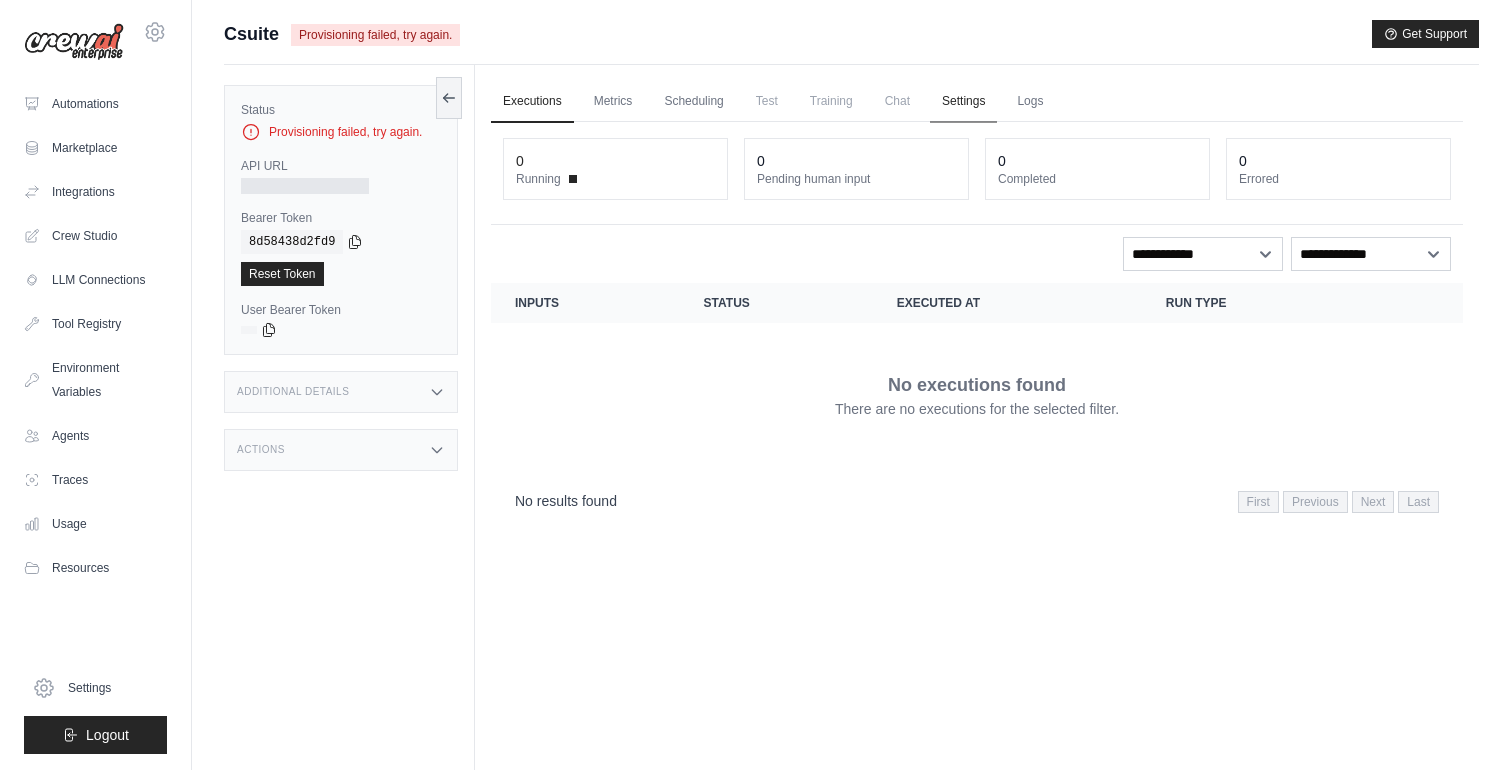 click on "Settings" at bounding box center (963, 102) 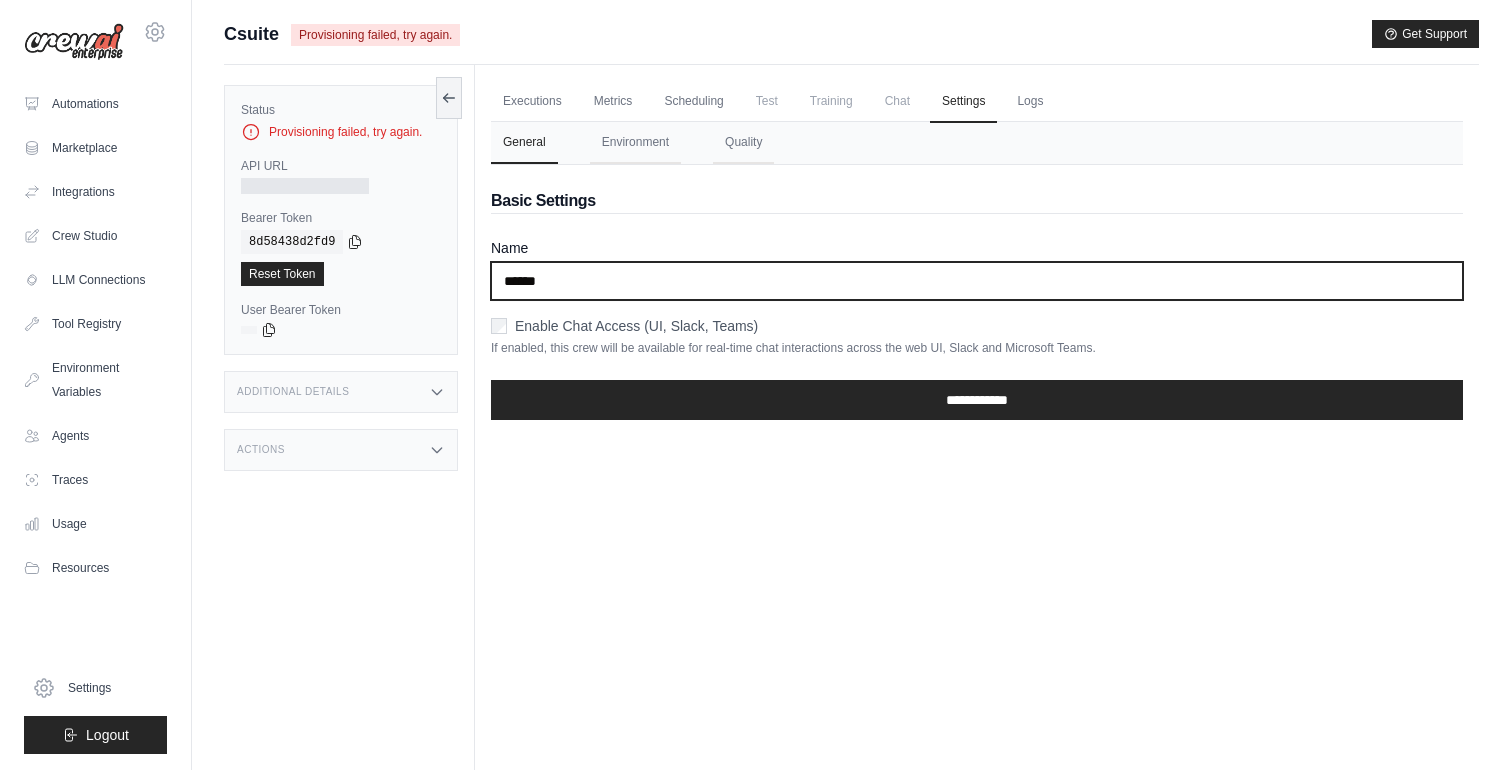click on "******" at bounding box center [977, 281] 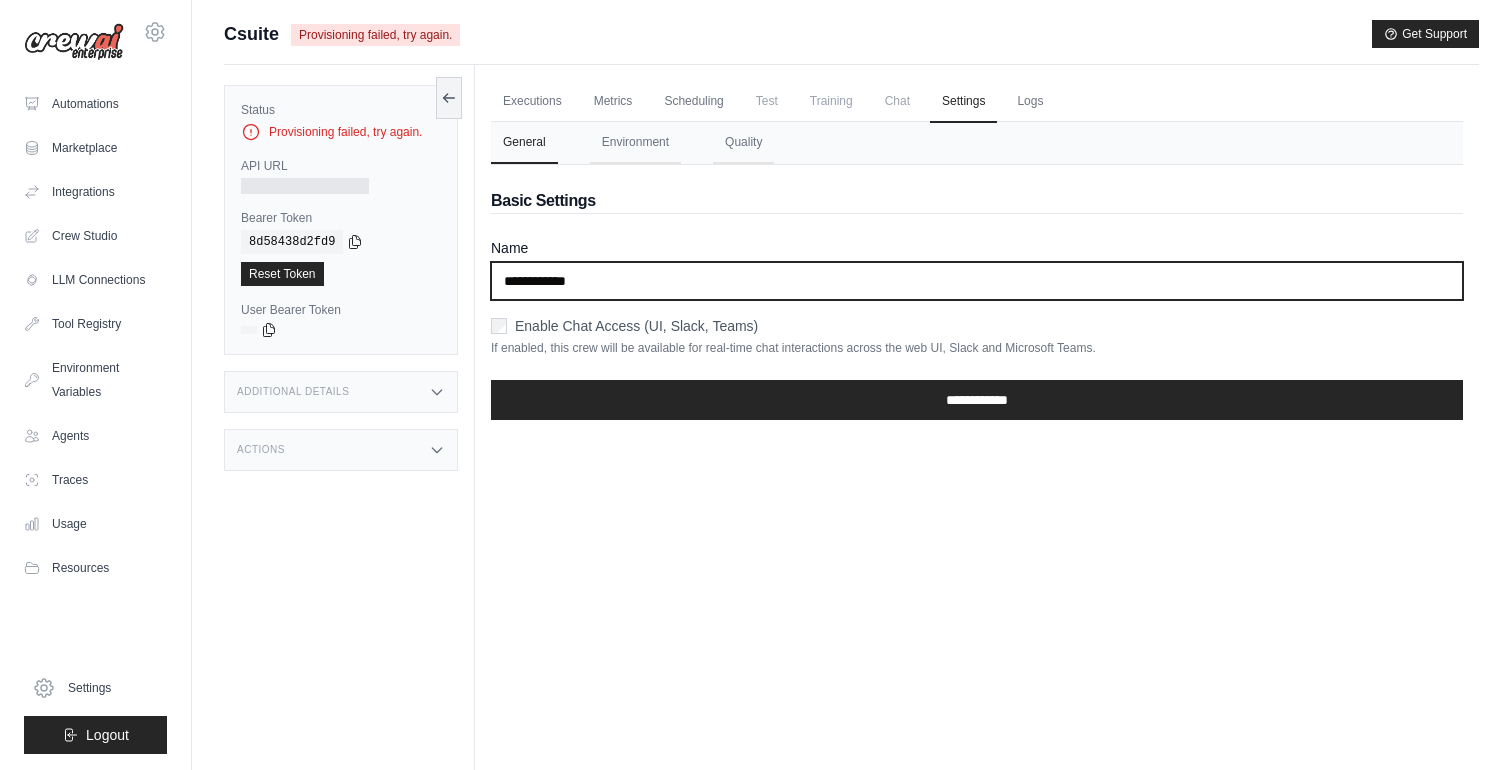 paste 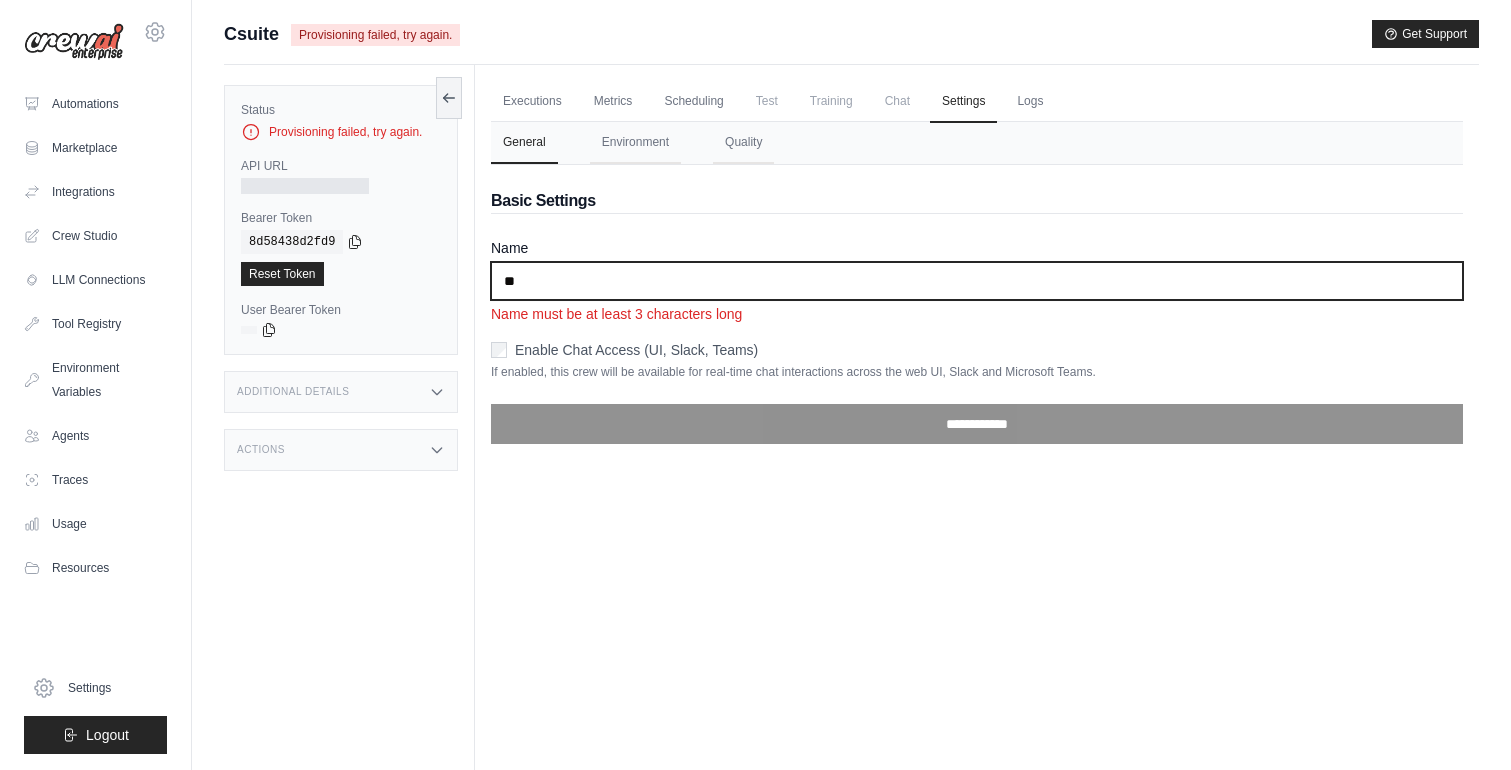 type on "**********" 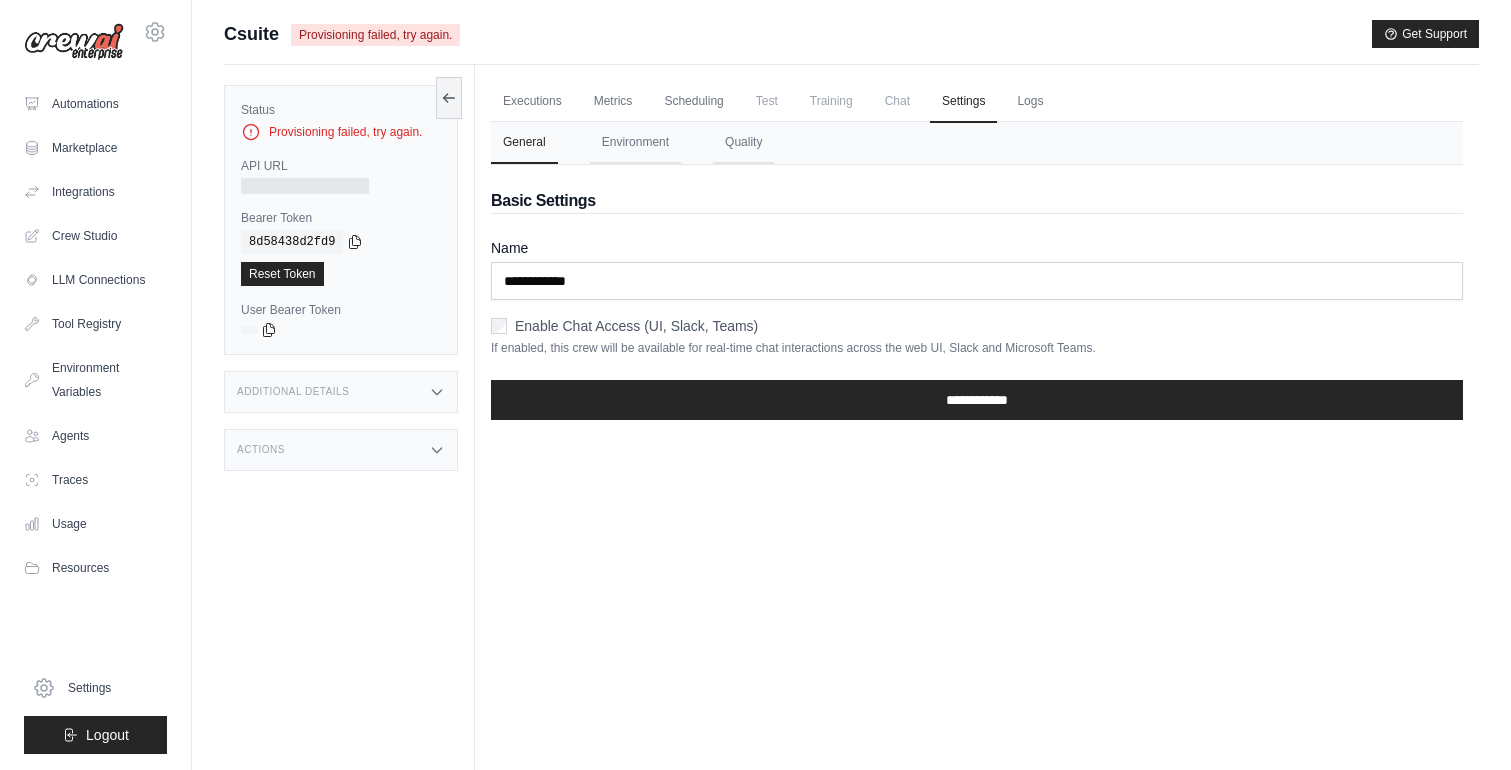 click on "Enable Chat Access (UI, Slack, Teams)" at bounding box center (636, 326) 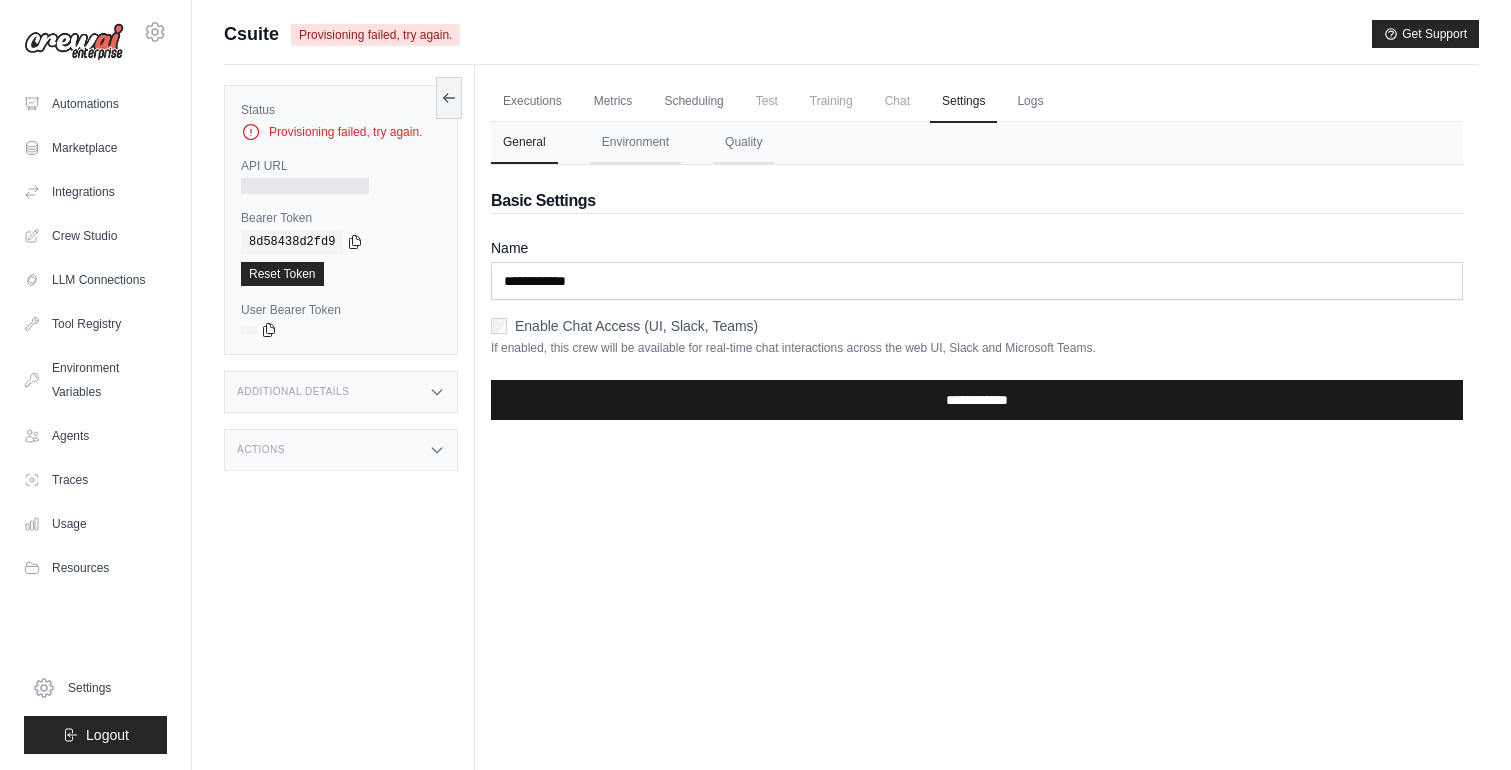 click on "**********" at bounding box center [977, 400] 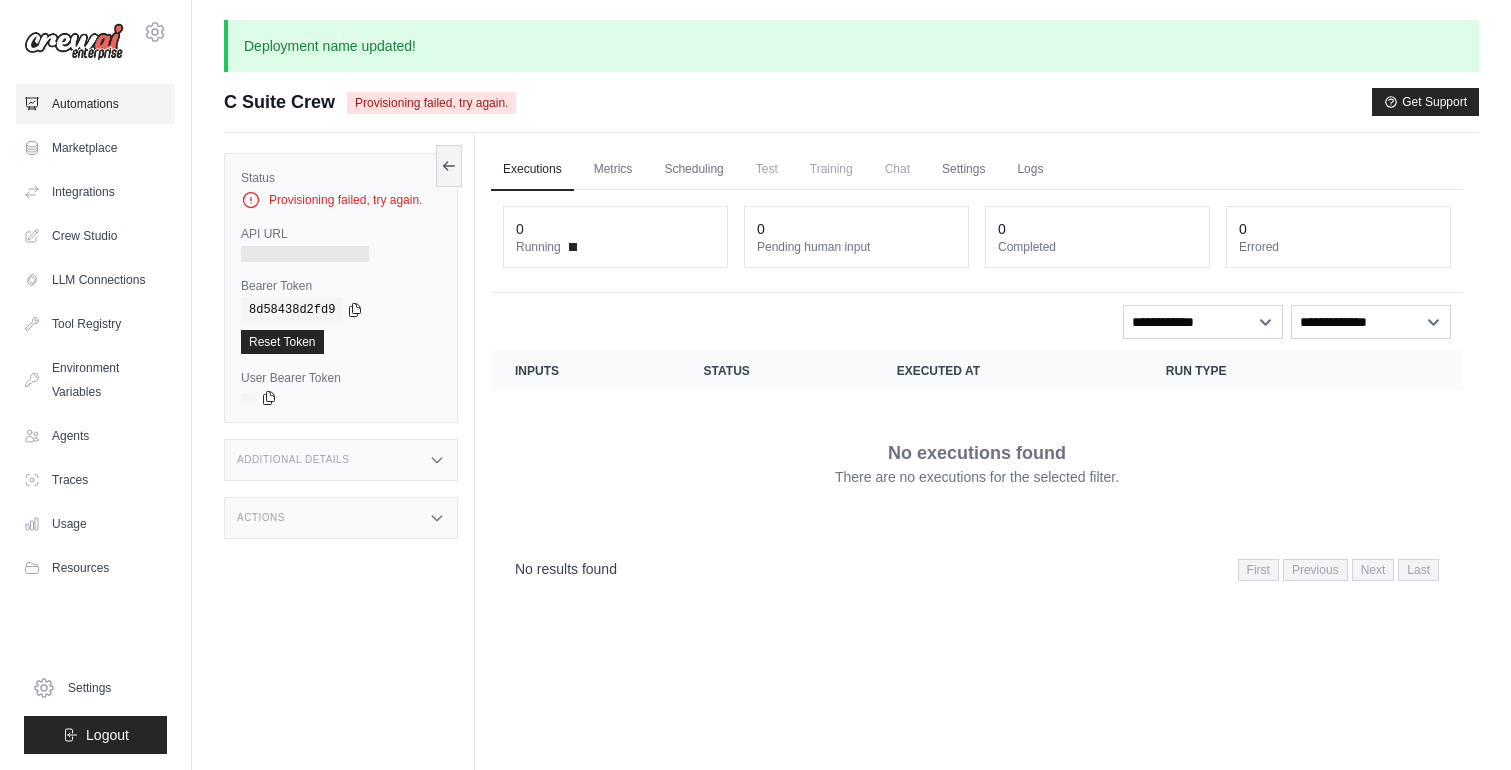 click on "Automations" at bounding box center (95, 104) 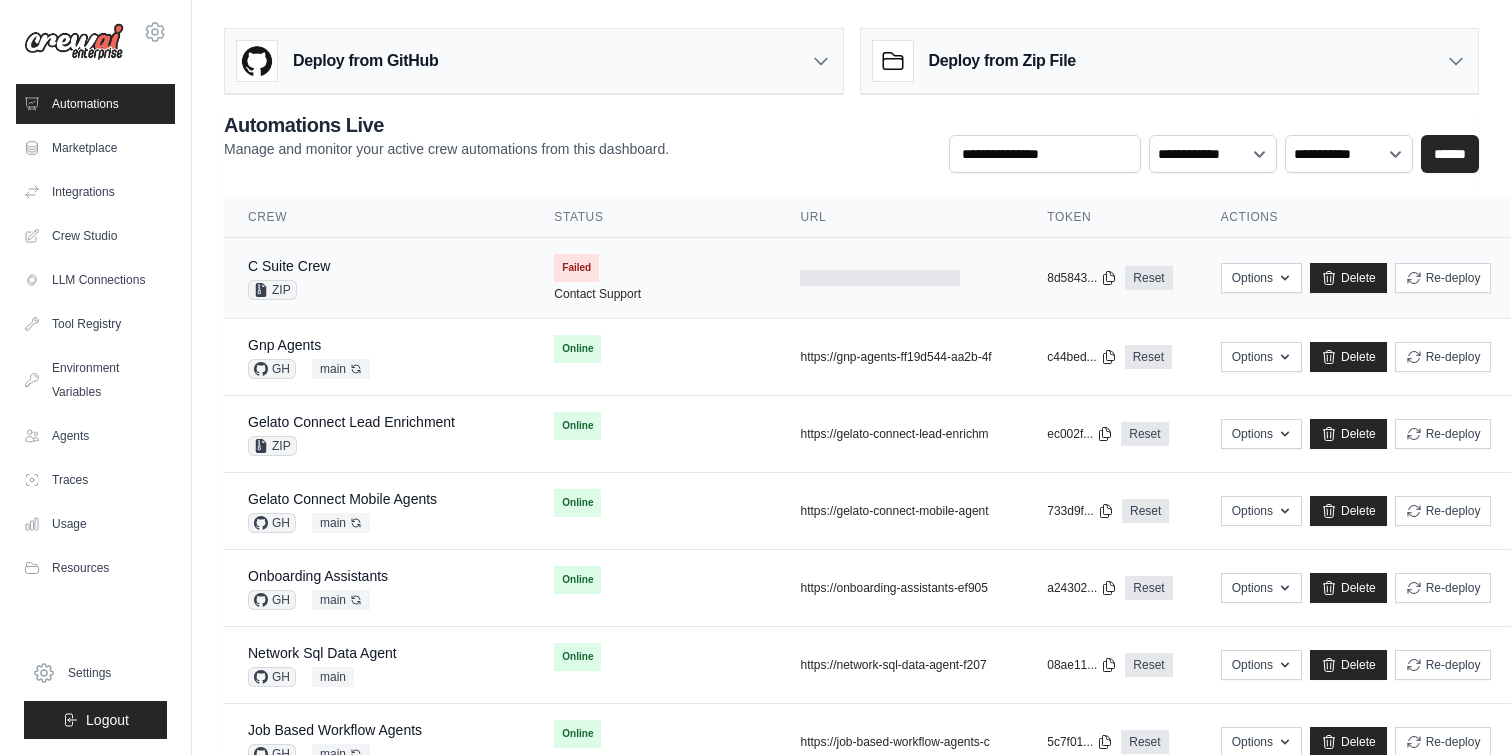 click on "C Suite Crew
ZIP" at bounding box center [377, 278] 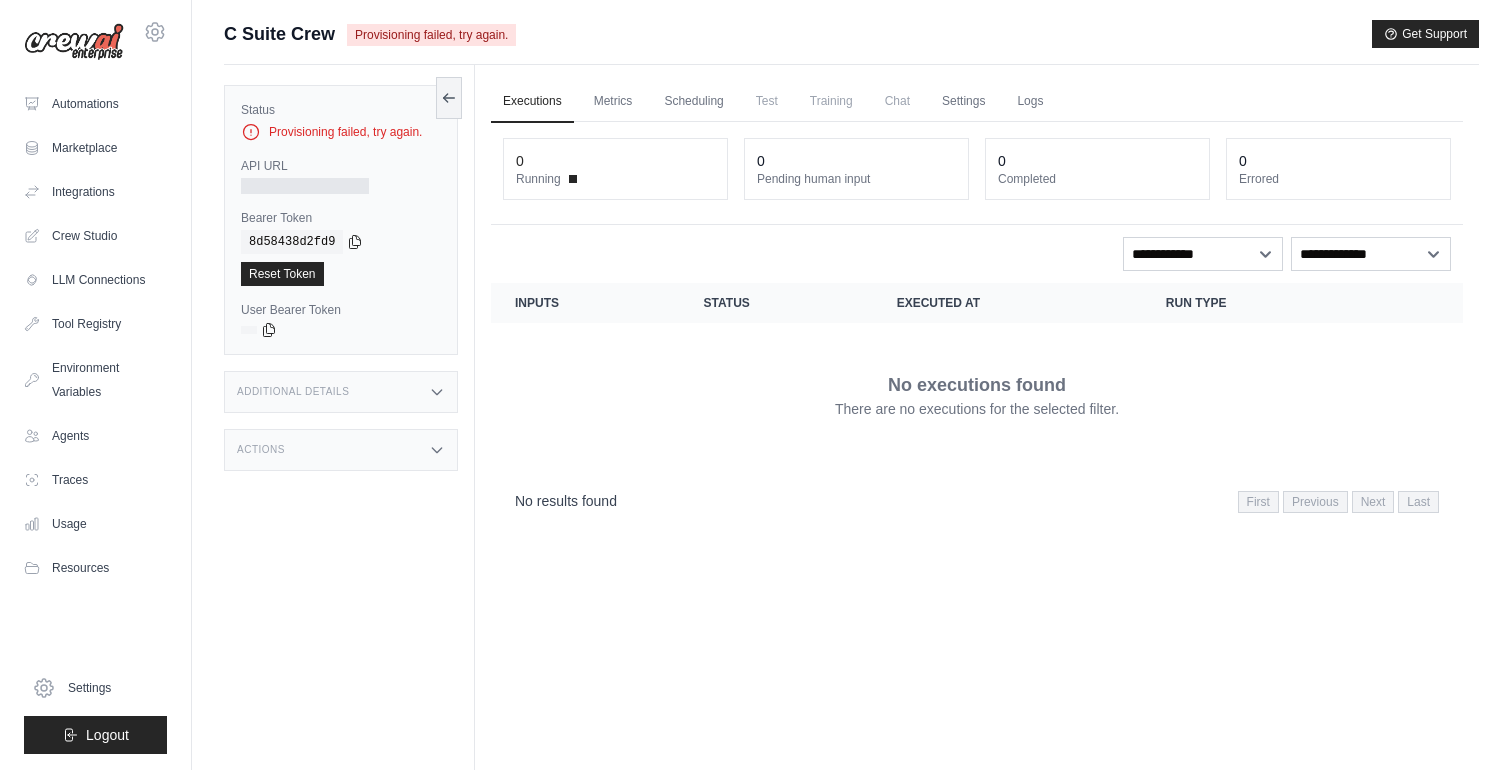 scroll, scrollTop: 0, scrollLeft: 0, axis: both 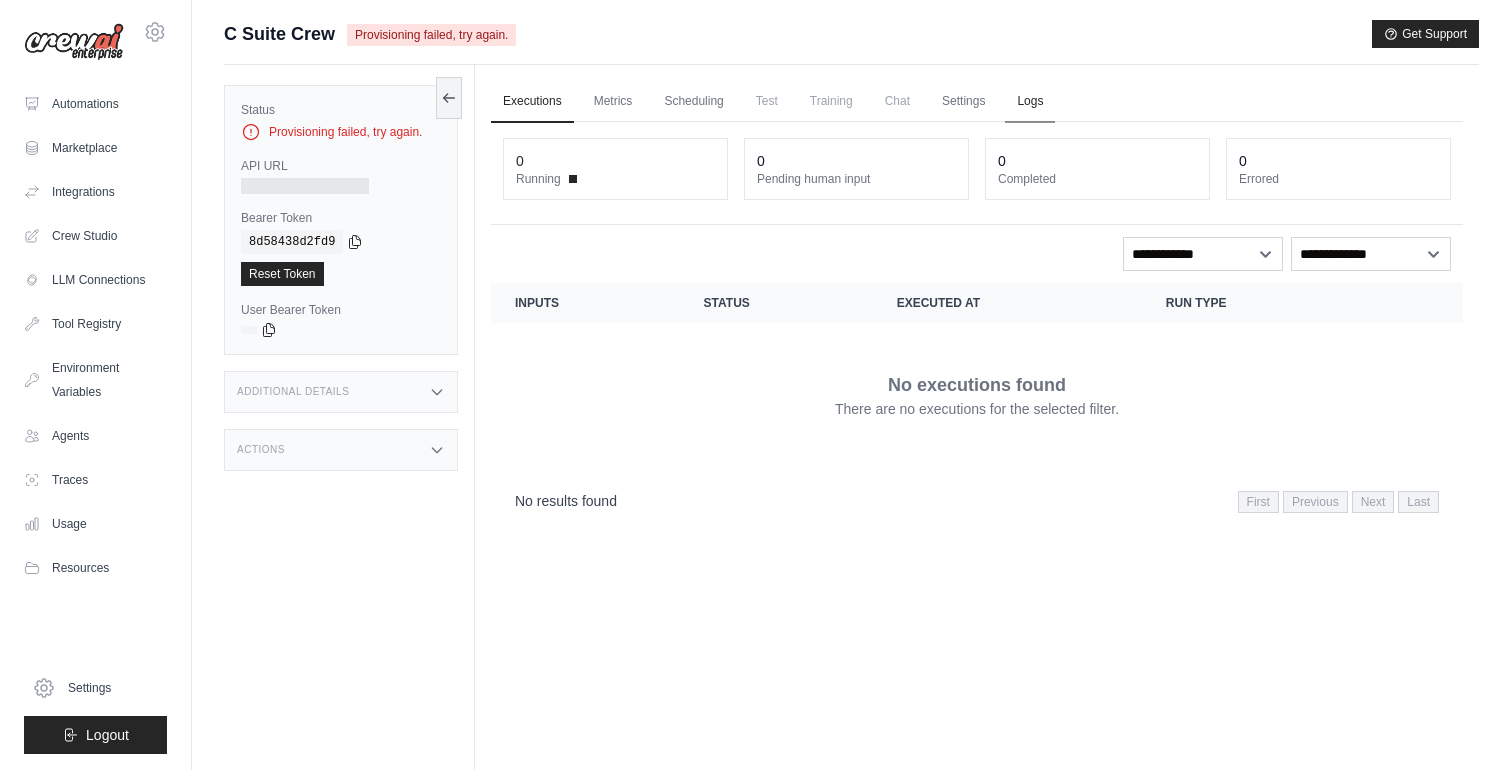 click on "Logs" at bounding box center (1030, 102) 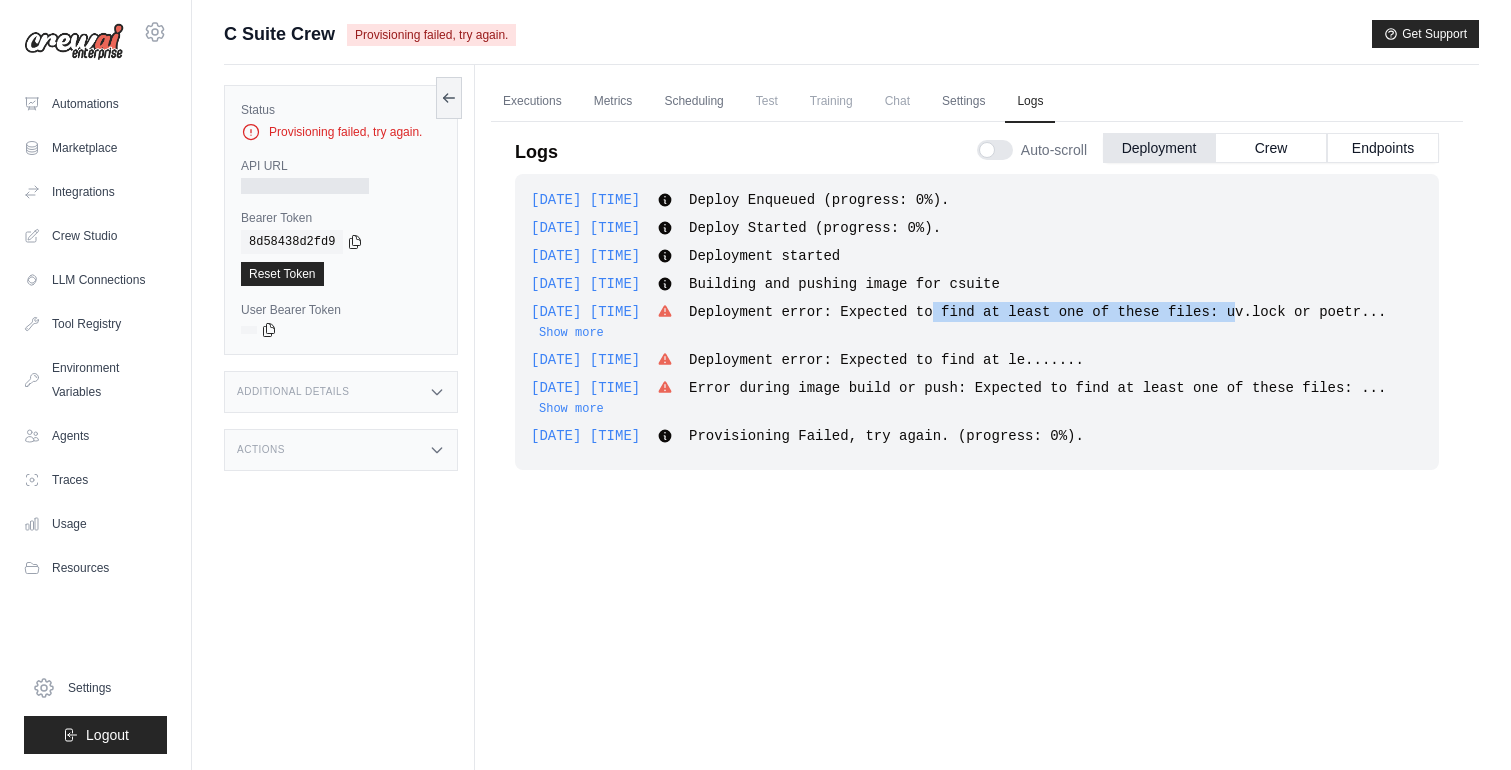 drag, startPoint x: 1026, startPoint y: 309, endPoint x: 1319, endPoint y: 319, distance: 293.1706 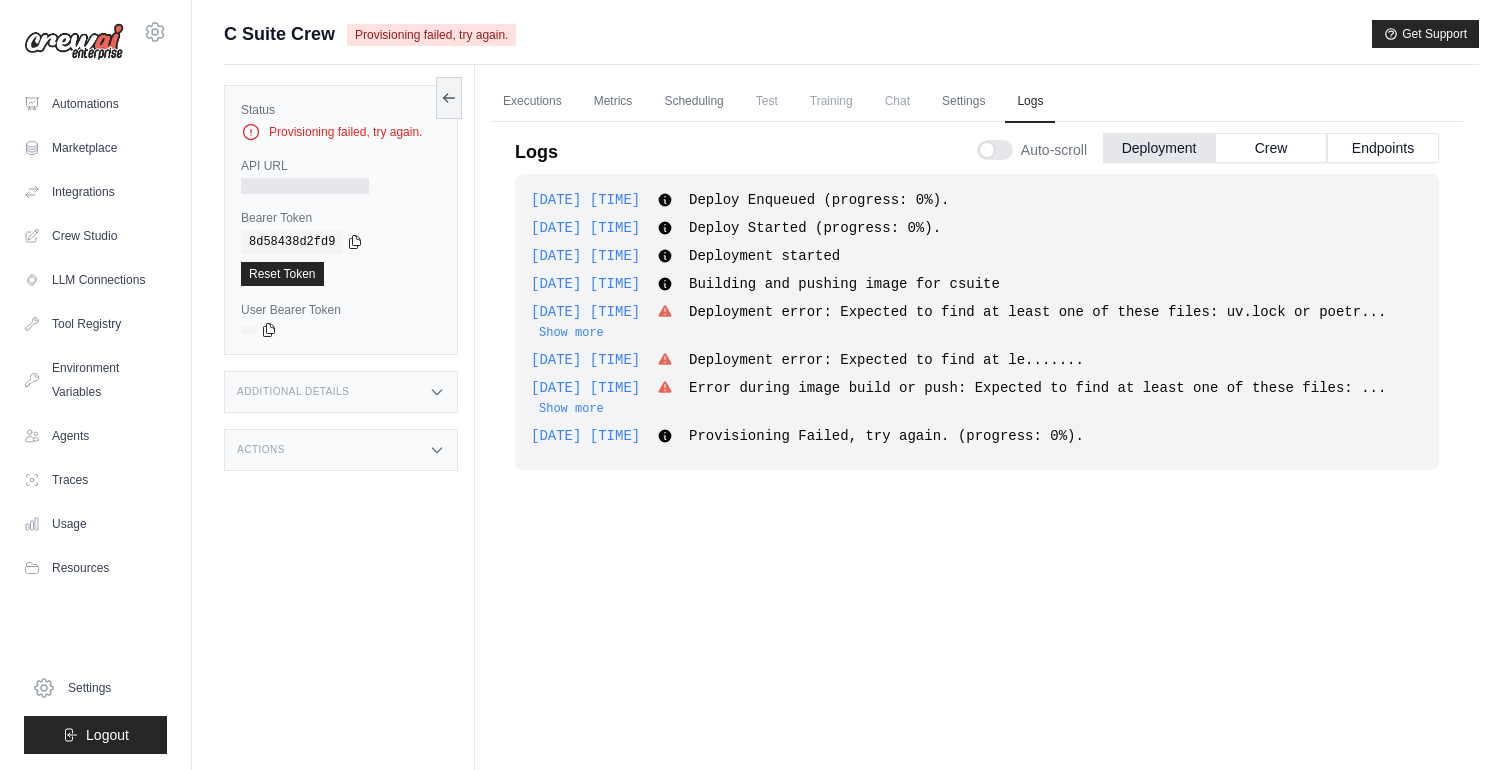 click on "2025-08-05 10:28:57 UTC
Deployment error: Expected to find at le.......
Show more
Show less" at bounding box center (977, 360) 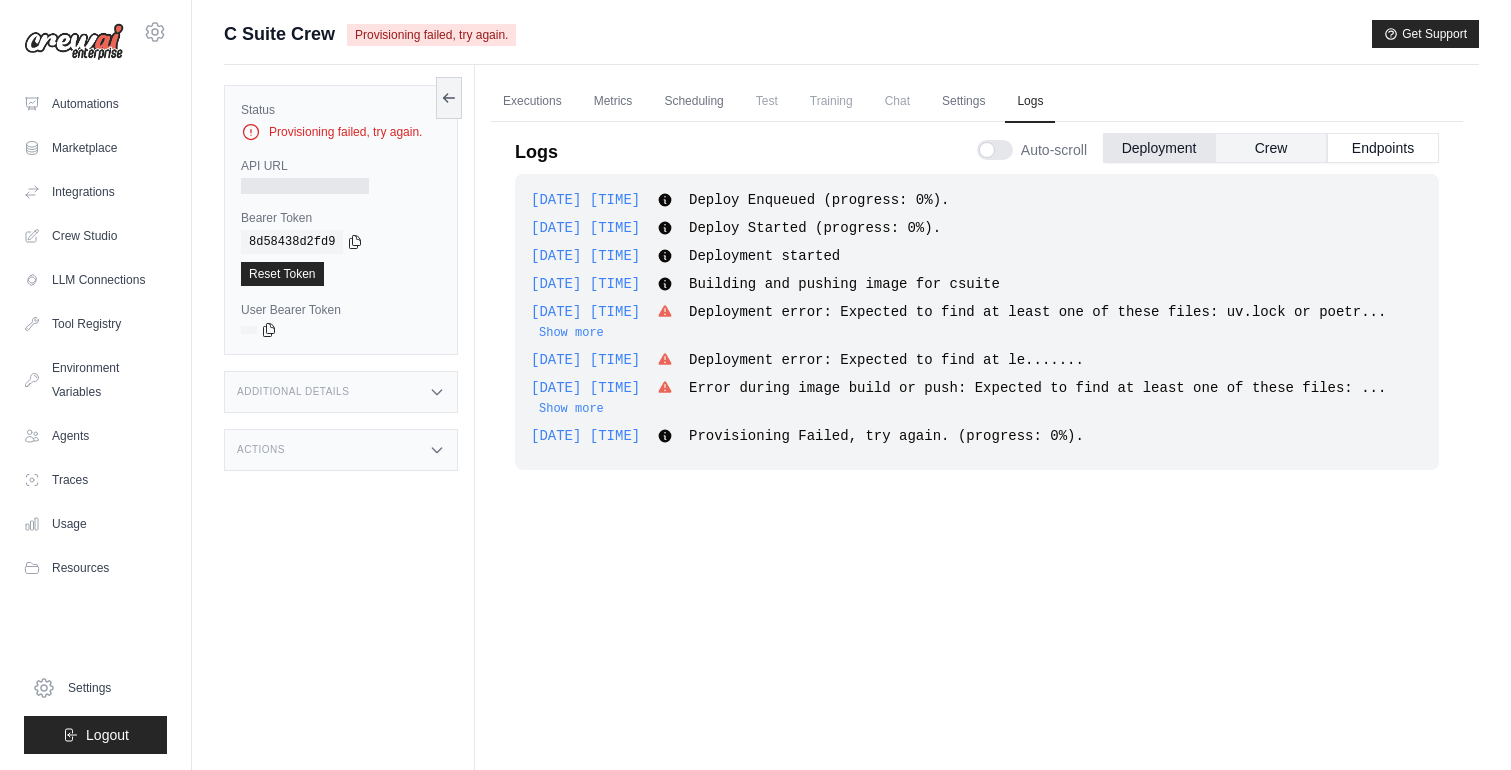 click on "Crew" at bounding box center (1271, 148) 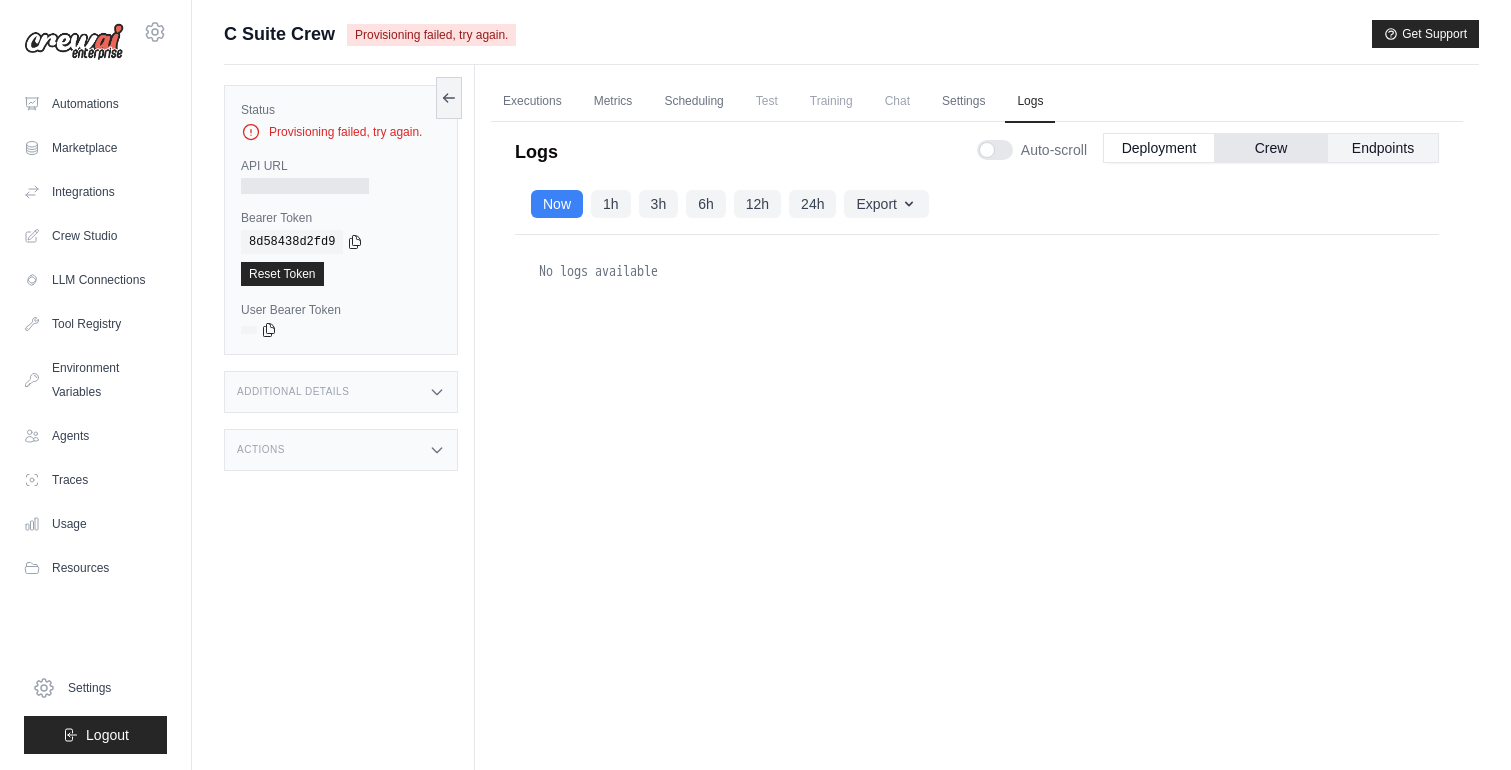 click on "Endpoints" at bounding box center (1383, 148) 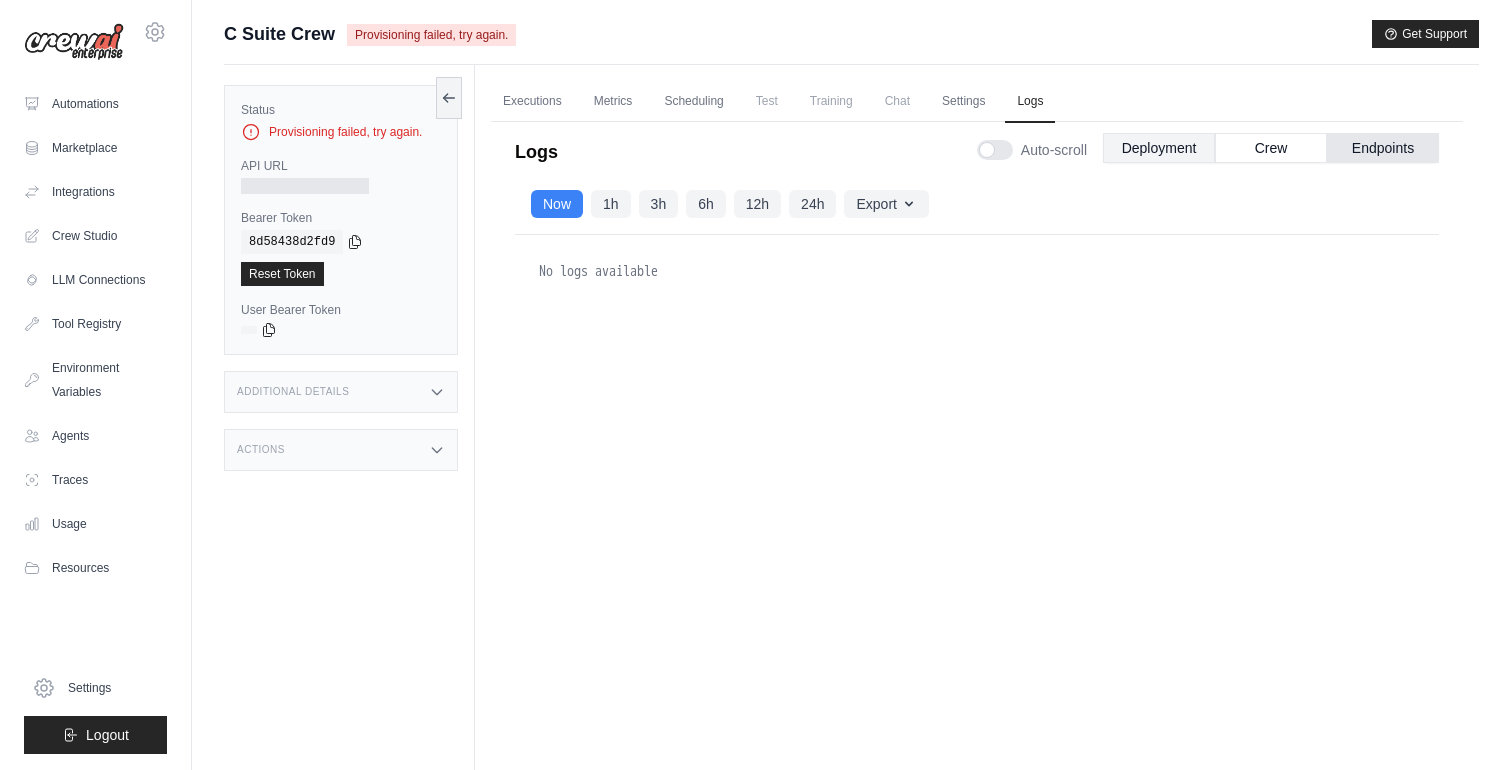 click on "Deployment" at bounding box center [1159, 148] 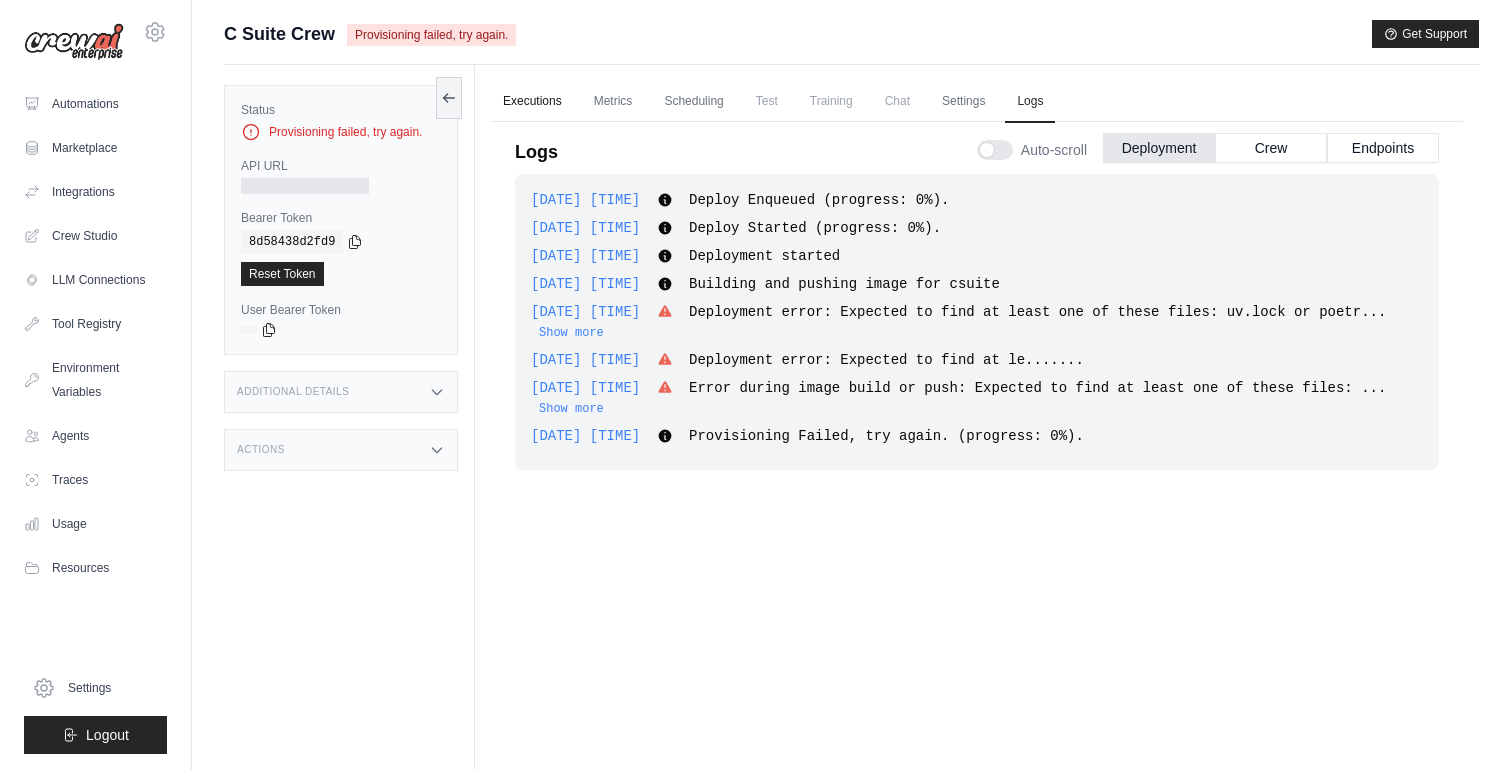 click on "Executions" at bounding box center [532, 102] 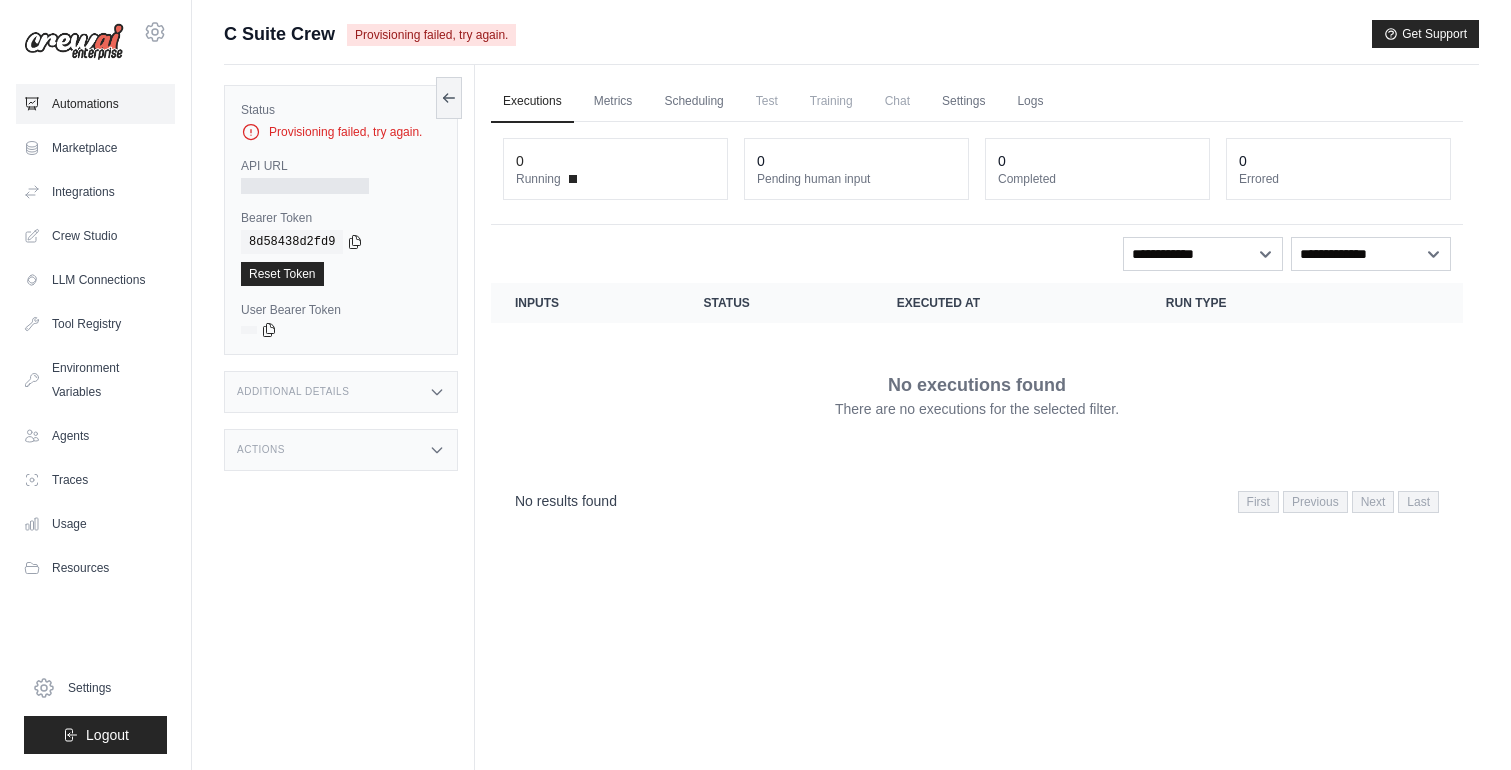 click on "Automations" at bounding box center [95, 104] 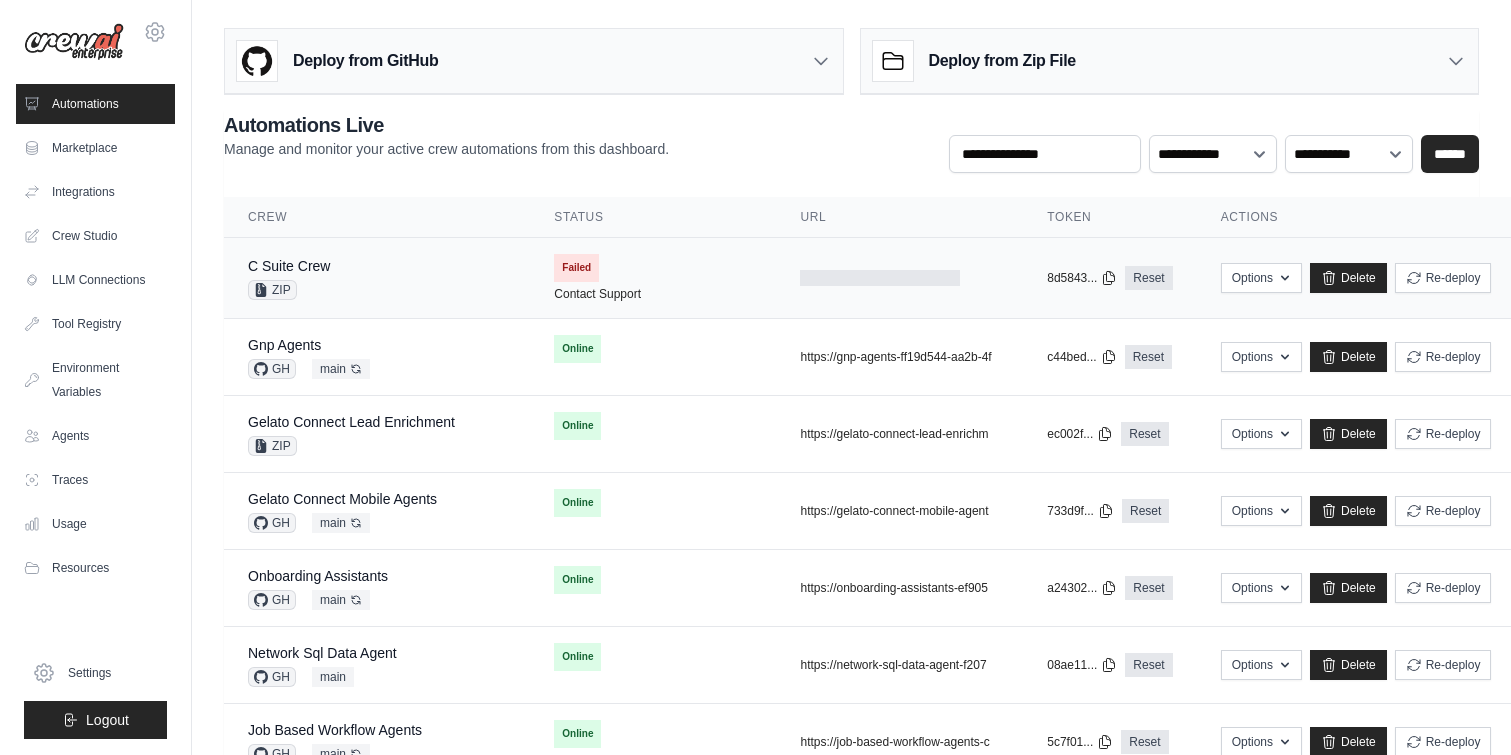 click on "Failed
Contact Support" at bounding box center (653, 278) 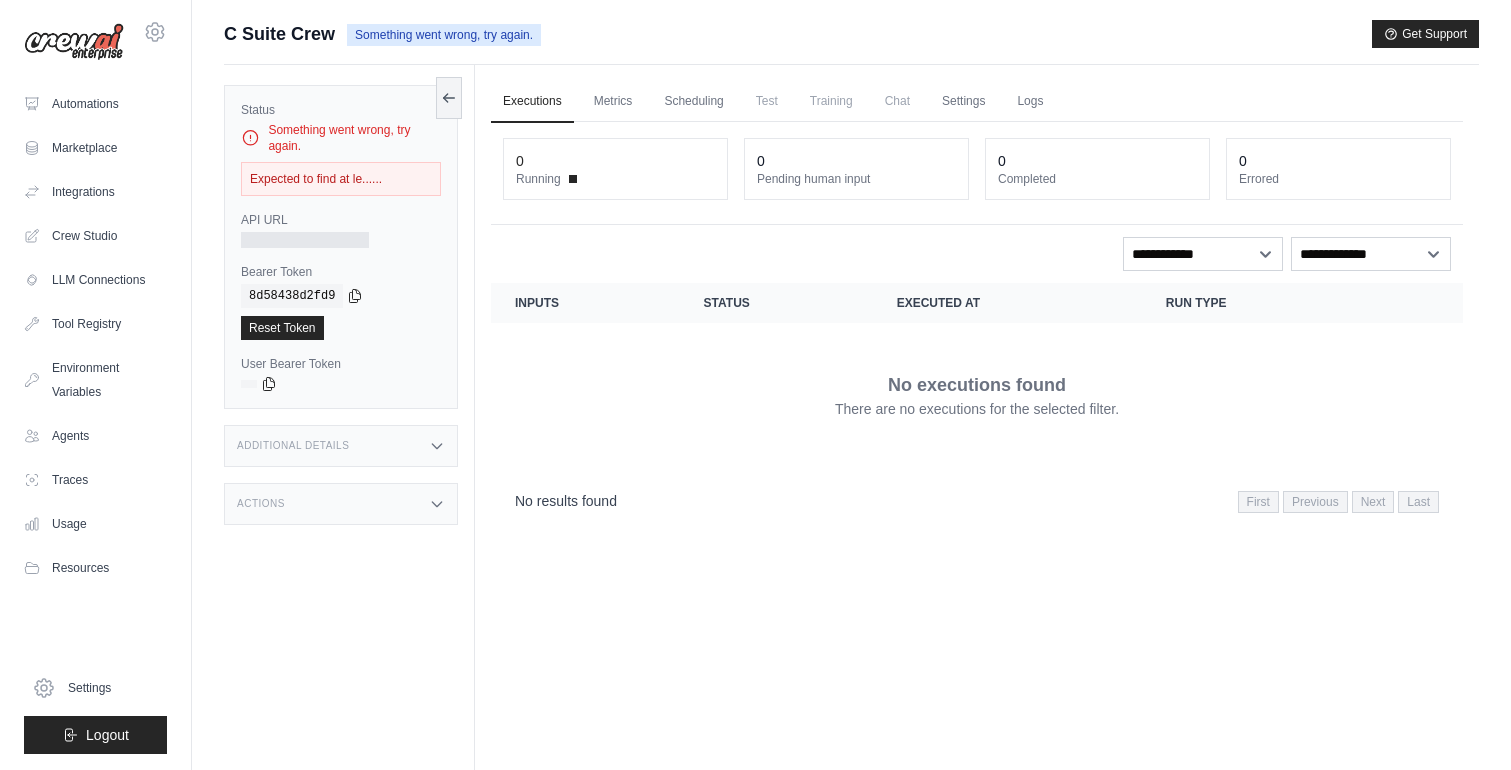 scroll, scrollTop: 0, scrollLeft: 0, axis: both 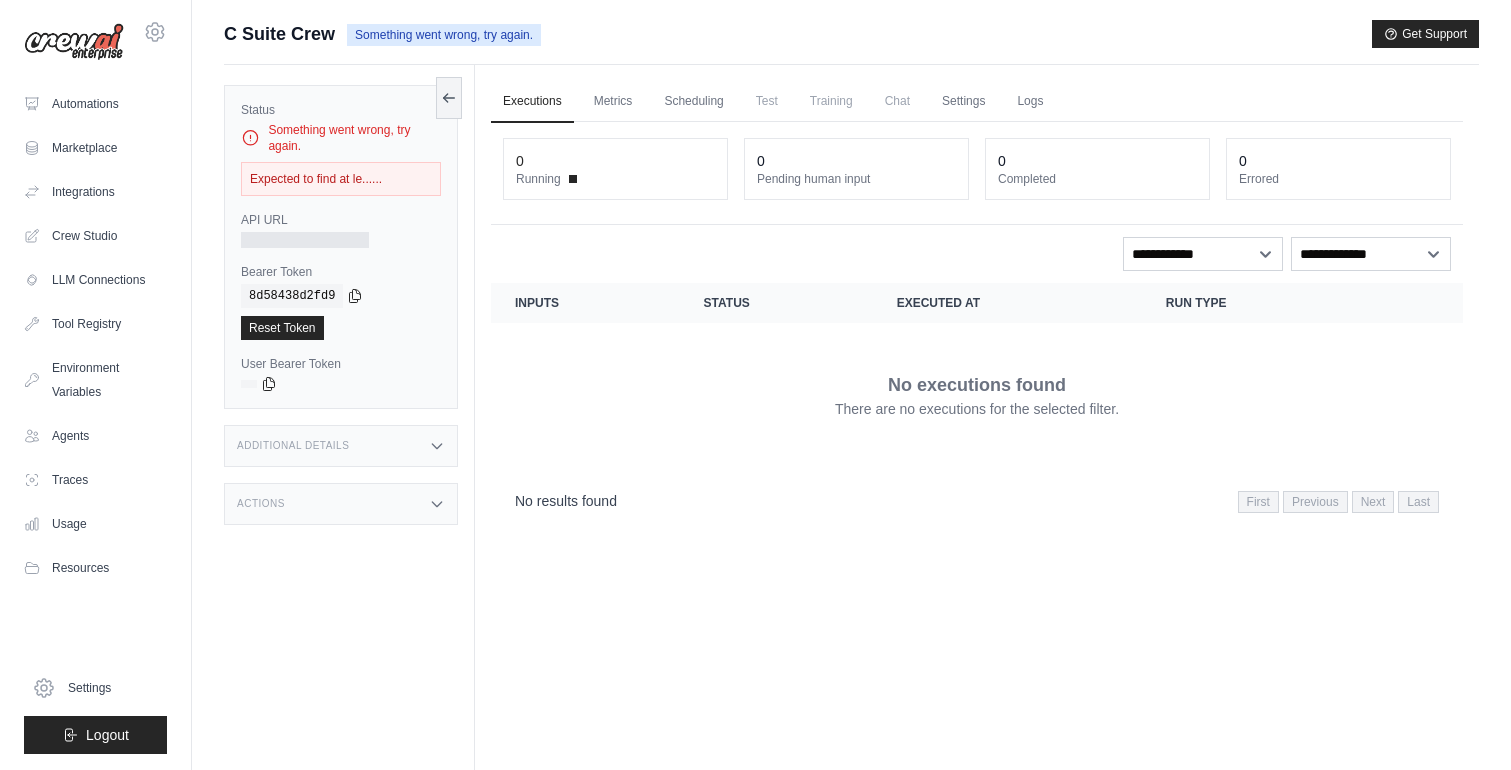 click on "Expected to find at le......" at bounding box center (341, 179) 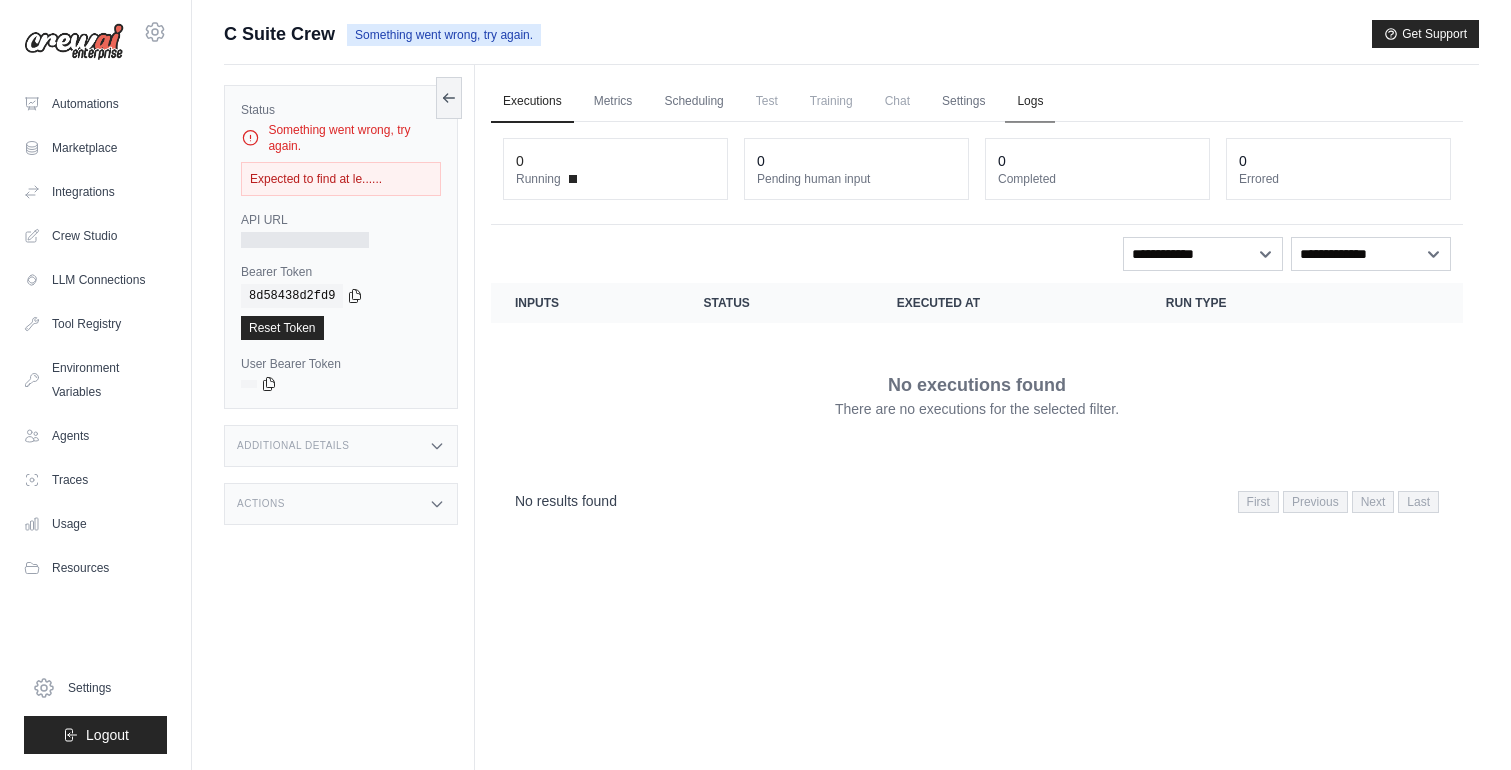 click on "Logs" at bounding box center (1030, 102) 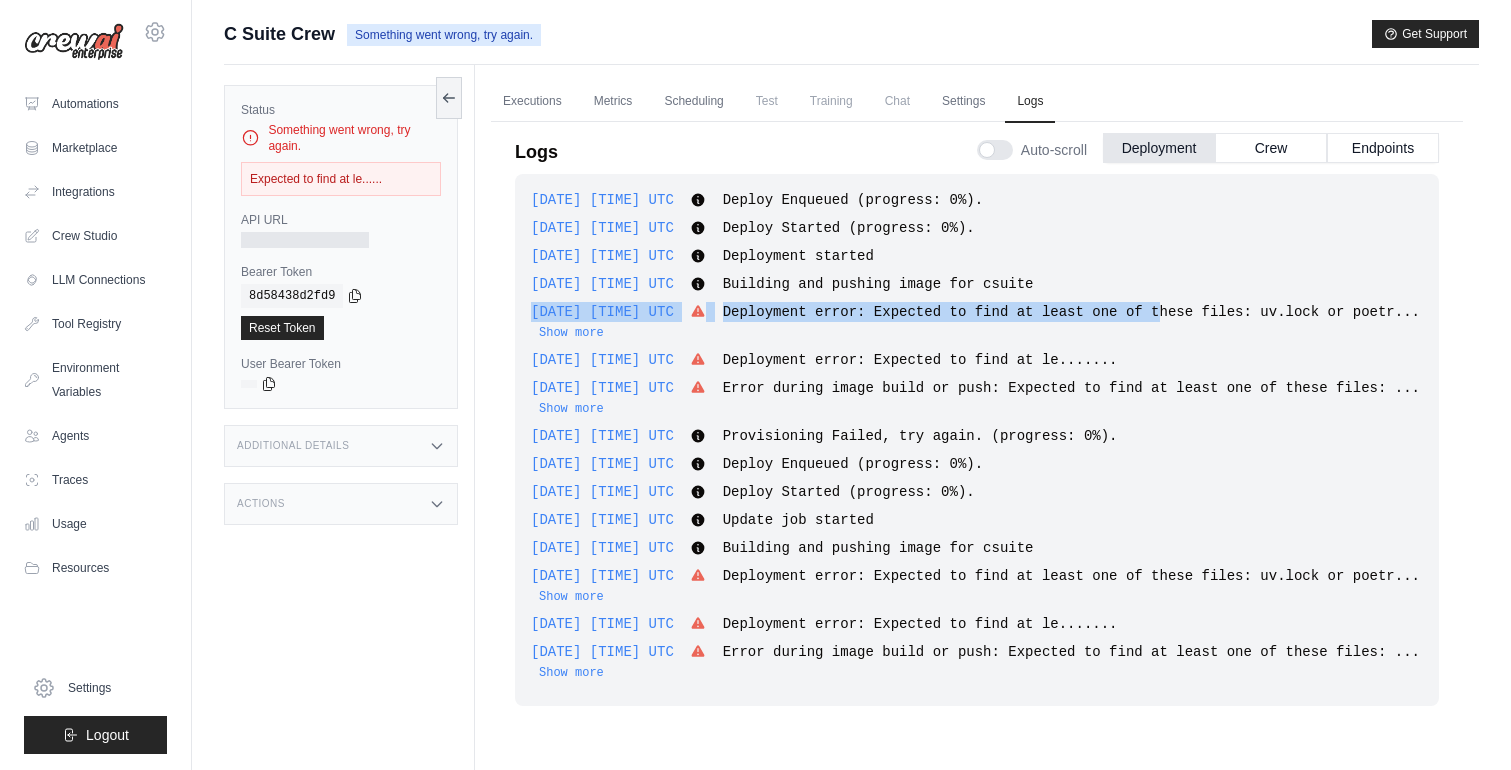 drag, startPoint x: 1213, startPoint y: 291, endPoint x: 1217, endPoint y: 367, distance: 76.105194 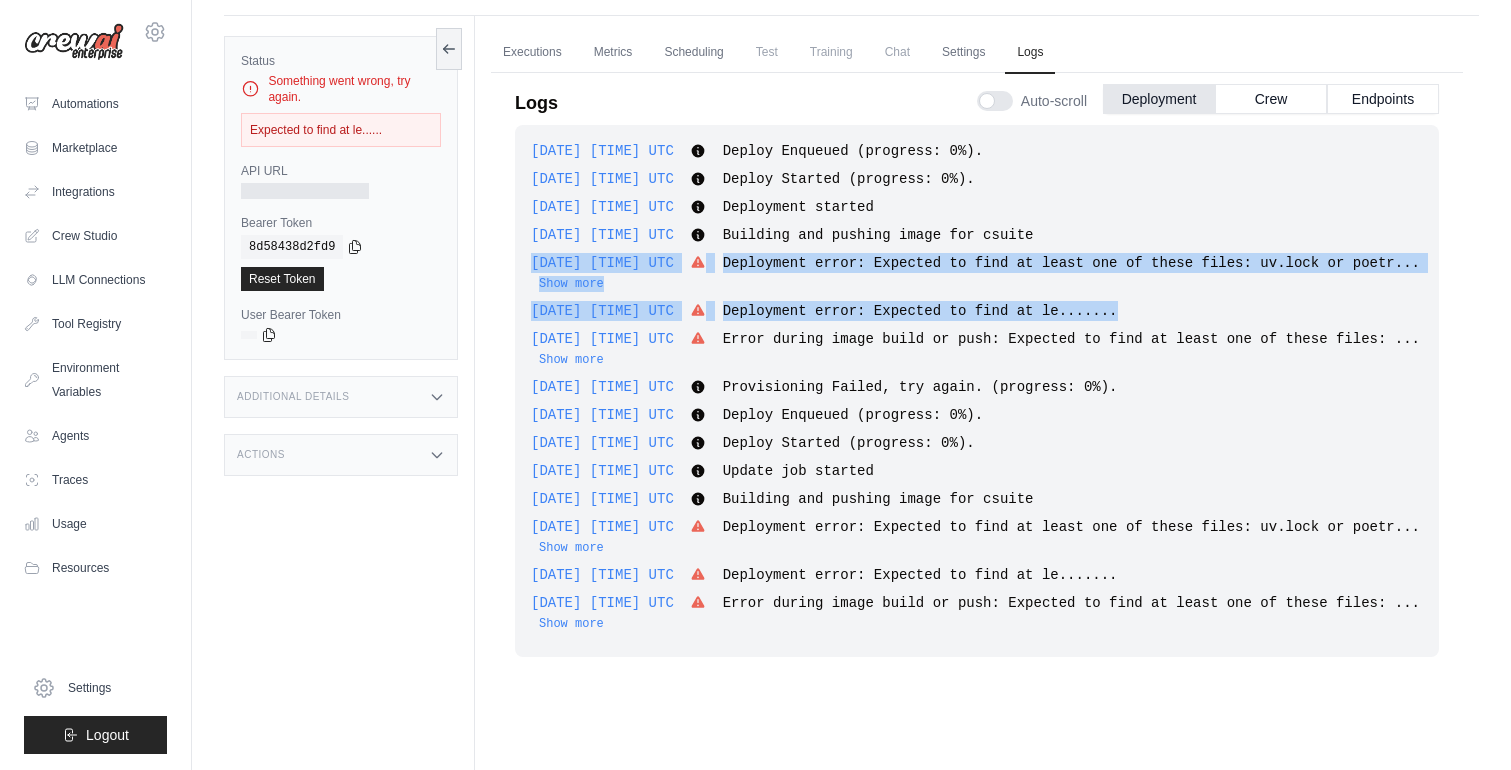 scroll, scrollTop: 85, scrollLeft: 0, axis: vertical 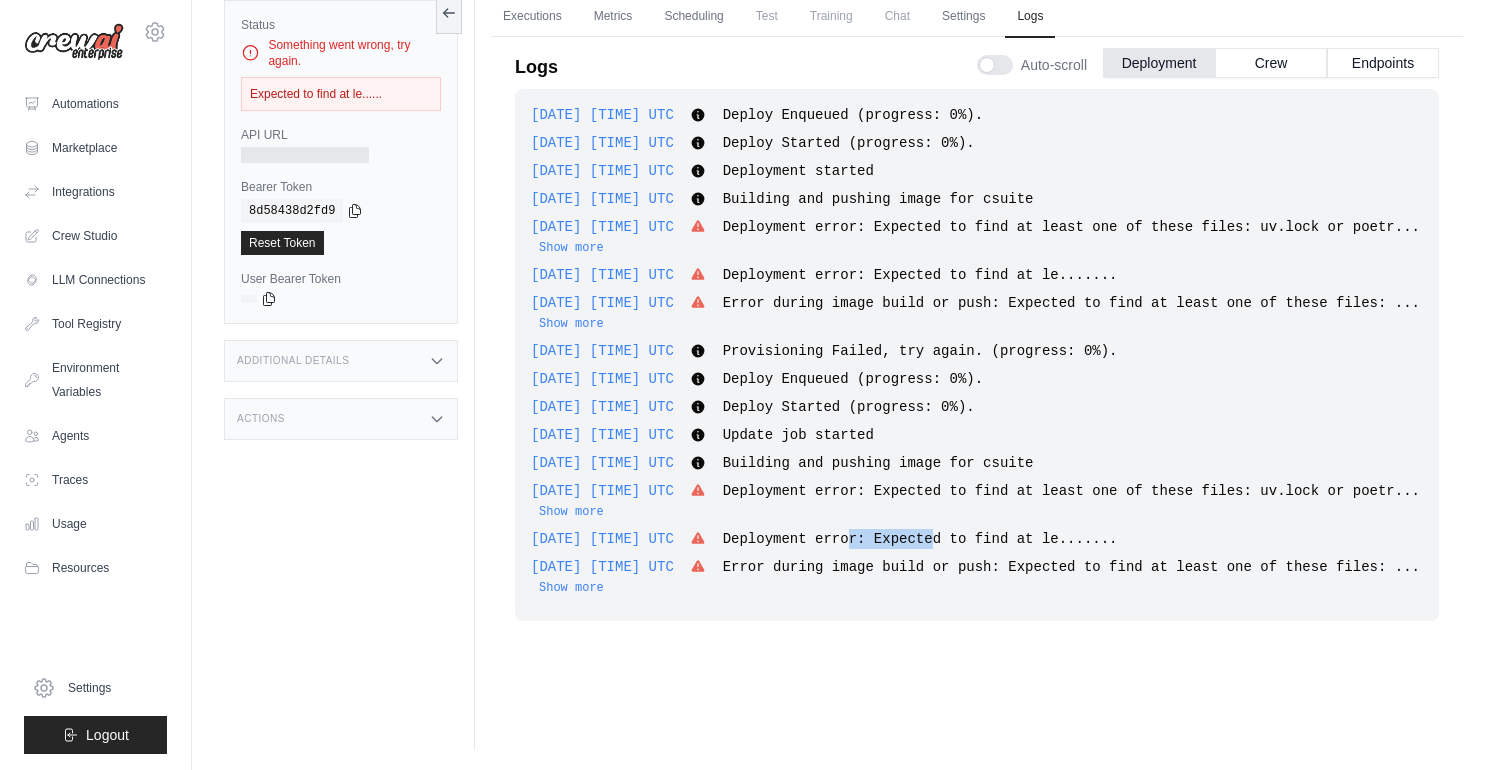 drag, startPoint x: 917, startPoint y: 534, endPoint x: 1035, endPoint y: 534, distance: 118 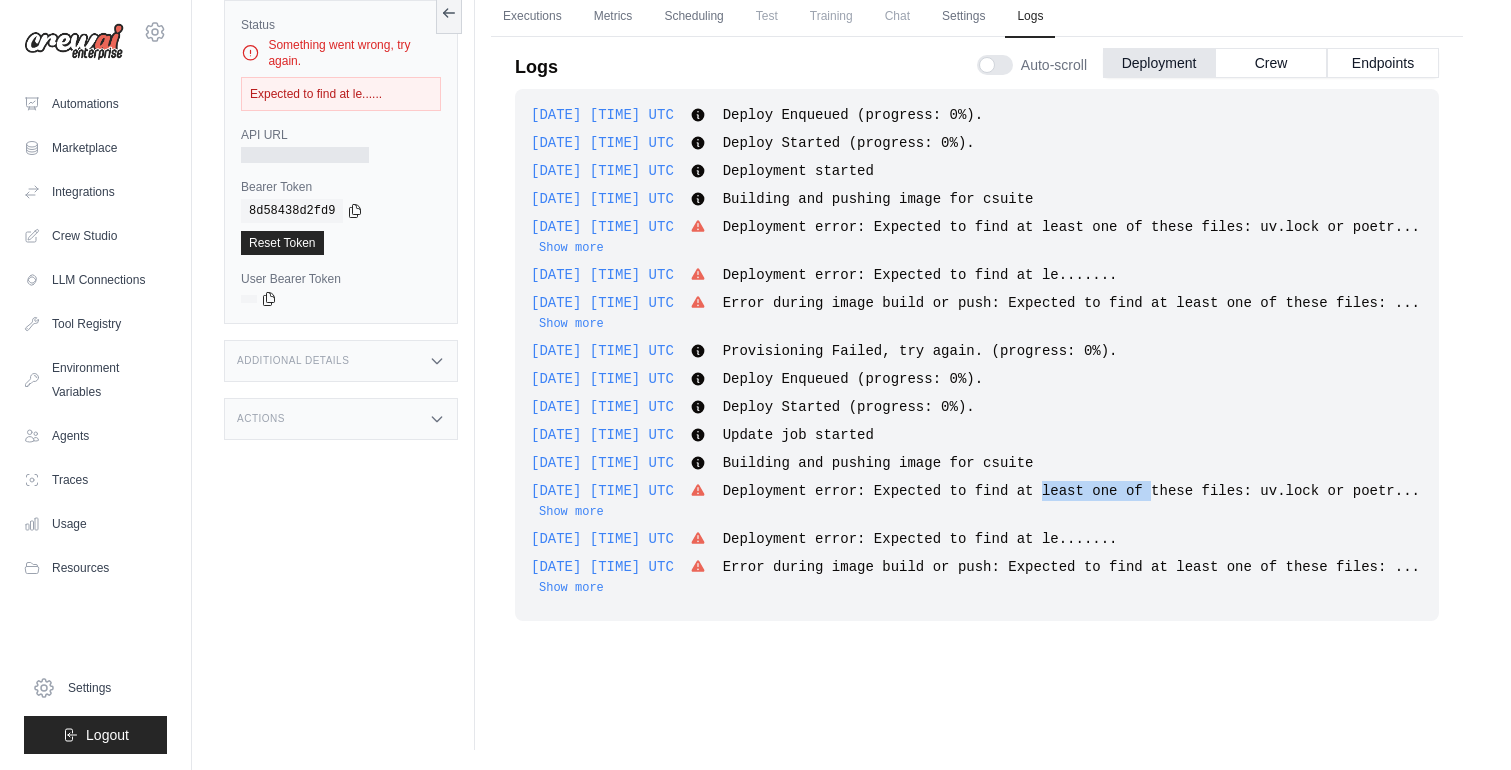 drag, startPoint x: 1095, startPoint y: 492, endPoint x: 1213, endPoint y: 498, distance: 118.15244 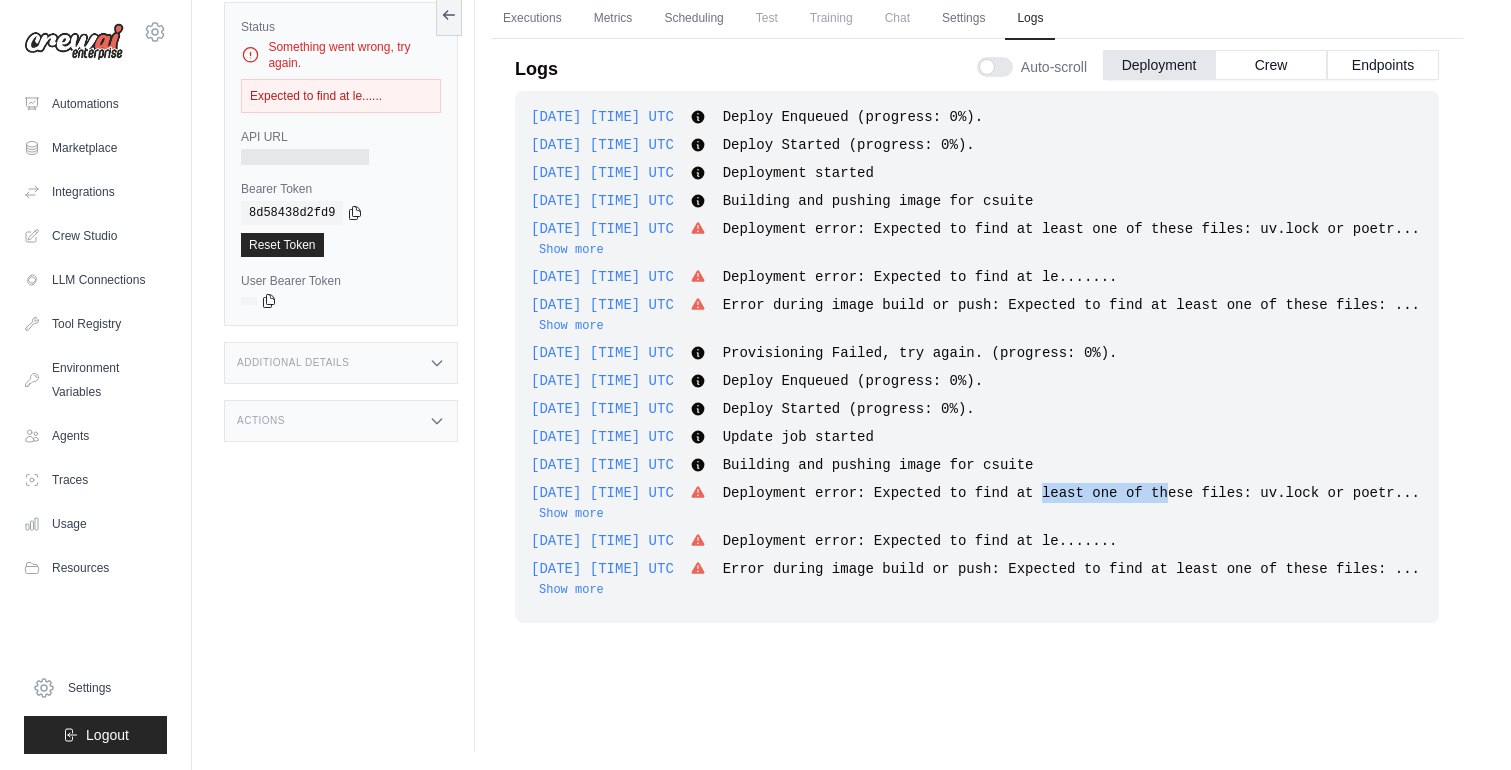 scroll, scrollTop: 81, scrollLeft: 0, axis: vertical 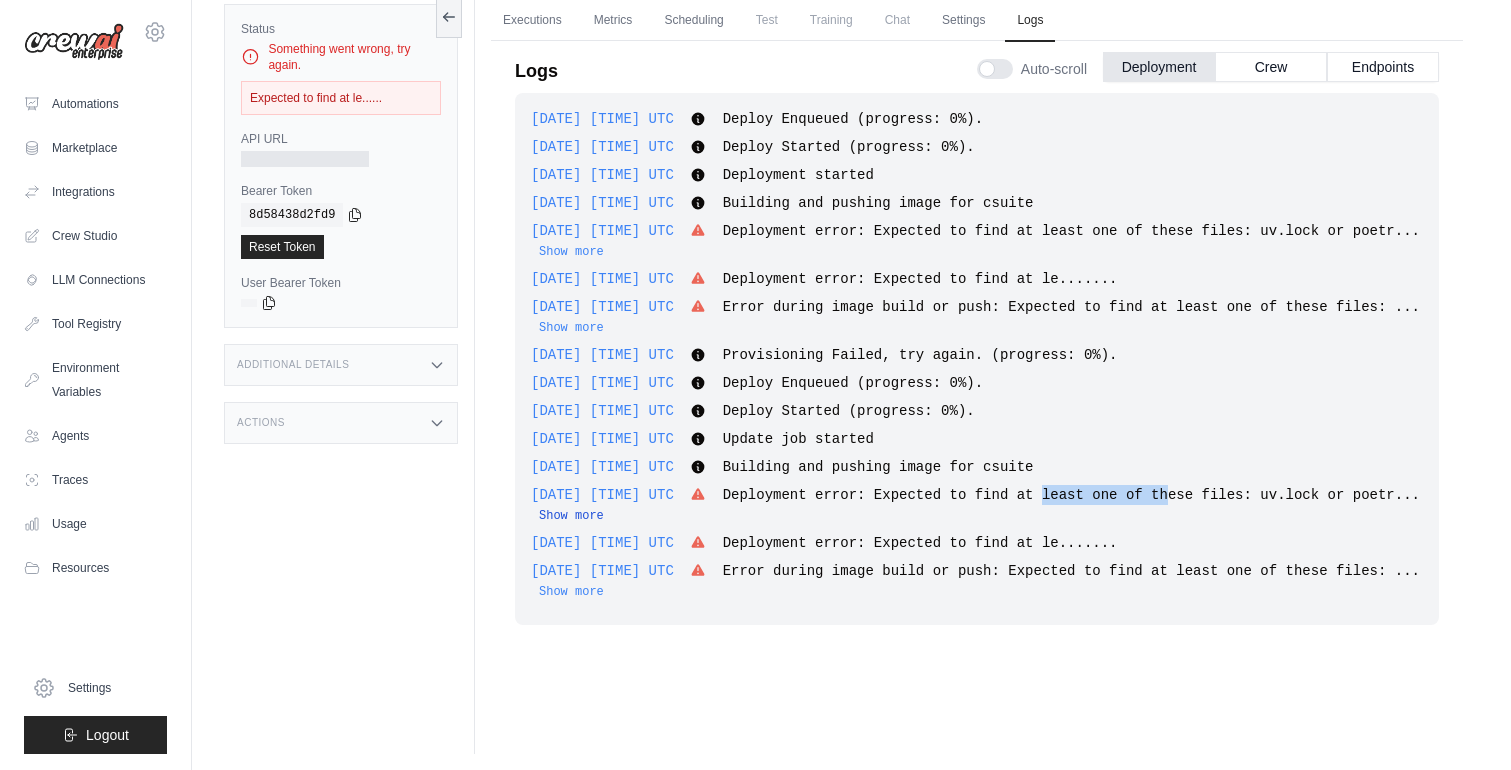 click on "Show more" at bounding box center [571, 516] 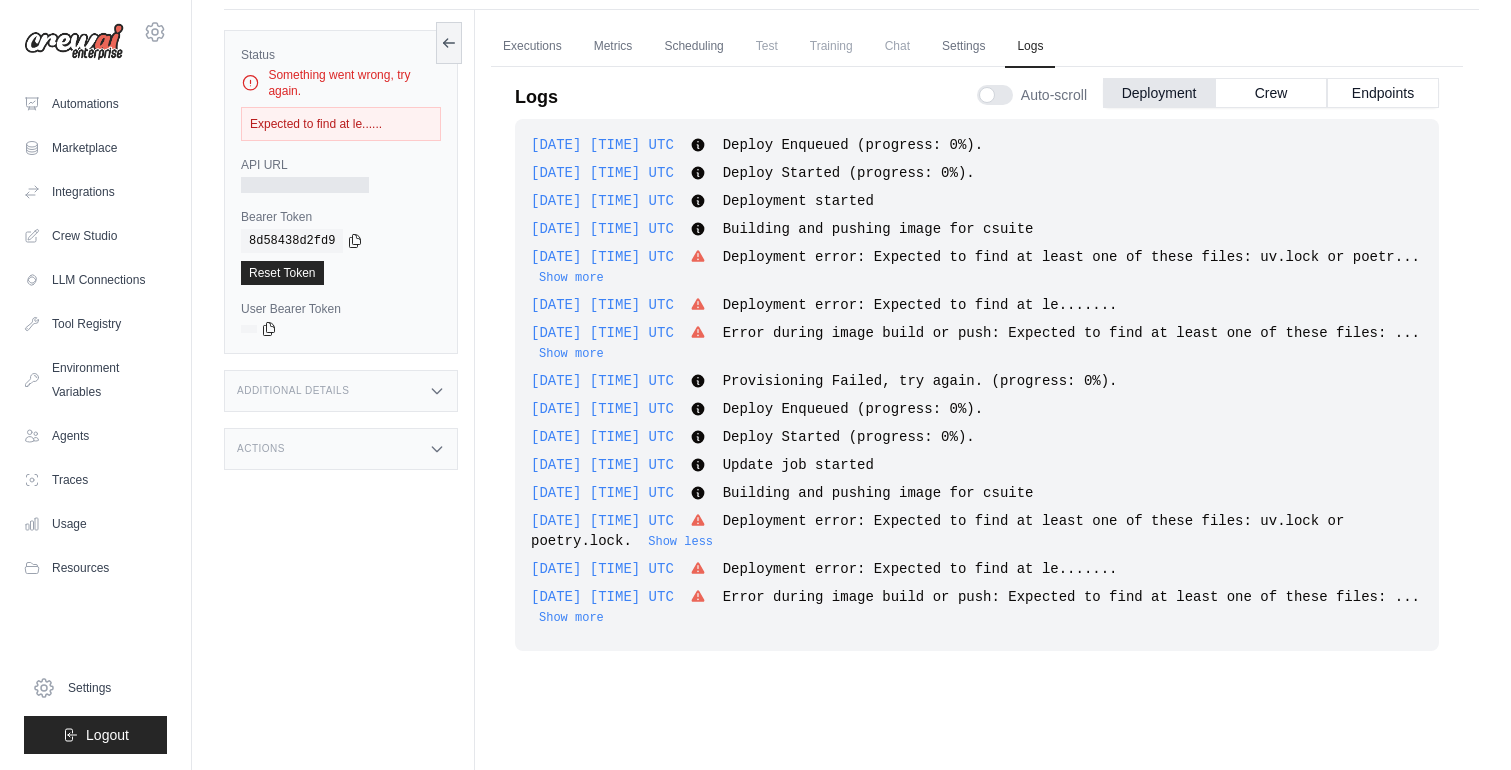 scroll, scrollTop: 0, scrollLeft: 0, axis: both 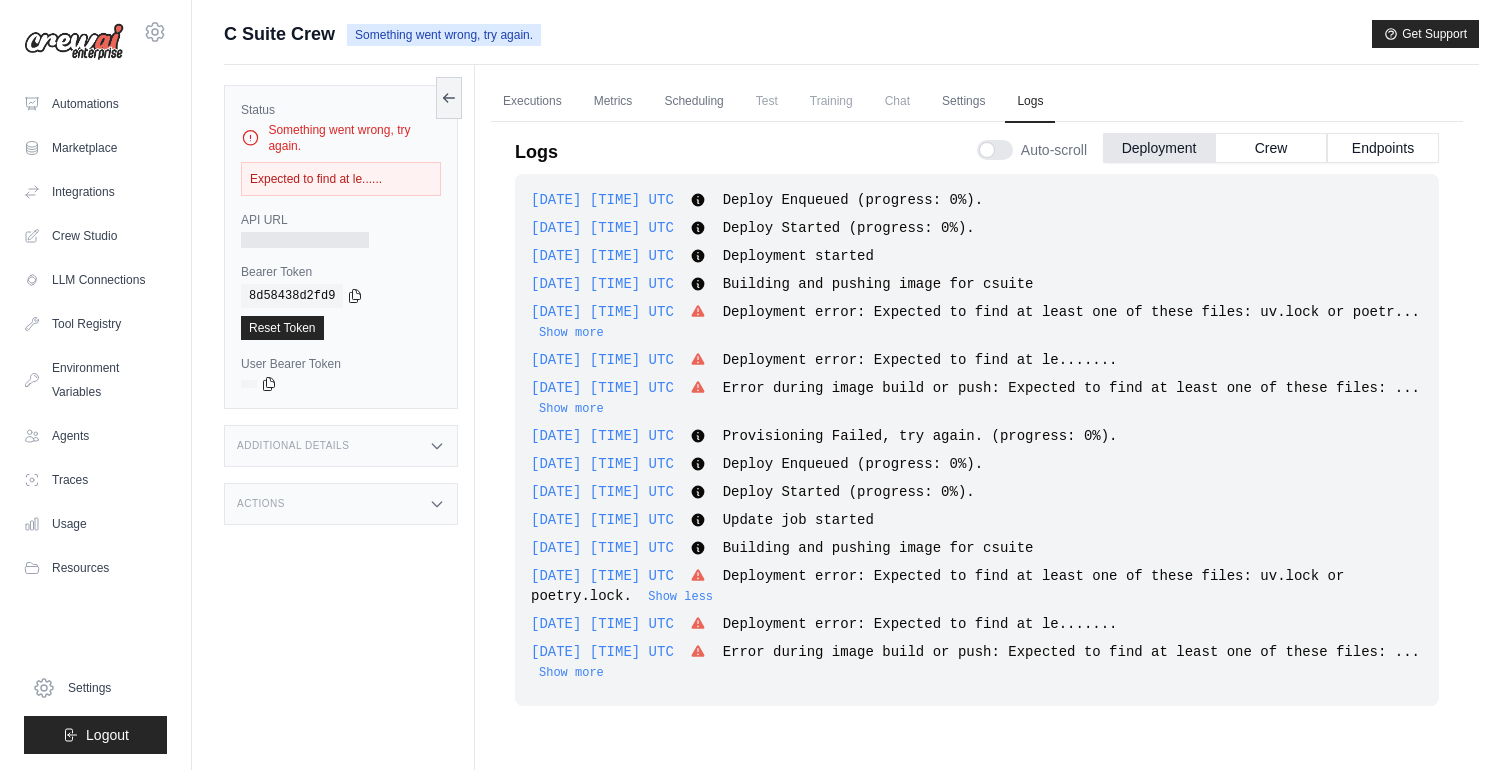 click on "Expected to find at le......" at bounding box center [341, 179] 